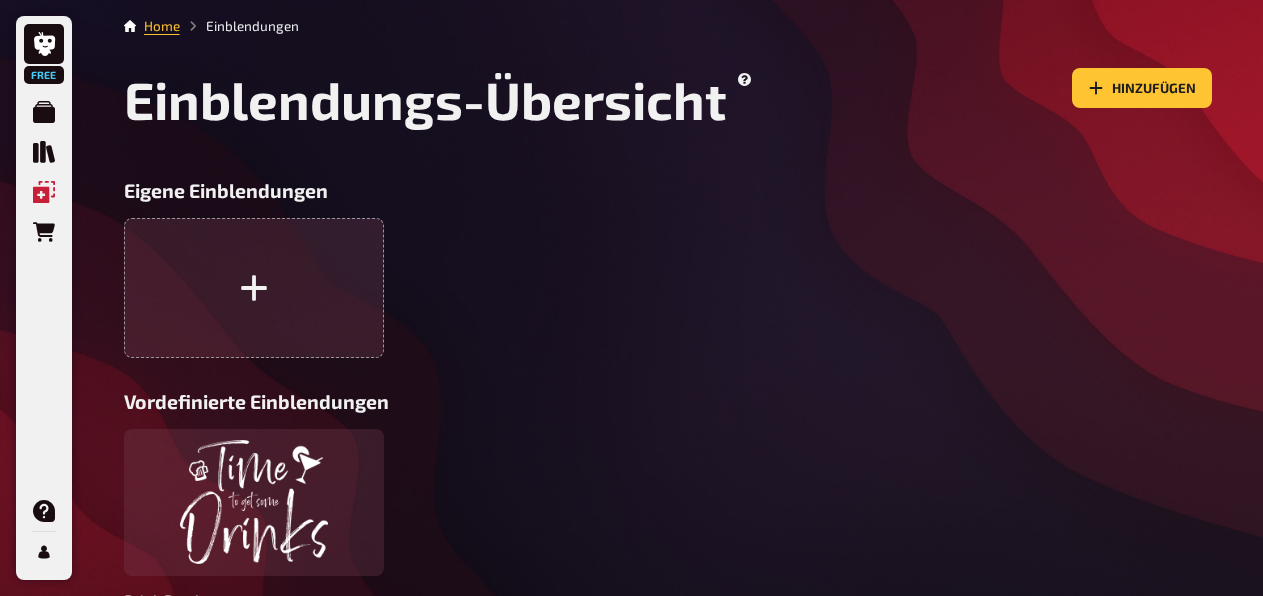 scroll, scrollTop: 0, scrollLeft: 0, axis: both 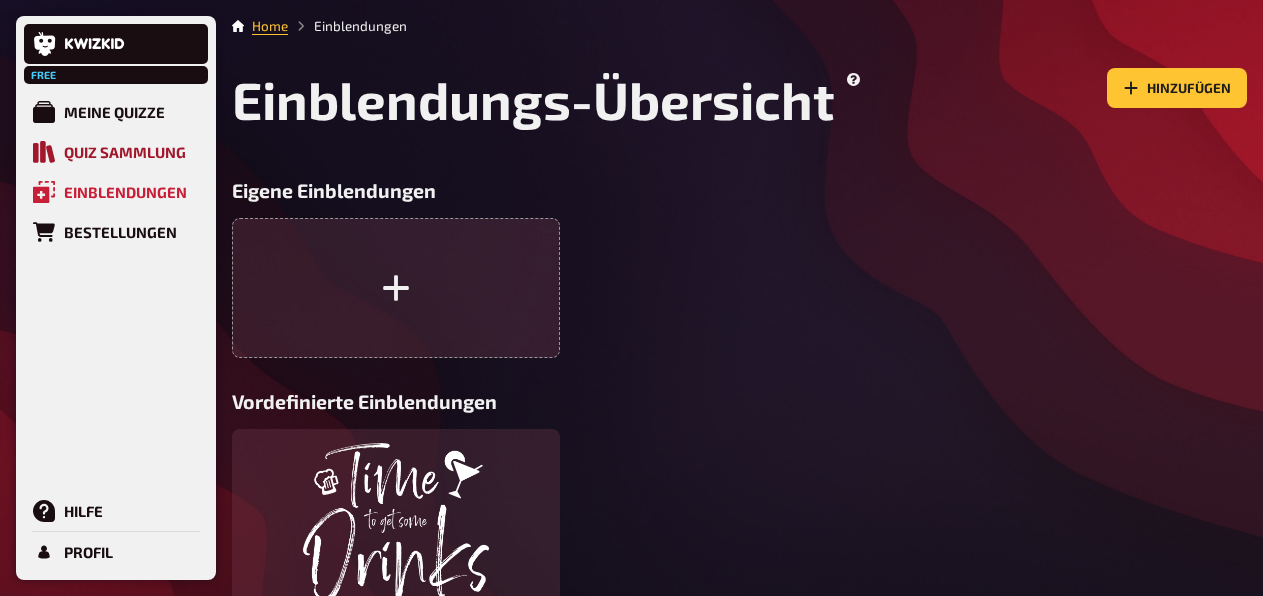 click on "Quiz Sammlung" at bounding box center [116, 152] 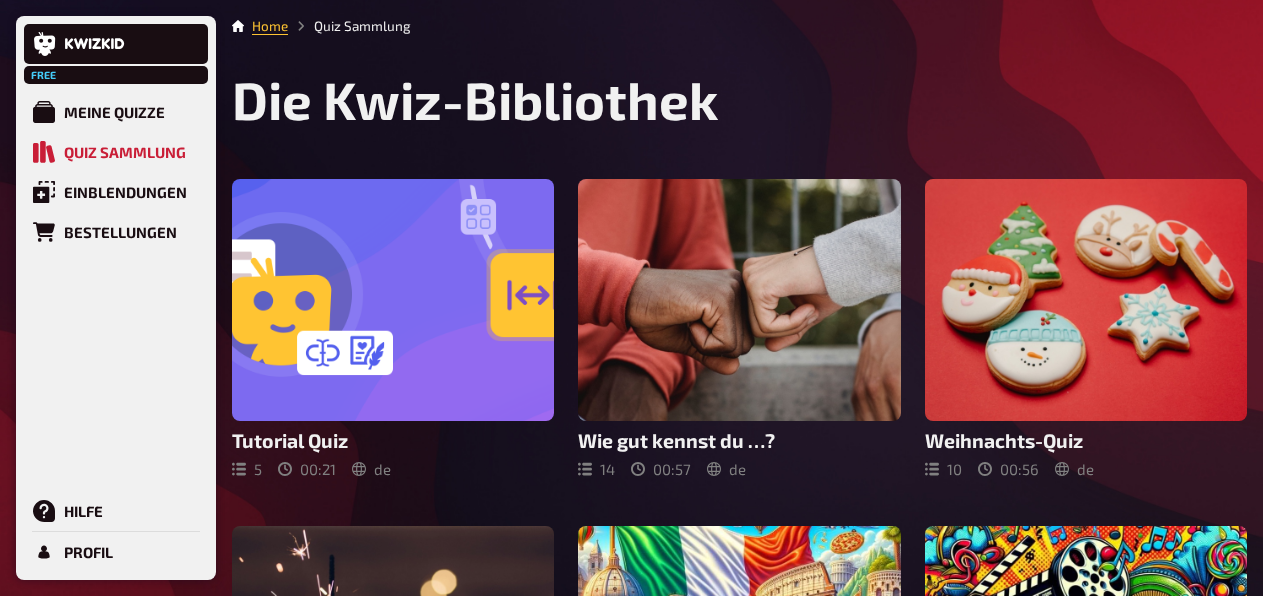 click on "Free" at bounding box center [116, 75] 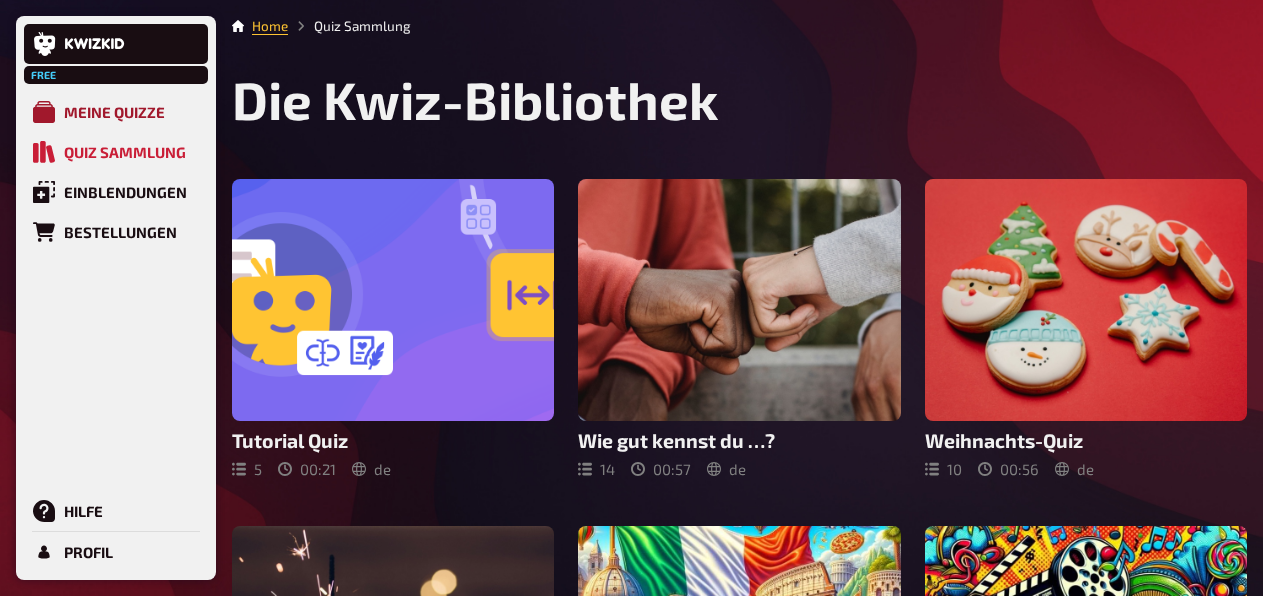 click on "Meine Quizze" at bounding box center (114, 112) 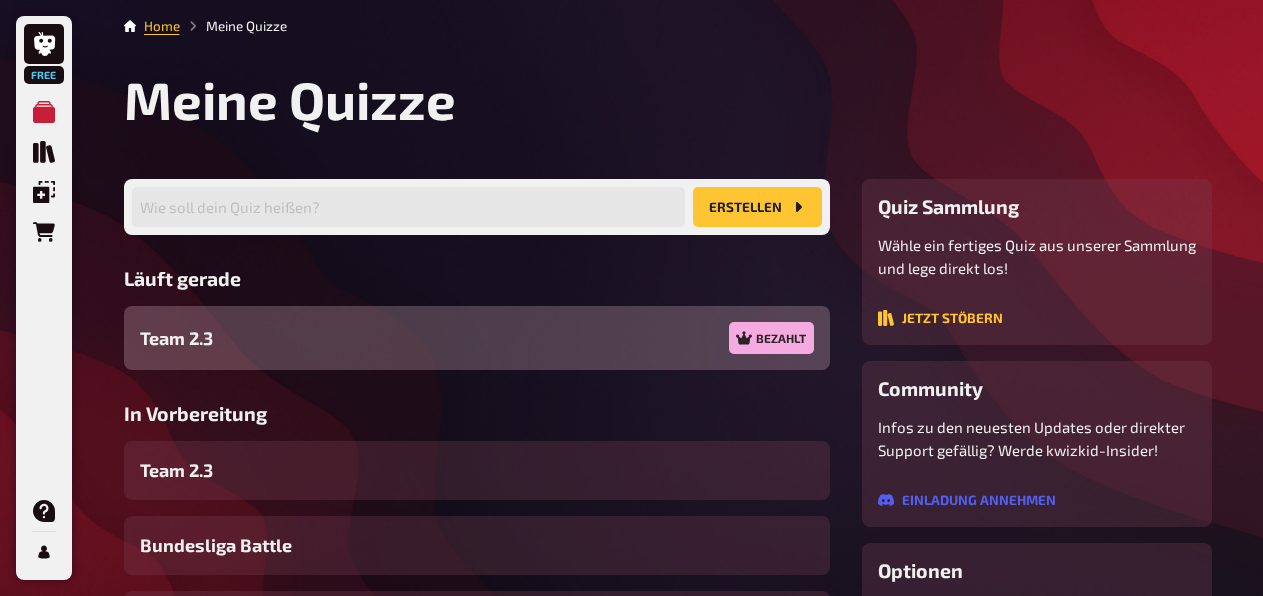 click on "Team 2.3 Bezahlt" at bounding box center [477, 338] 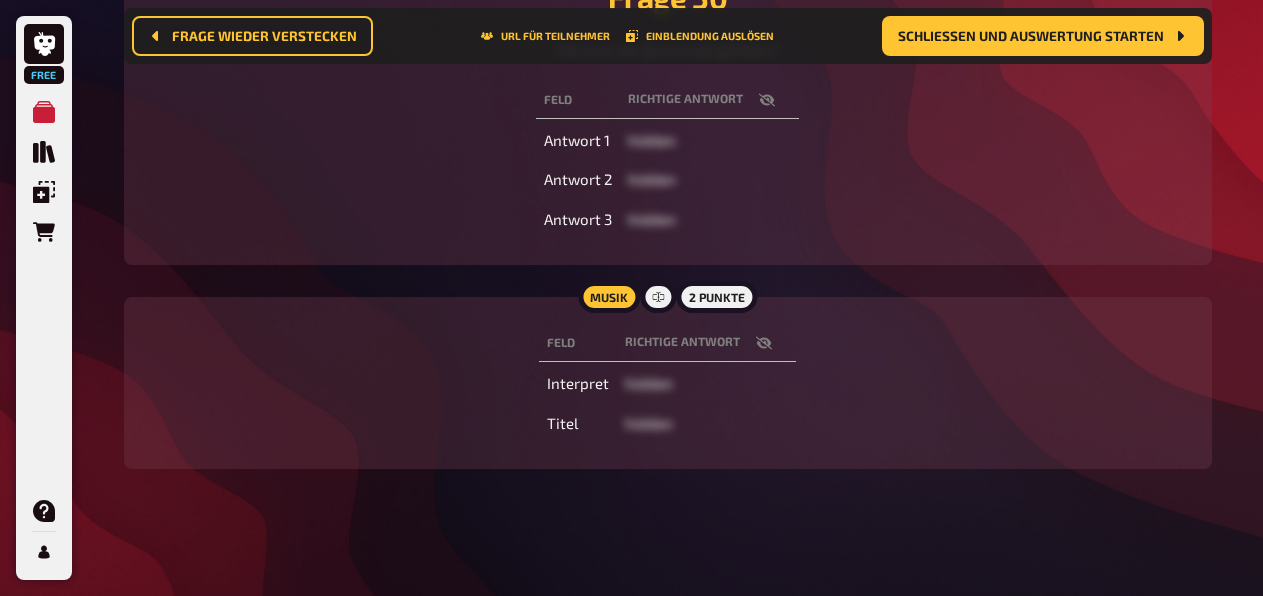 scroll, scrollTop: 344, scrollLeft: 0, axis: vertical 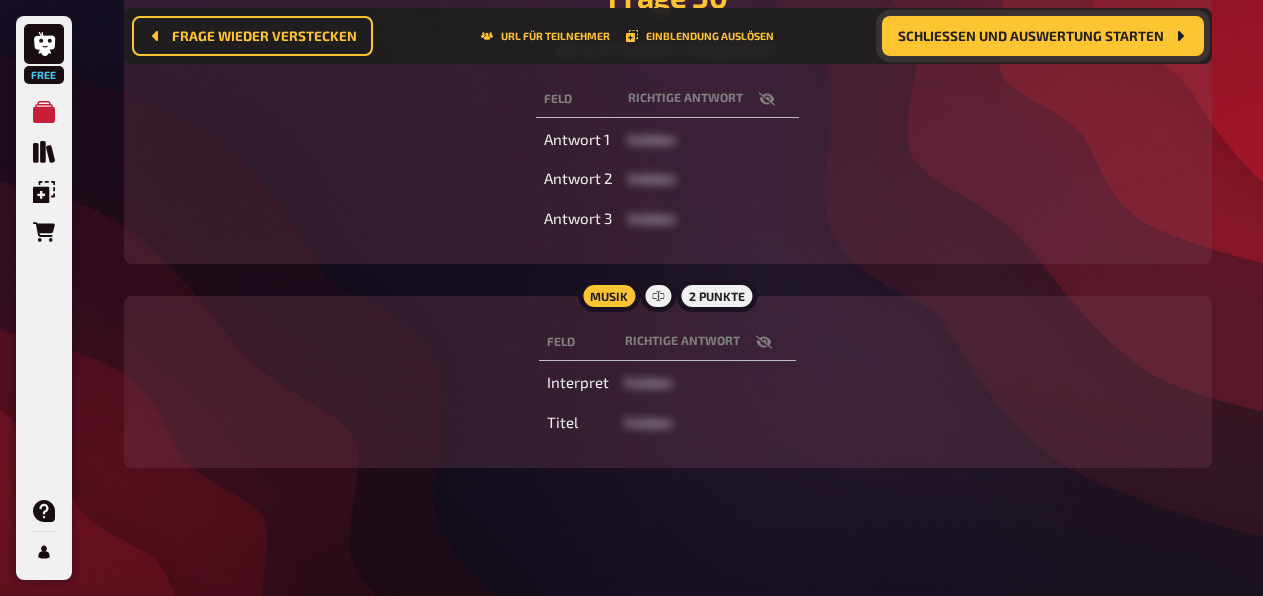 click on "Schließen und Auswertung starten" at bounding box center [1031, 36] 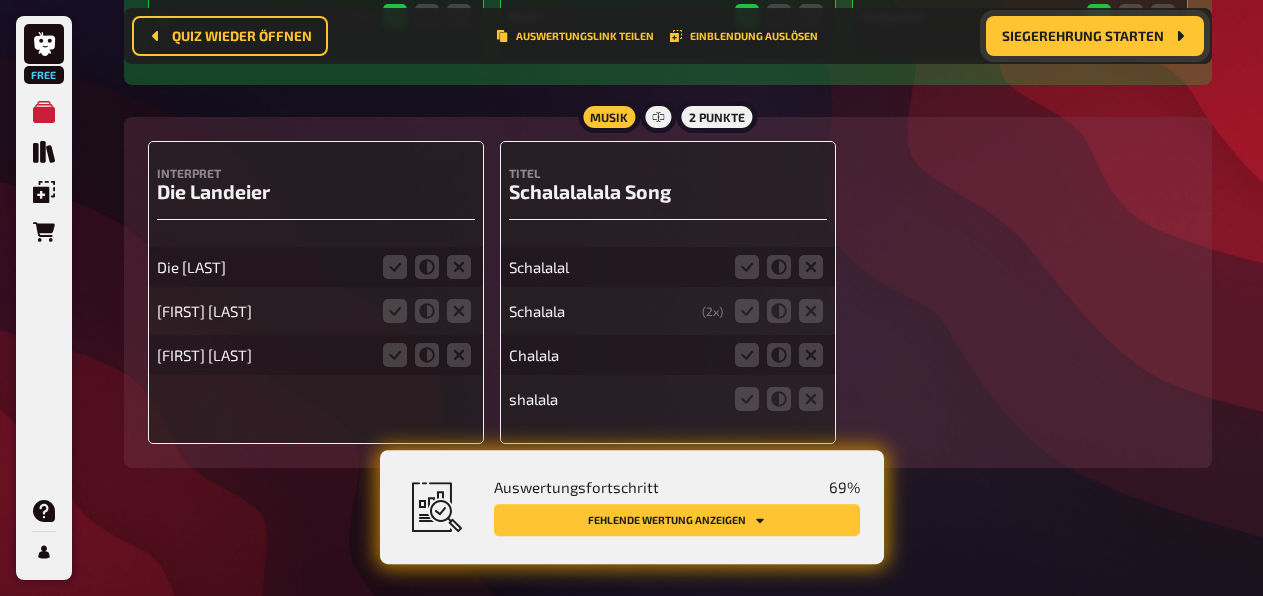 scroll, scrollTop: 29758, scrollLeft: 0, axis: vertical 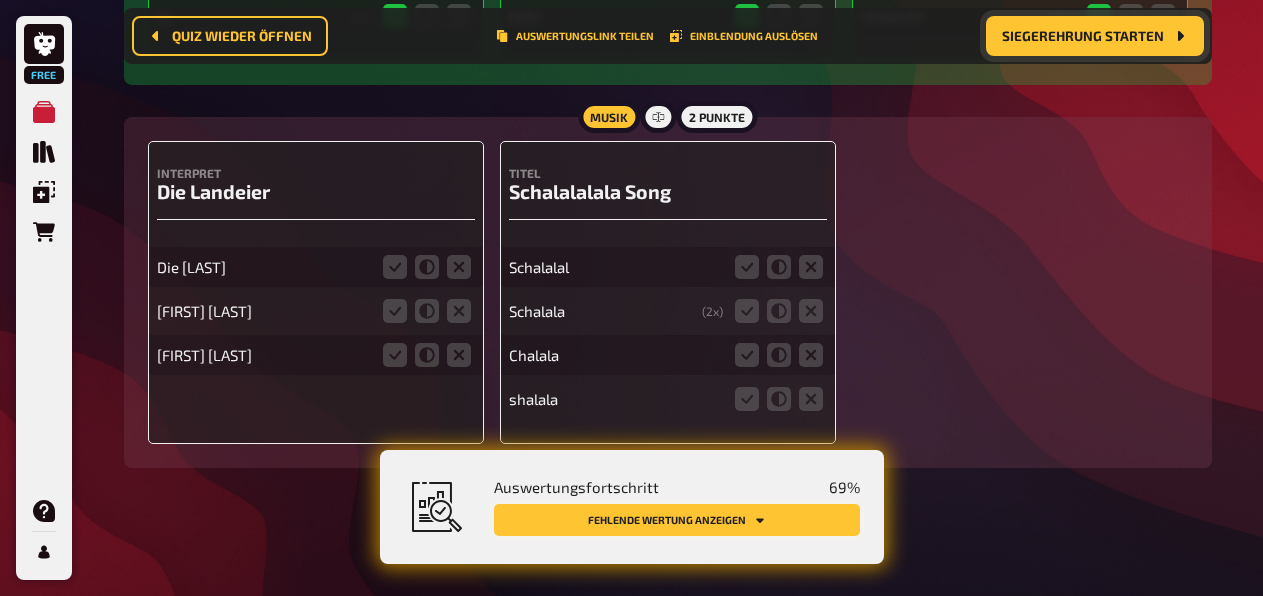 click on "Fehlende Wertung anzeigen" at bounding box center [677, 520] 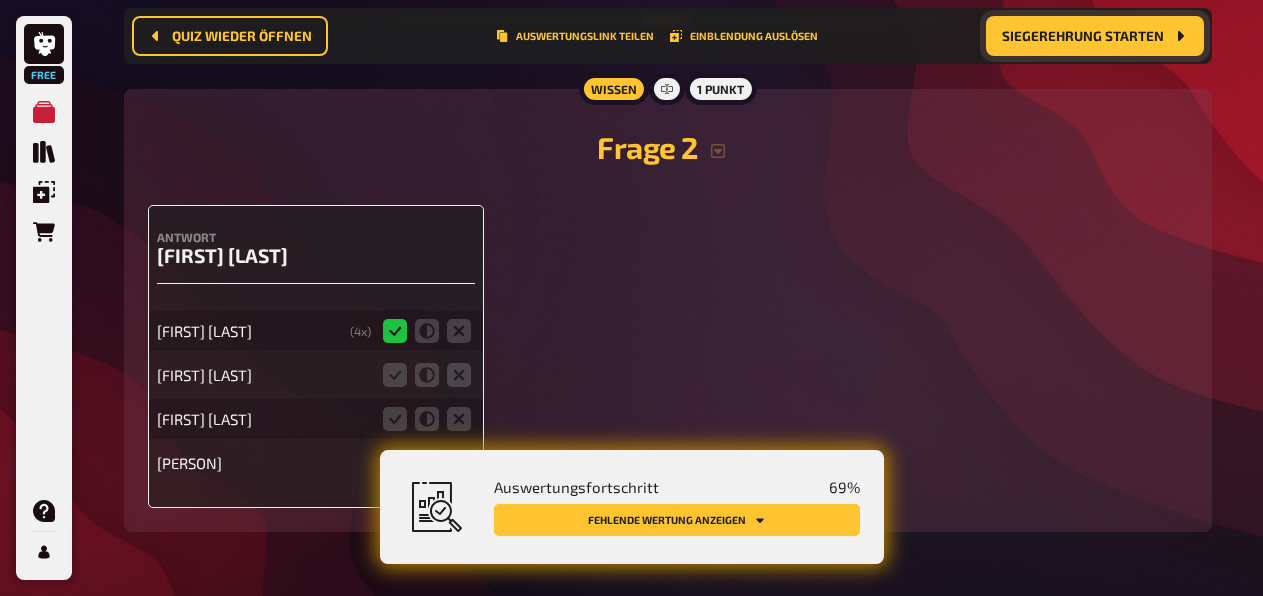 scroll, scrollTop: 952, scrollLeft: 0, axis: vertical 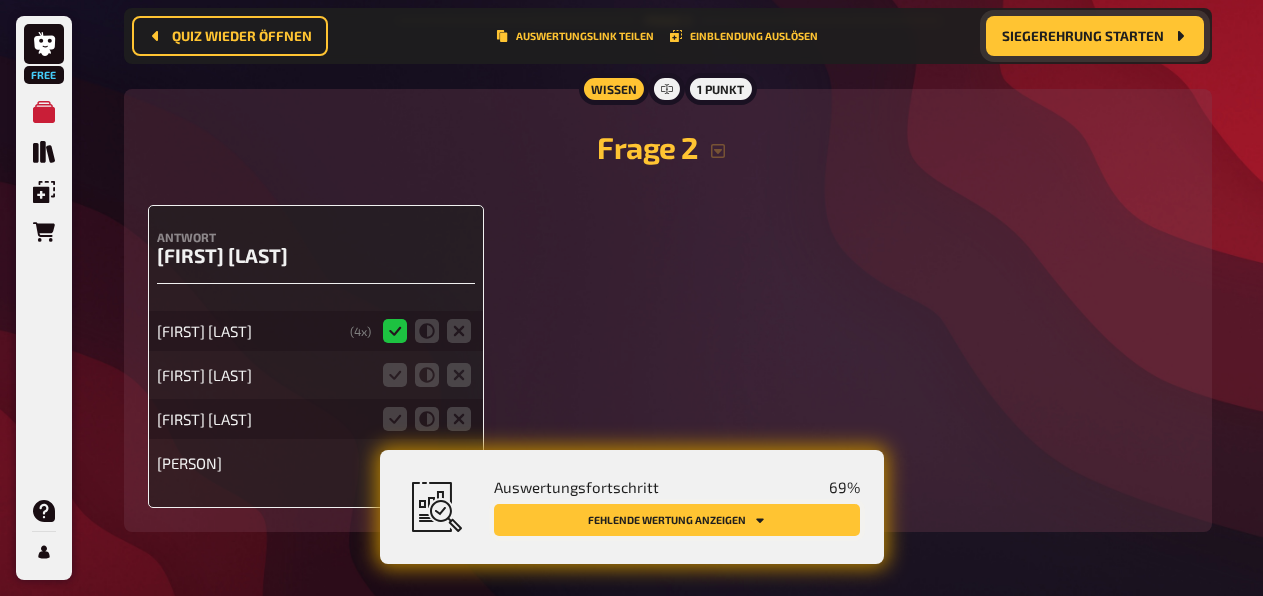click on "Fehlende Wertung anzeigen" at bounding box center [677, 520] 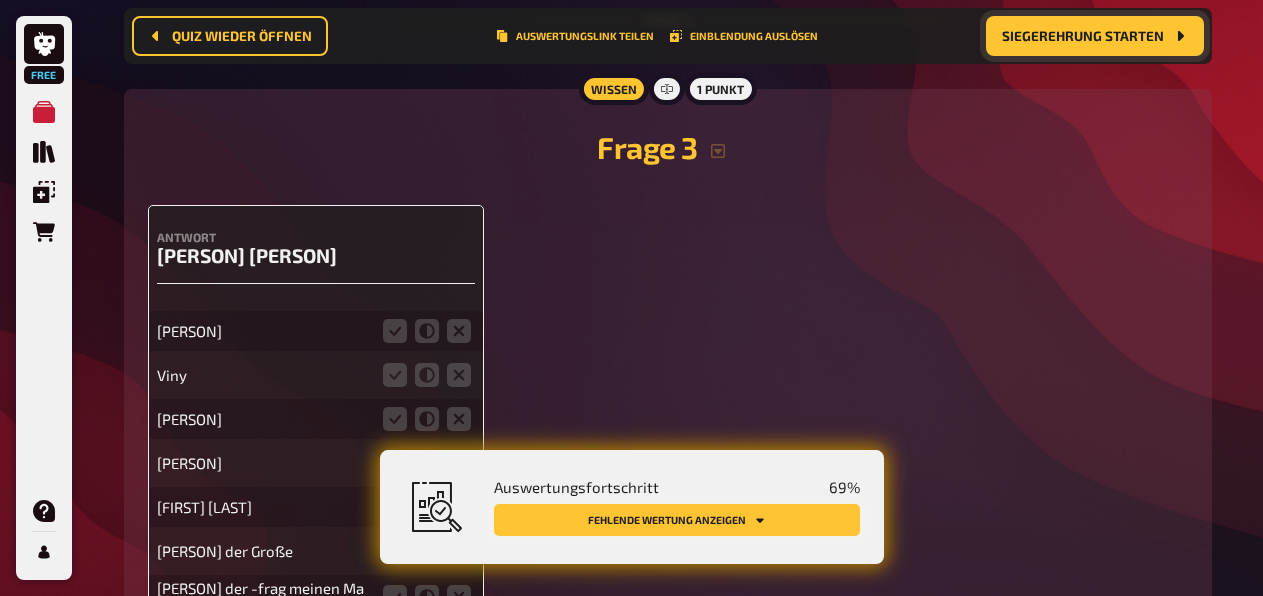 scroll, scrollTop: 1554, scrollLeft: 0, axis: vertical 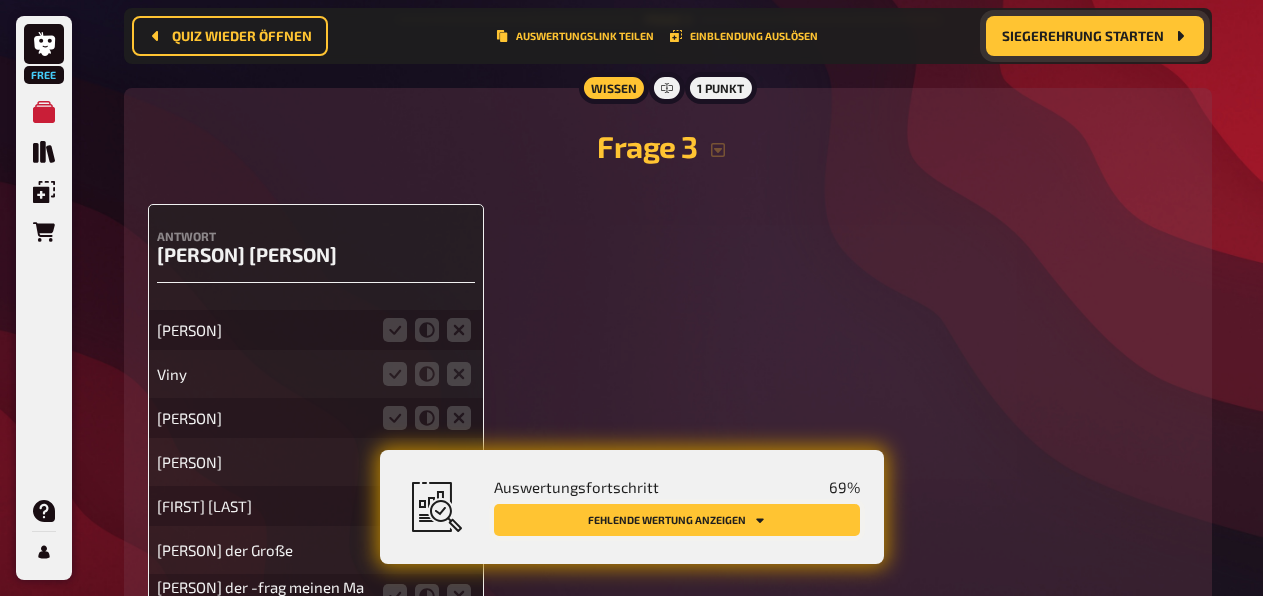 click on "Fehlende Wertung anzeigen" at bounding box center [677, 520] 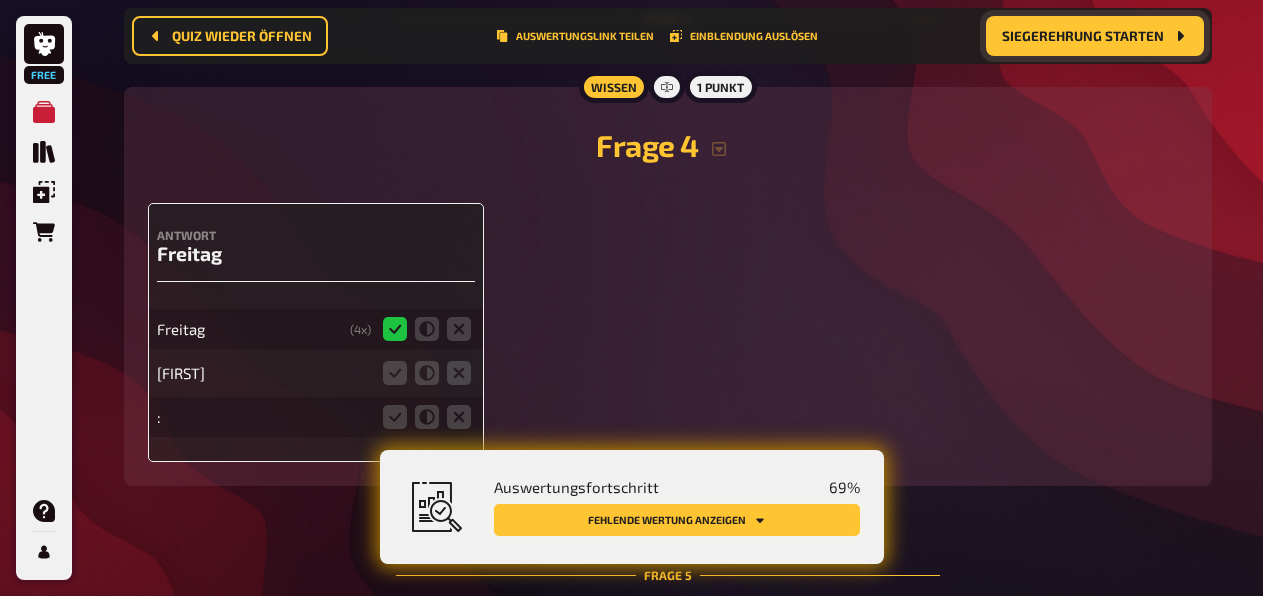 click on "Fehlende Wertung anzeigen" at bounding box center (677, 520) 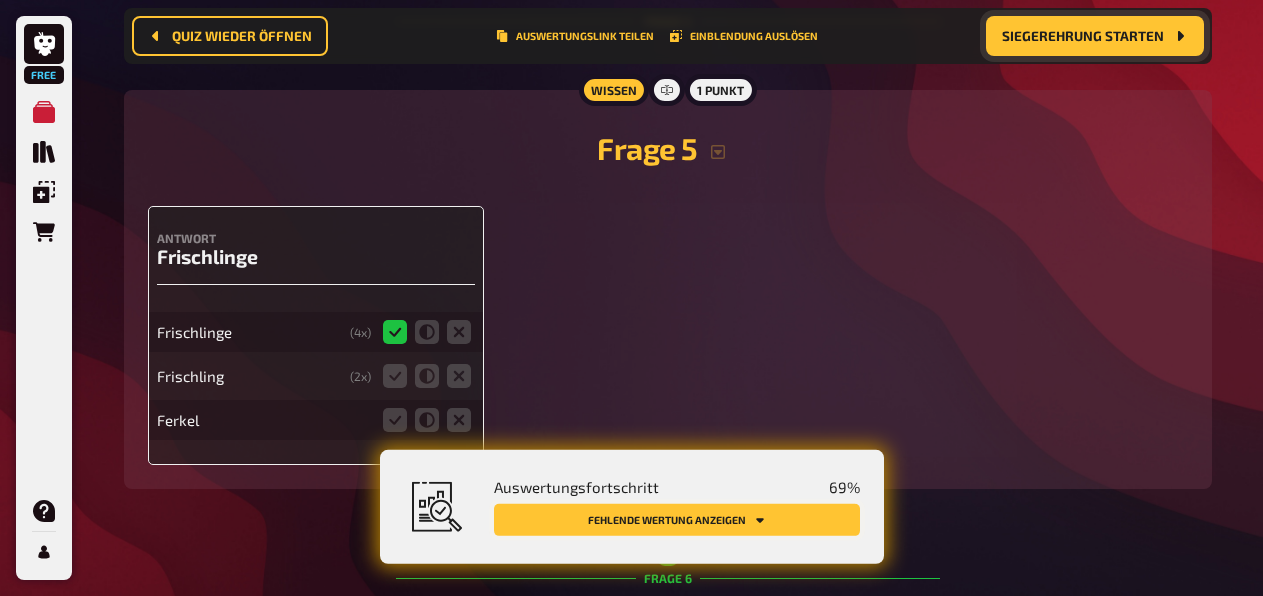 click on "Fehlende Wertung anzeigen" at bounding box center (677, 520) 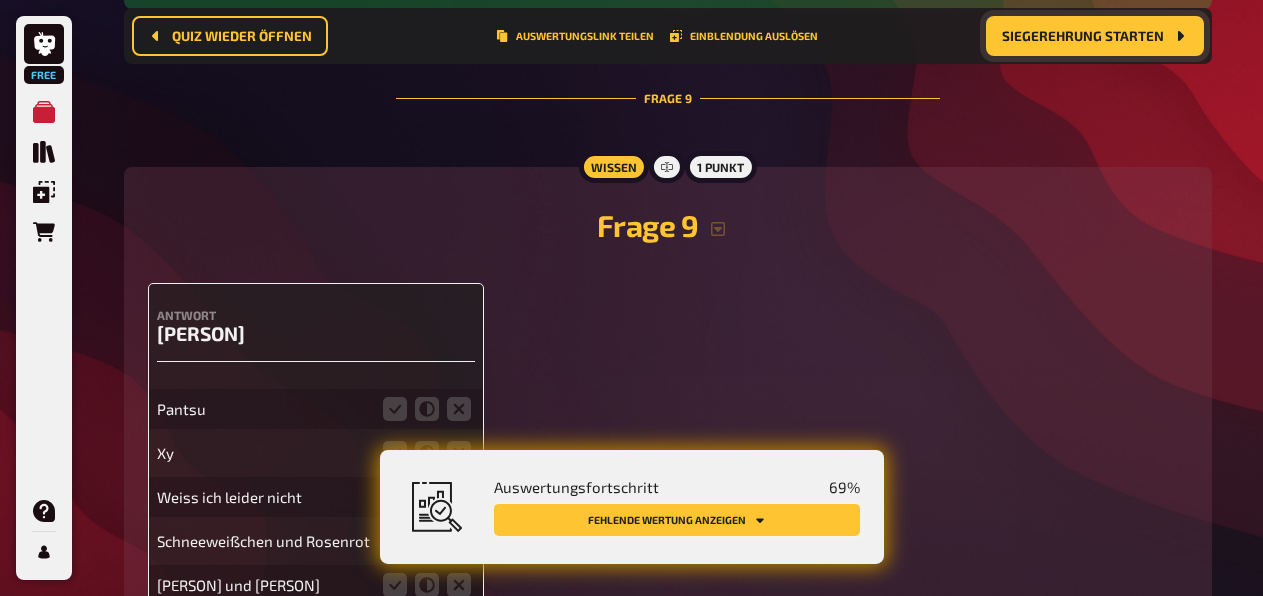 click on "Fehlende Wertung anzeigen" at bounding box center (677, 520) 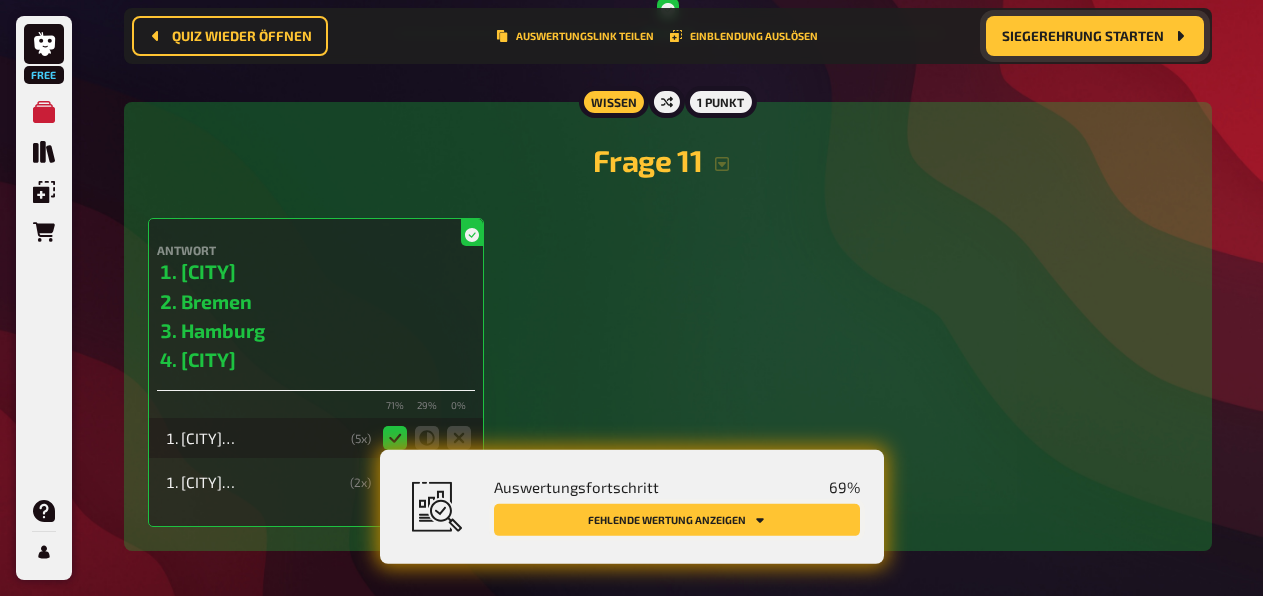 click on "Fehlende Wertung anzeigen" at bounding box center (677, 520) 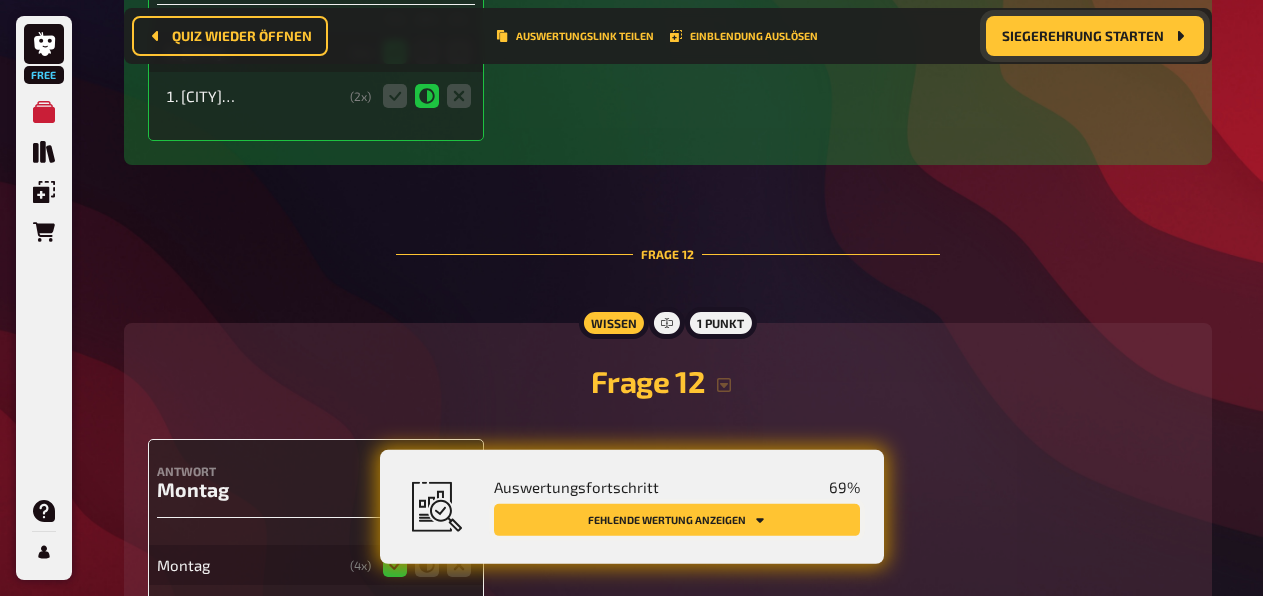 click on "Fehlende Wertung anzeigen" at bounding box center [677, 520] 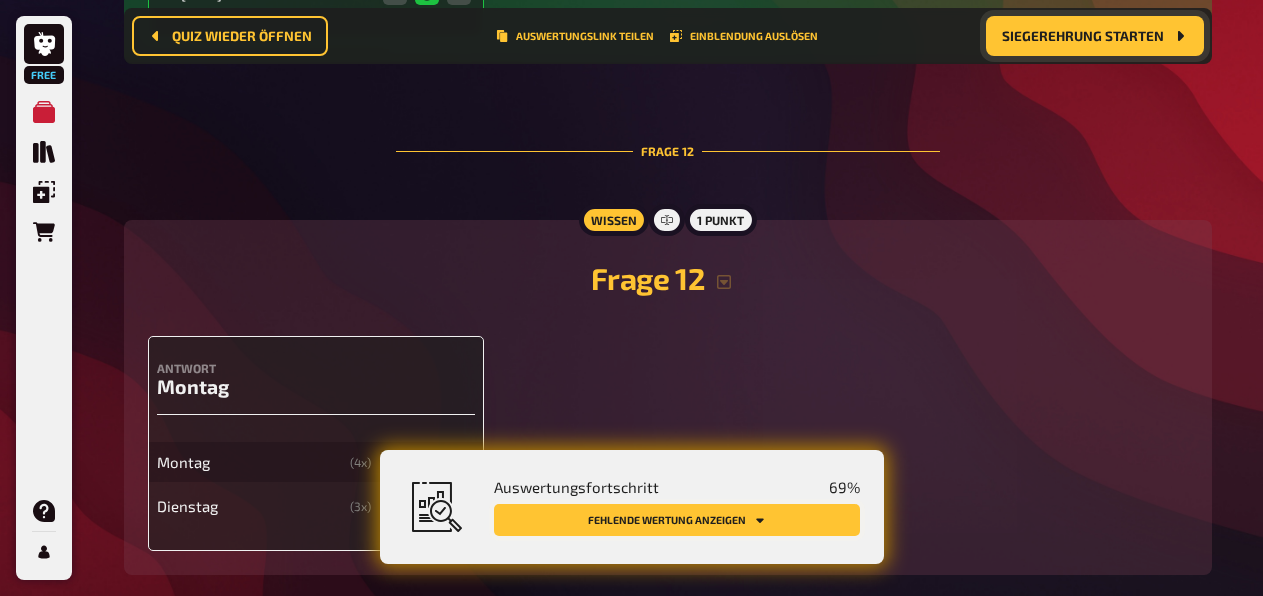 click on "Fehlende Wertung anzeigen" at bounding box center (677, 520) 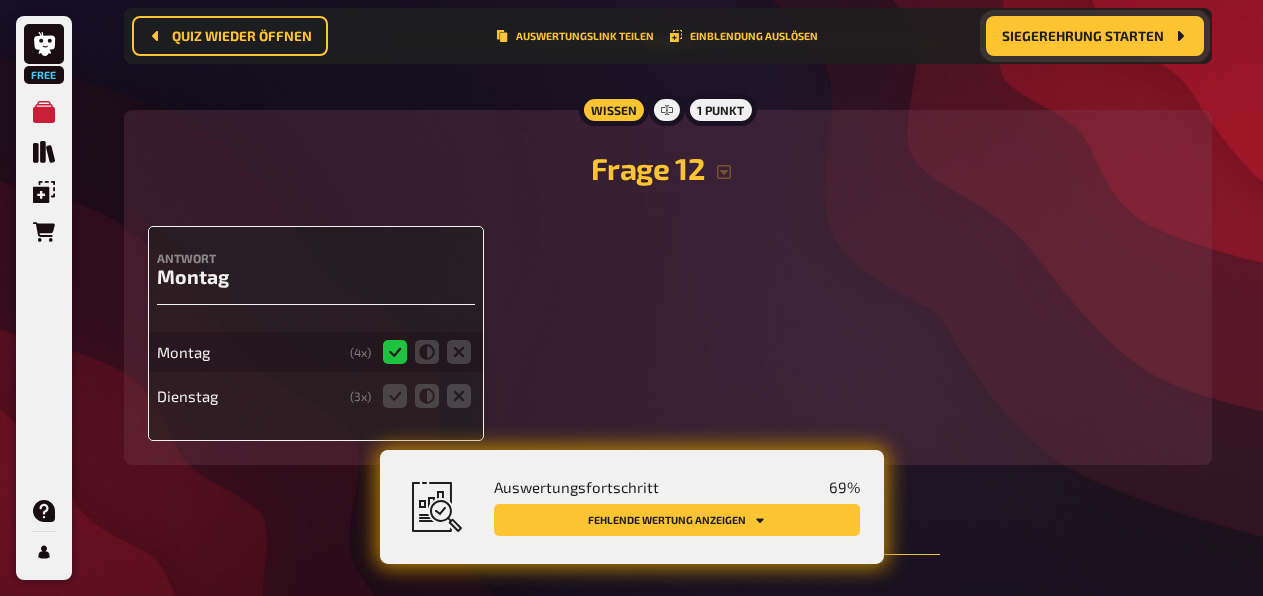 click on "Fehlende Wertung anzeigen" at bounding box center [677, 520] 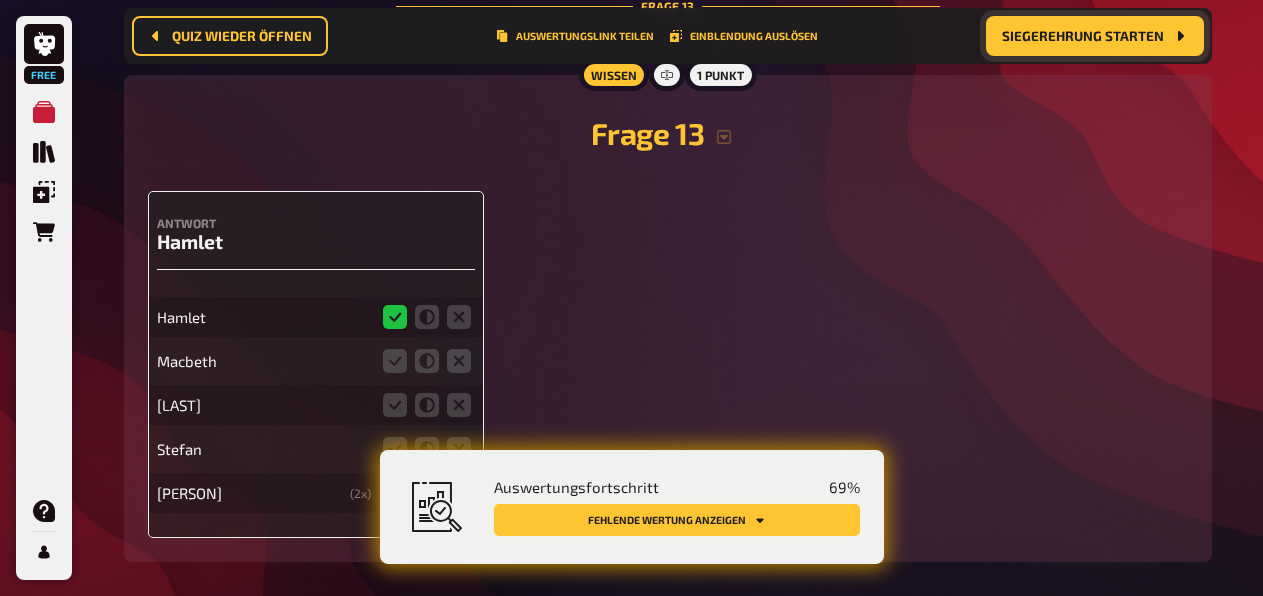 scroll, scrollTop: 7493, scrollLeft: 0, axis: vertical 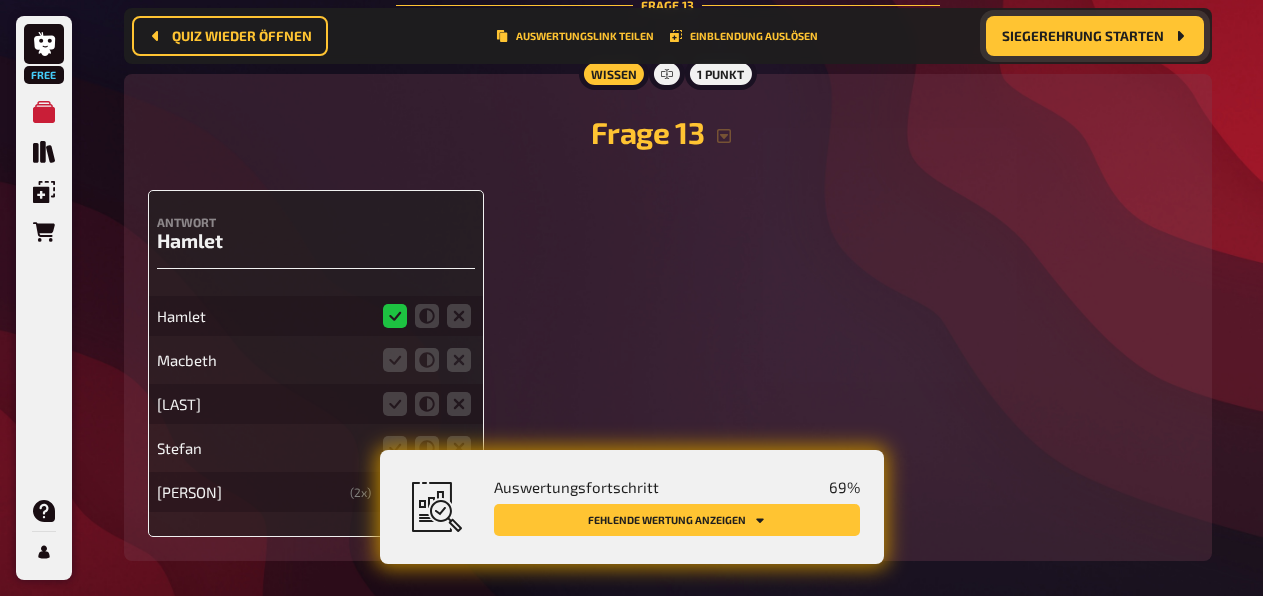 drag, startPoint x: 1021, startPoint y: 33, endPoint x: 1013, endPoint y: 63, distance: 31.04835 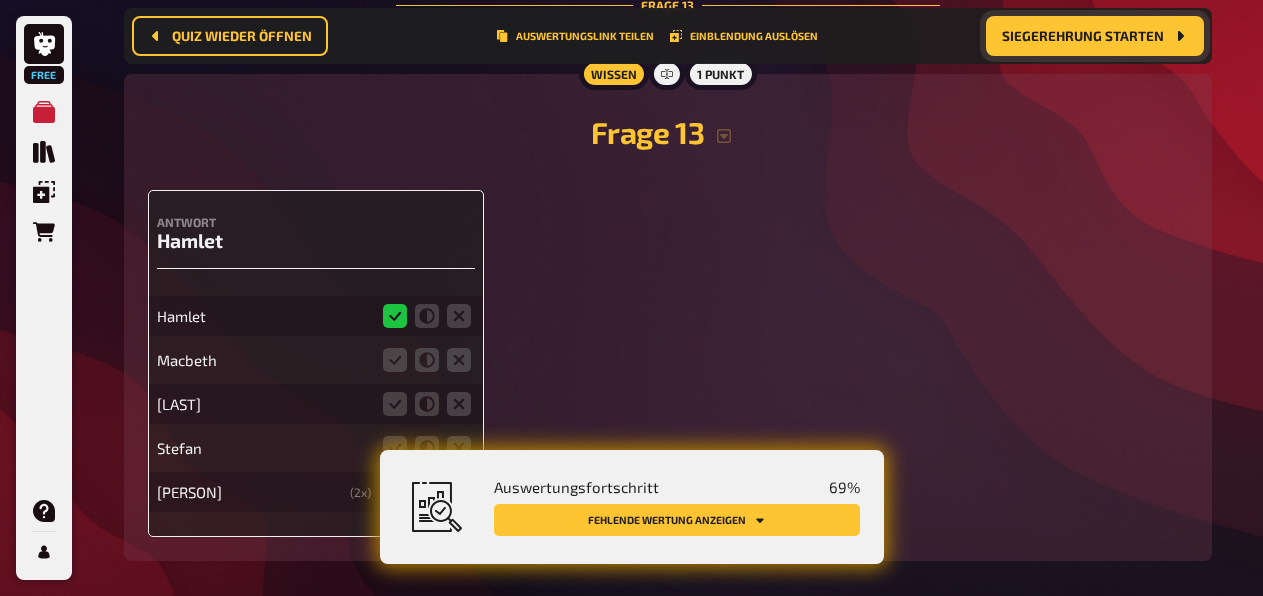 click on "Siegerehrung starten" at bounding box center [1083, 36] 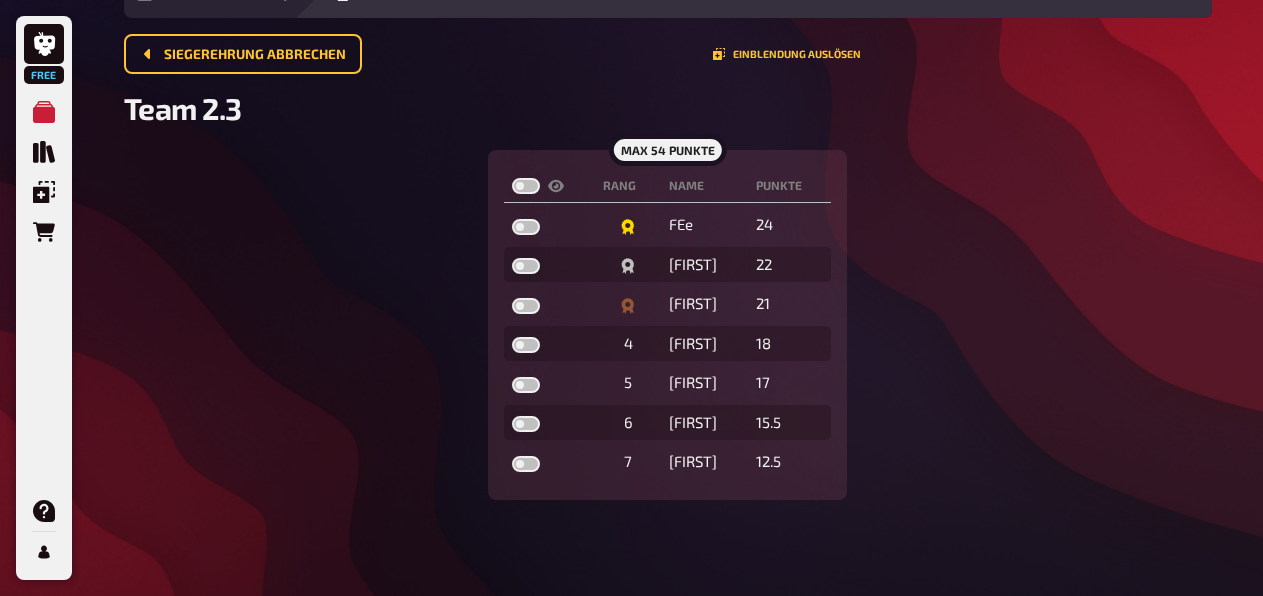scroll, scrollTop: 108, scrollLeft: 0, axis: vertical 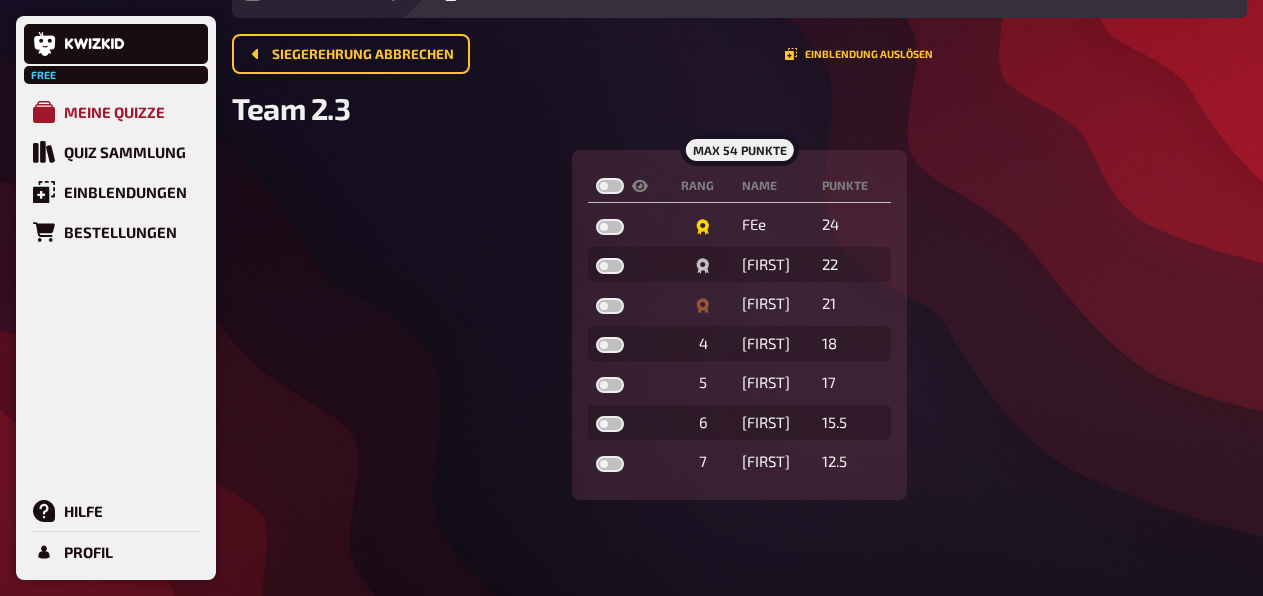 click on "Meine Quizze" at bounding box center [114, 112] 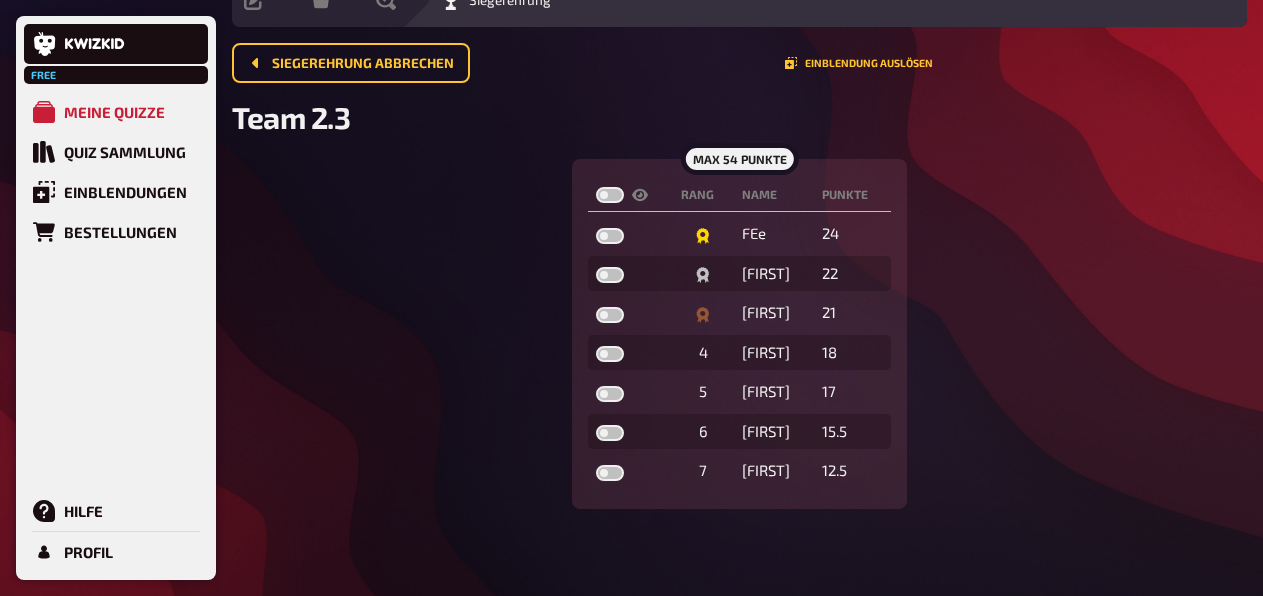 scroll, scrollTop: 106, scrollLeft: 0, axis: vertical 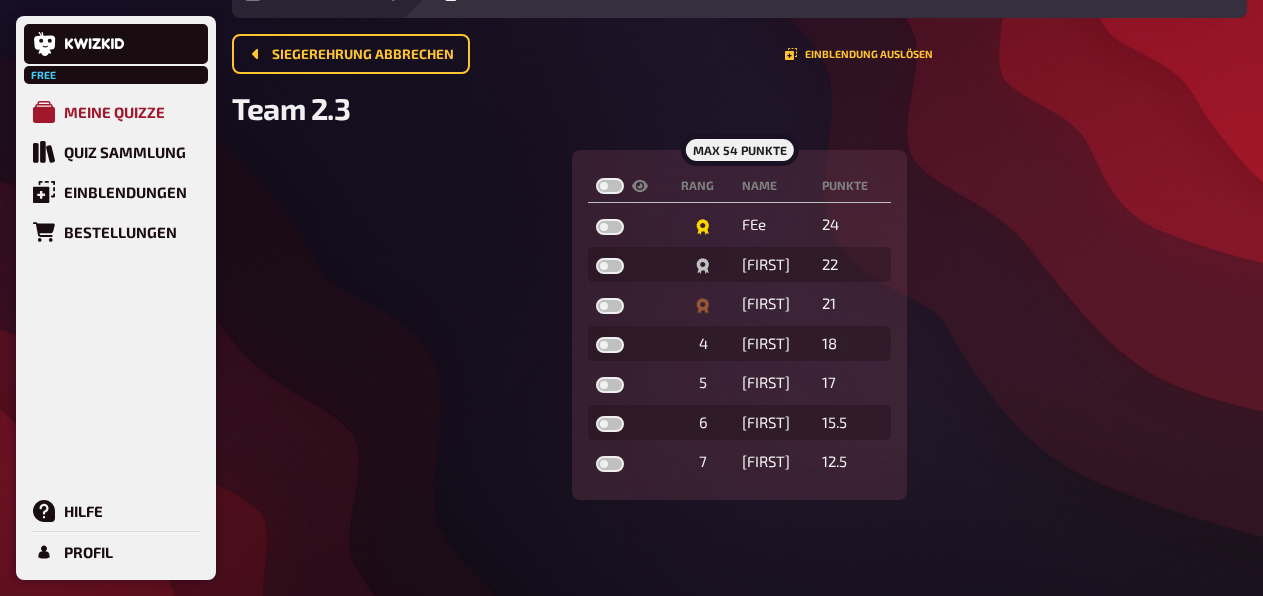 click on "Meine Quizze" at bounding box center [114, 112] 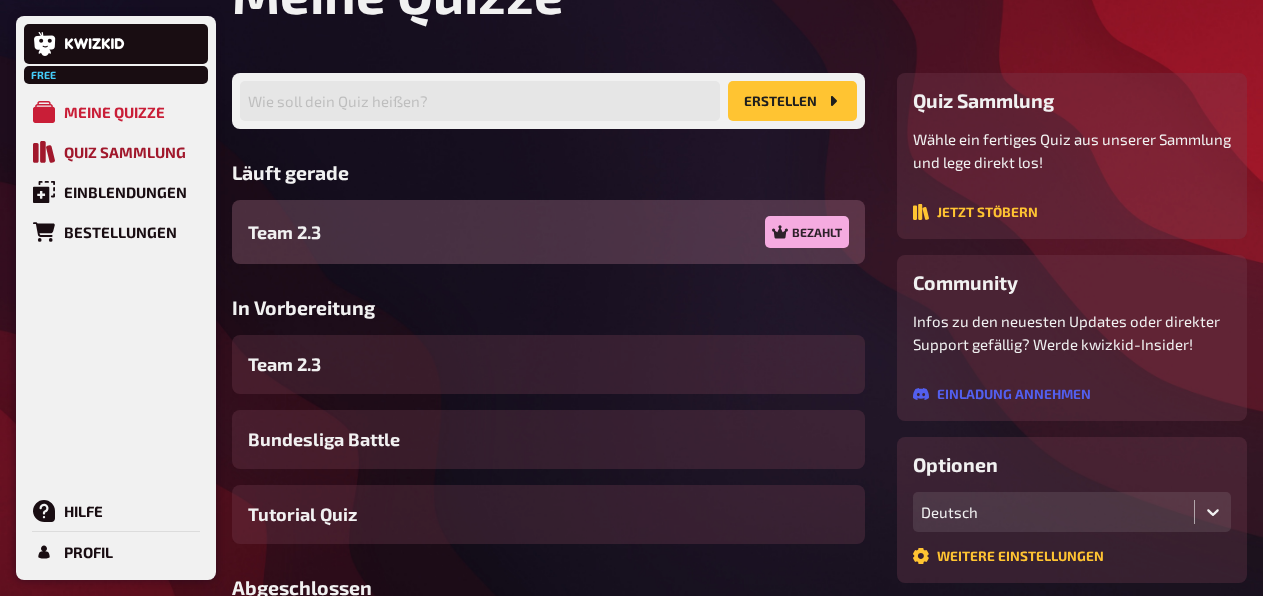 click on "Quiz Sammlung" at bounding box center (125, 152) 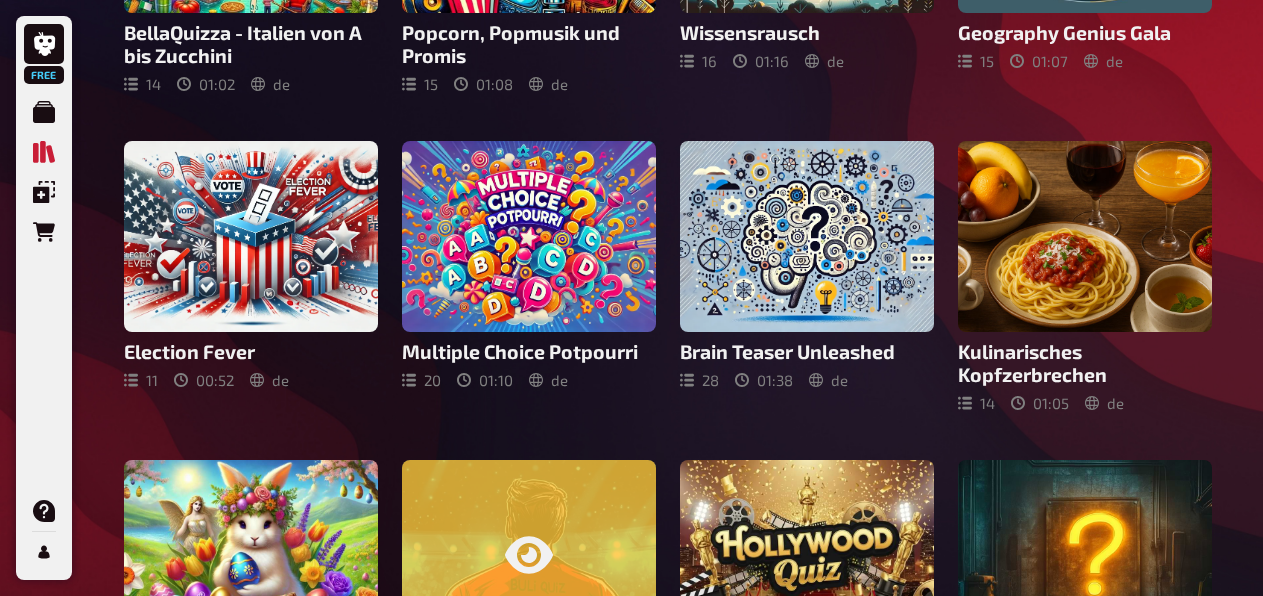 scroll, scrollTop: 636, scrollLeft: 0, axis: vertical 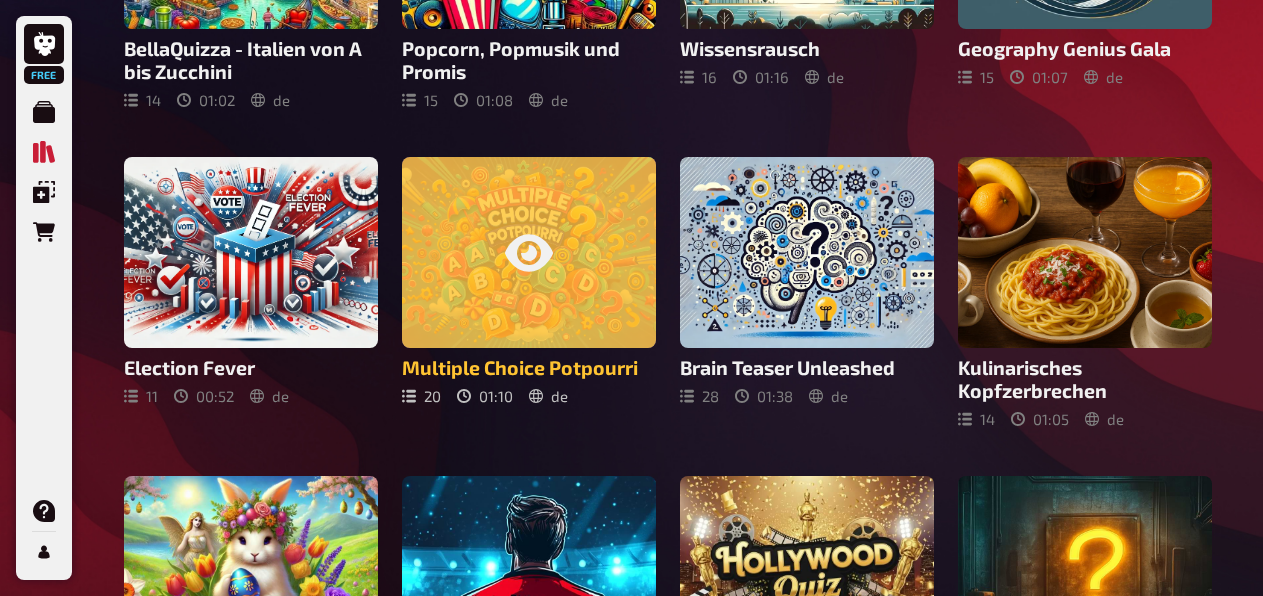 click 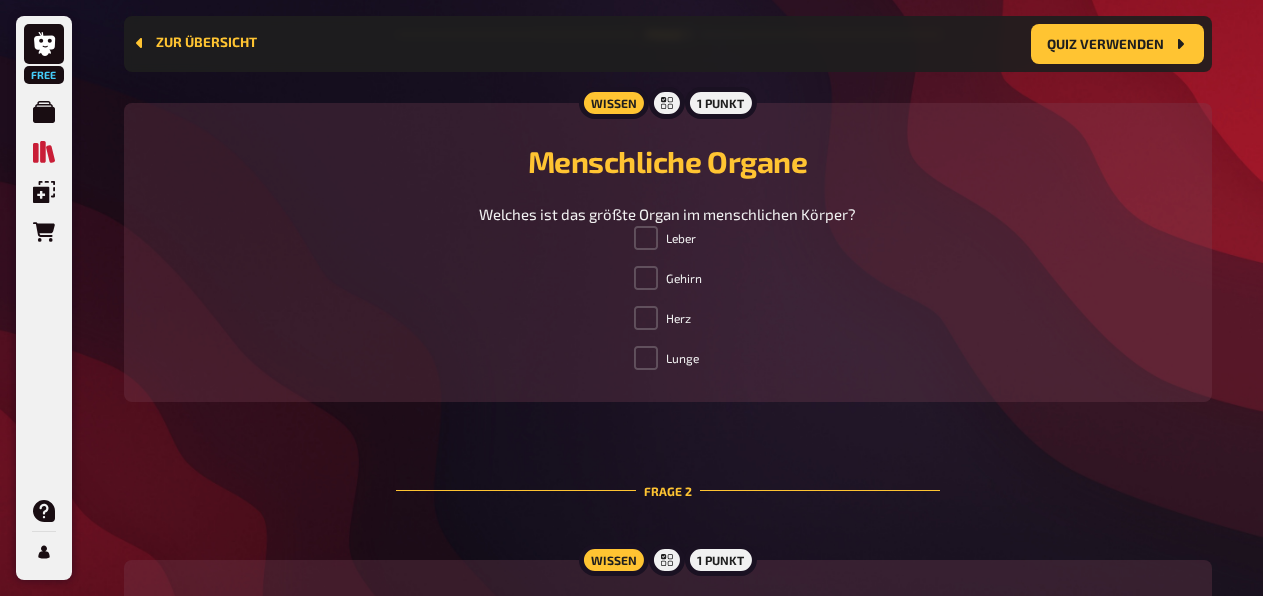 scroll, scrollTop: 758, scrollLeft: 0, axis: vertical 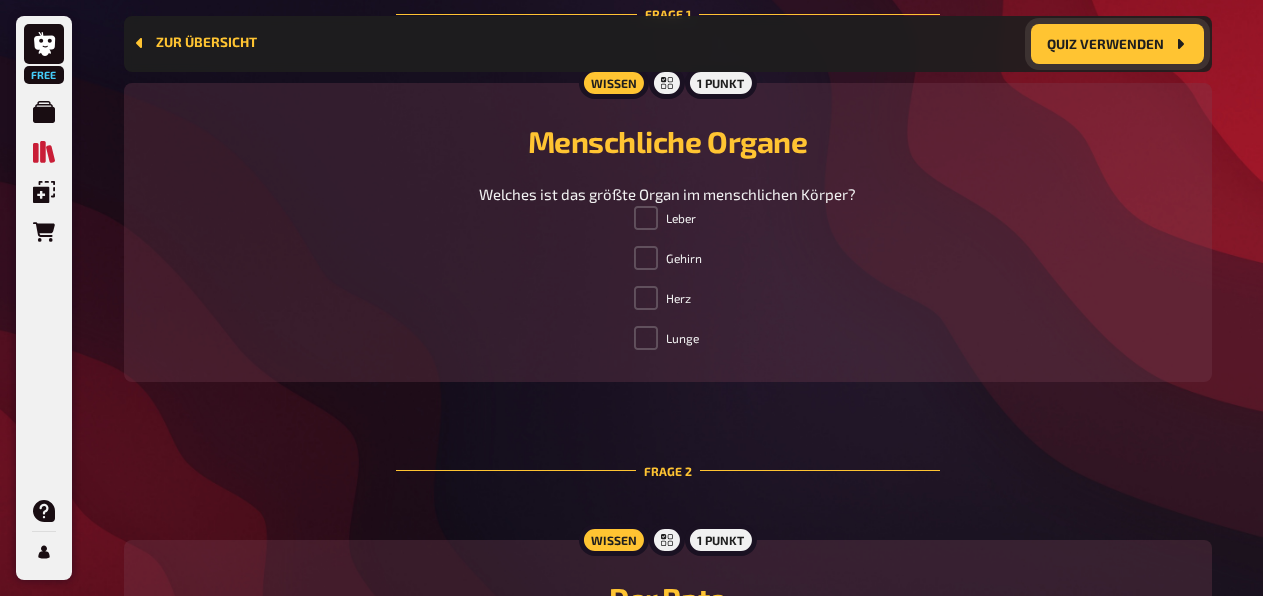 click on "Quiz verwenden" at bounding box center (1117, 44) 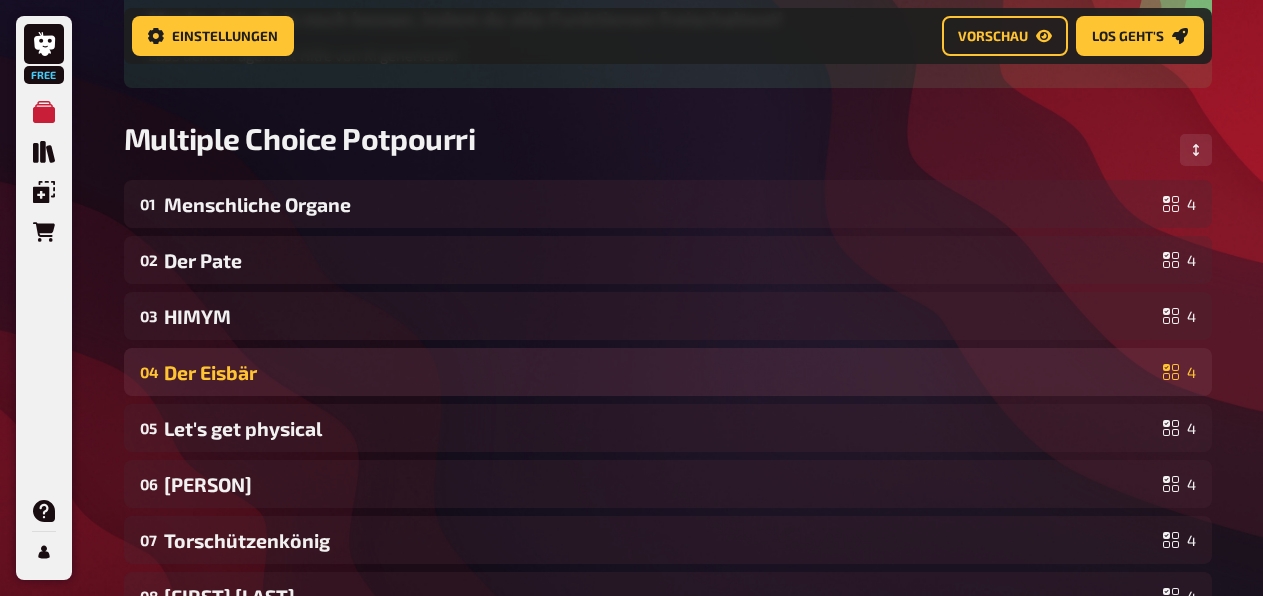 scroll, scrollTop: 228, scrollLeft: 0, axis: vertical 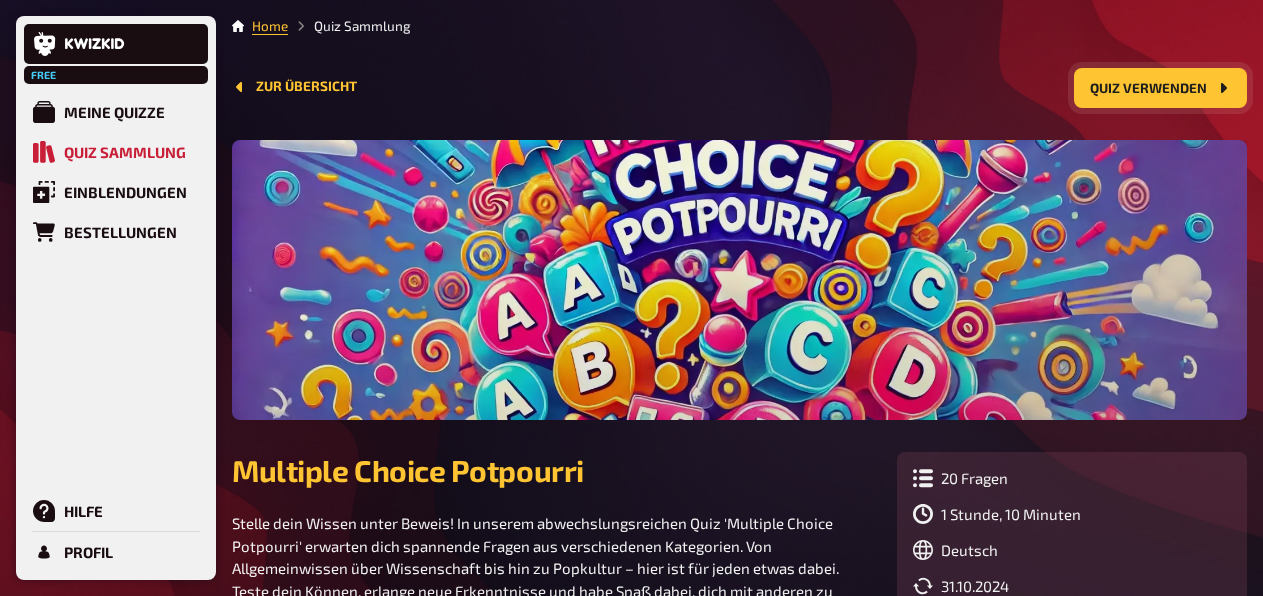 click on "Quiz verwenden" at bounding box center [1160, 88] 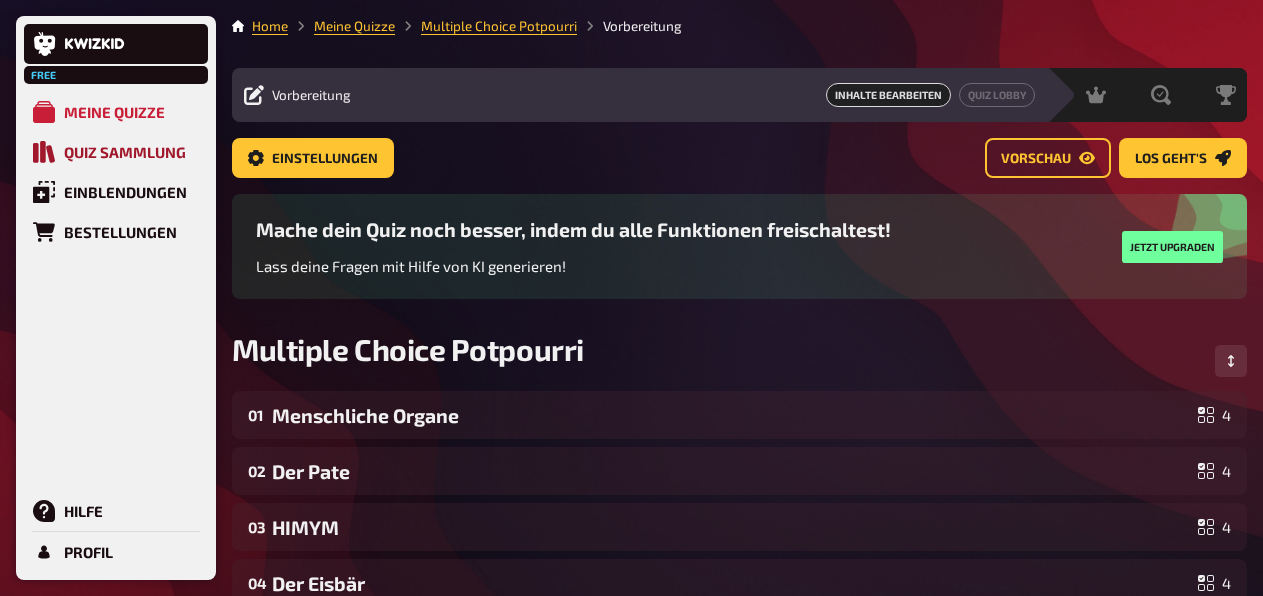click on "Quiz Sammlung" at bounding box center [125, 152] 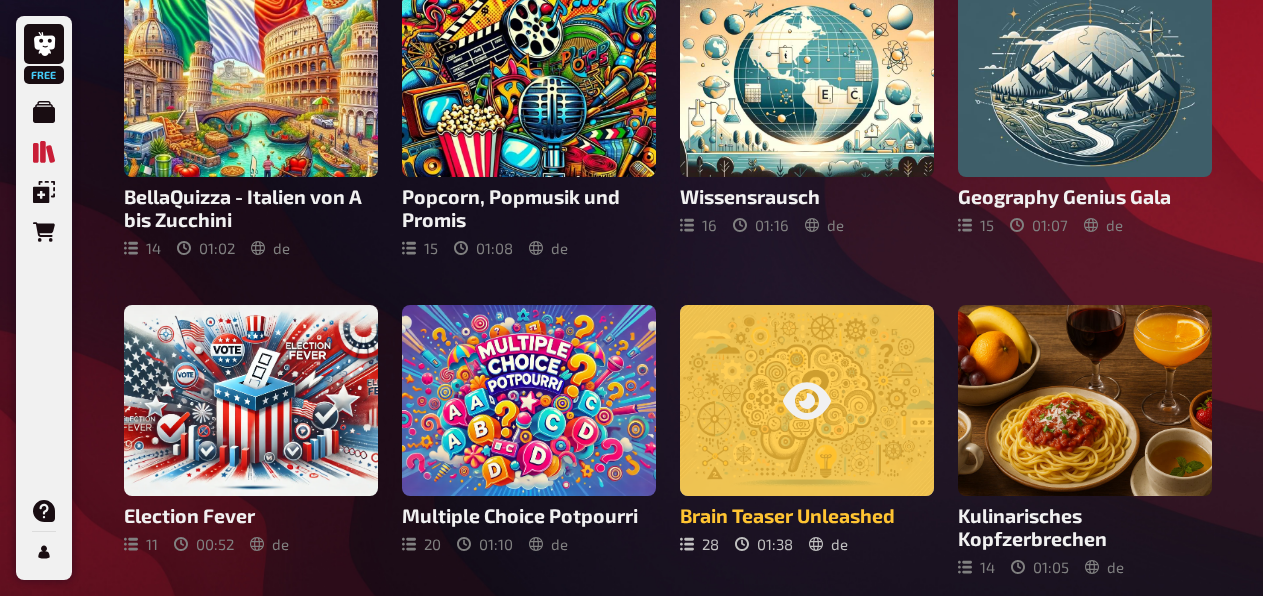 scroll, scrollTop: 530, scrollLeft: 0, axis: vertical 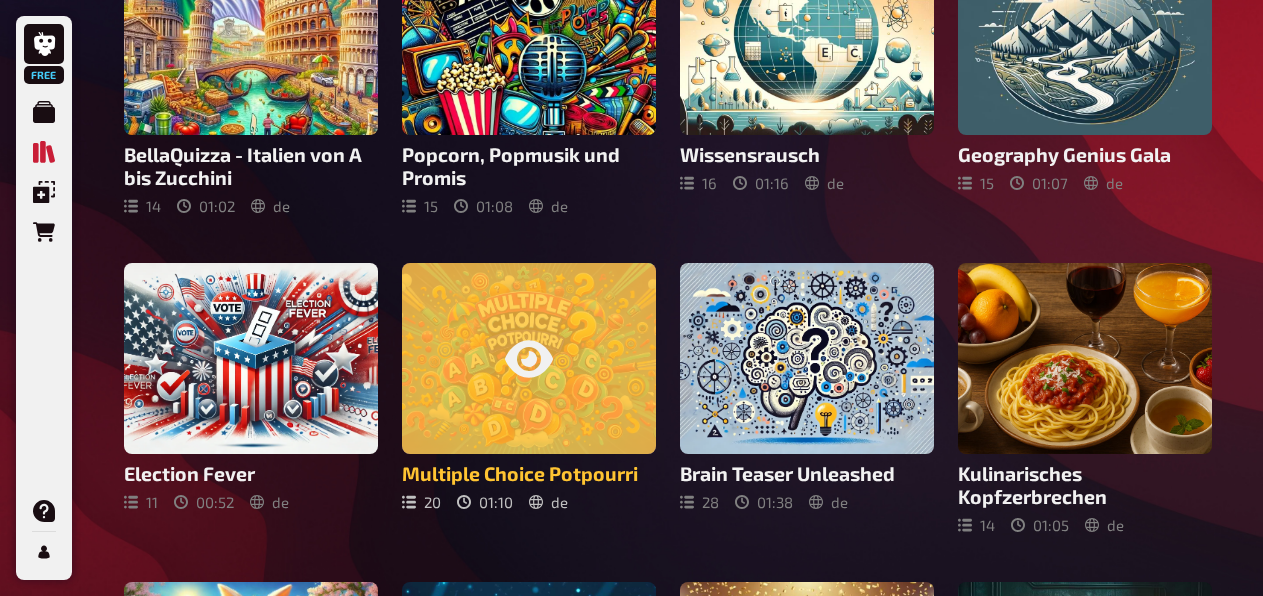 click at bounding box center (529, 358) 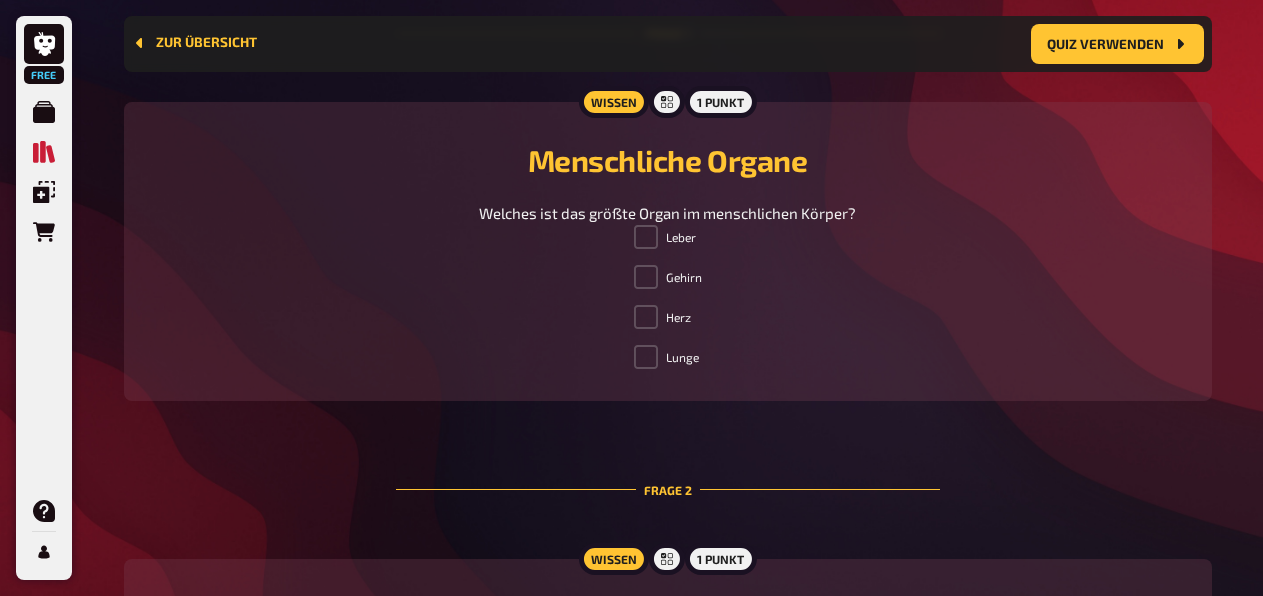 scroll, scrollTop: 758, scrollLeft: 0, axis: vertical 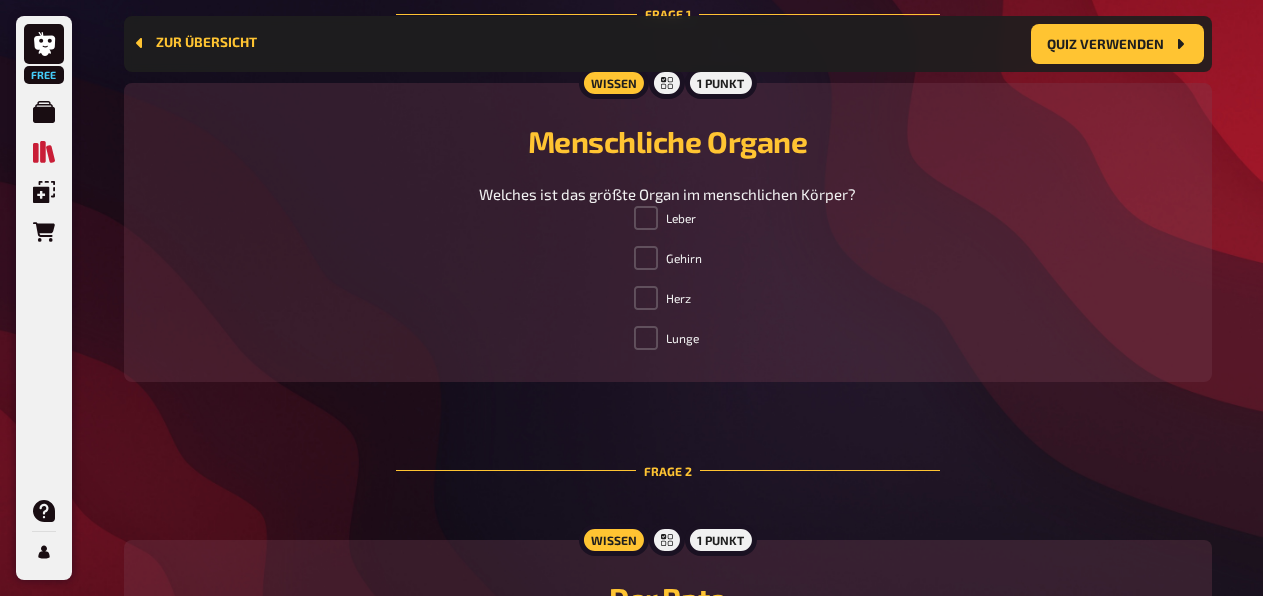 click at bounding box center [646, 338] 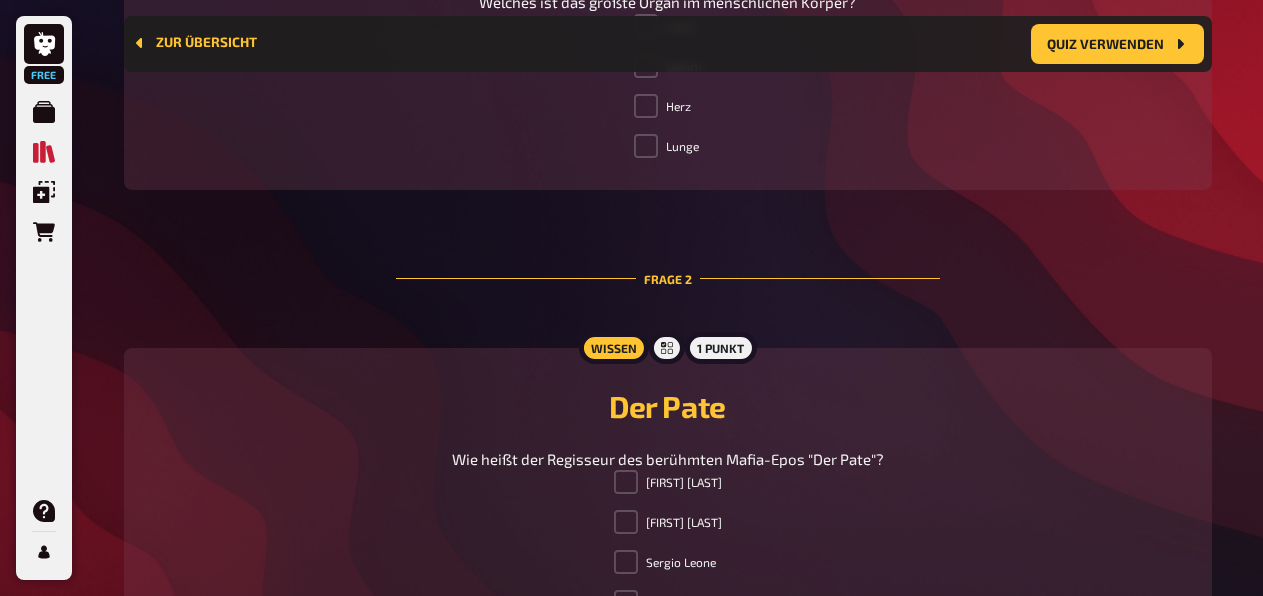 scroll, scrollTop: 970, scrollLeft: 0, axis: vertical 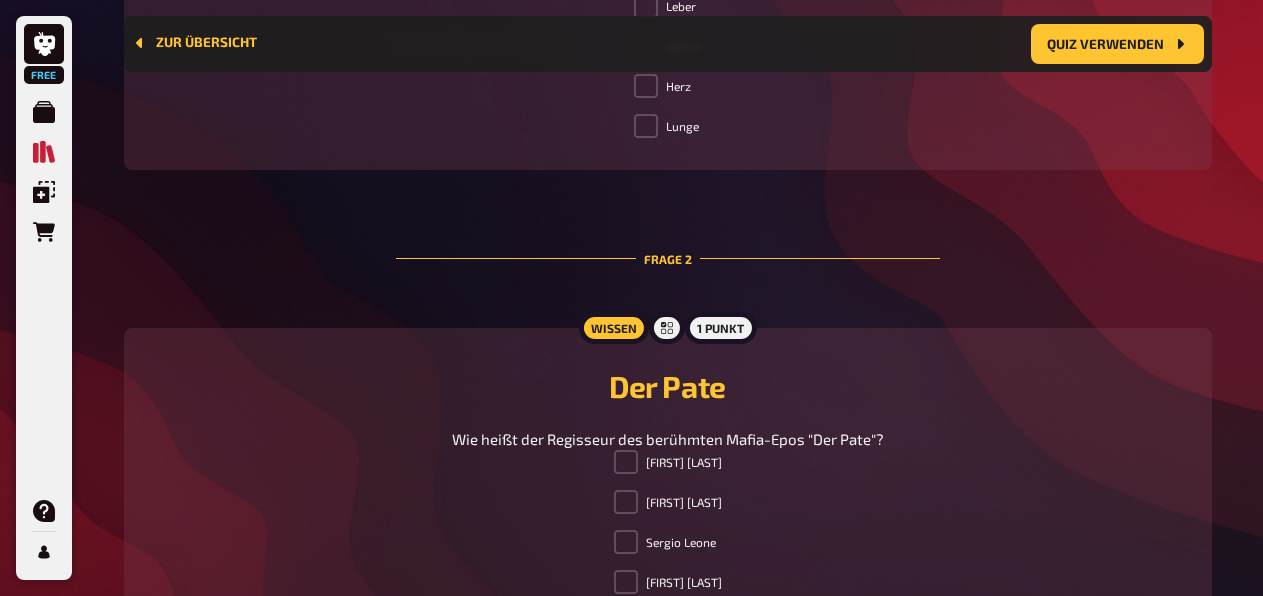 click at bounding box center [646, 126] 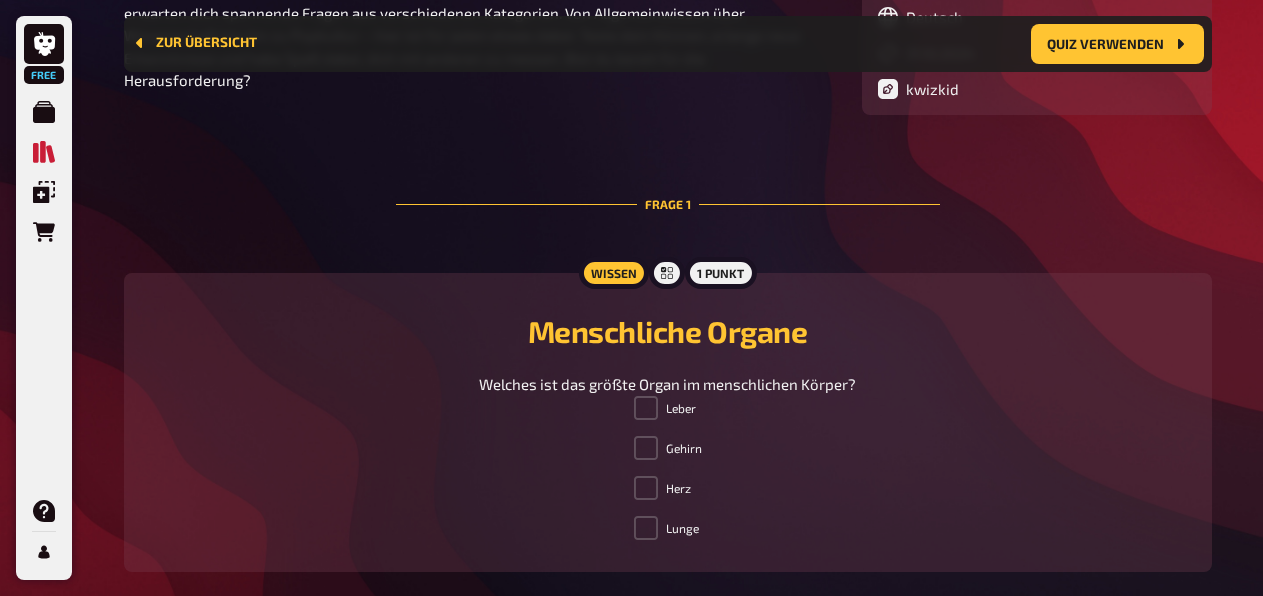 scroll, scrollTop: 440, scrollLeft: 0, axis: vertical 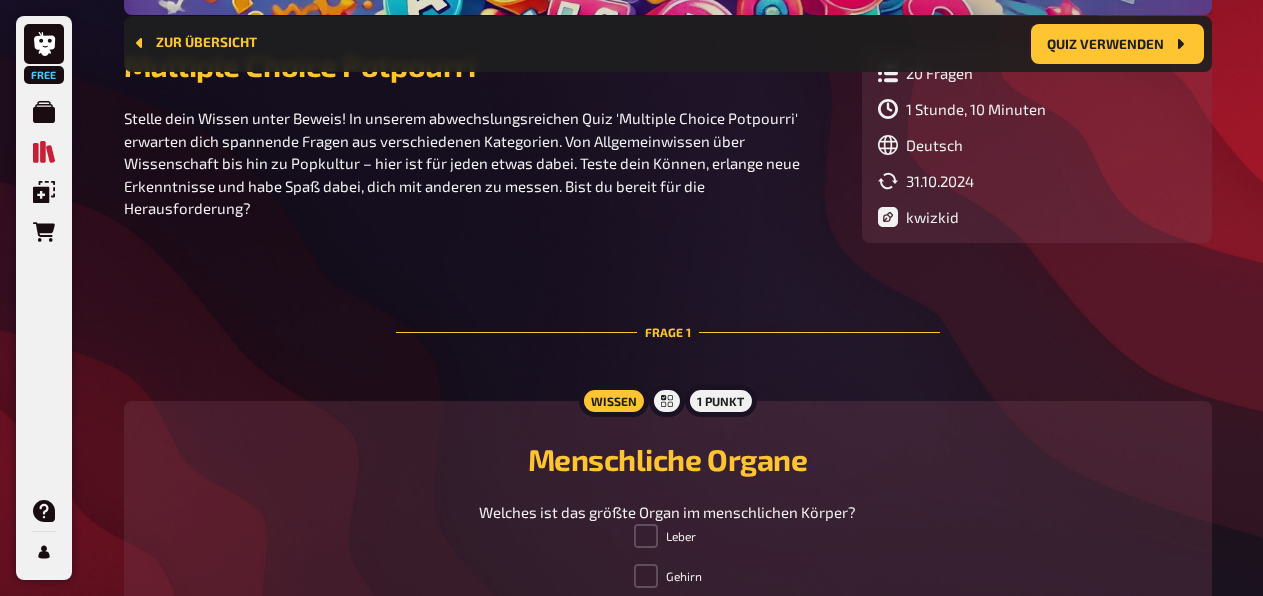 click on "Multiple Choice Potpourri Stelle dein Wissen unter Beweis! In unserem abwechslungsreichen Quiz 'Multiple Choice Potpourri' erwarten dich spannende Fragen aus verschiedenen Kategorien. Von Allgemeinwissen über Wissenschaft bis hin zu Popkultur – hier ist für jeden etwas dabei. Teste dein Können, erlange neue Erkenntnisse und habe Spaß dabei, dich mit anderen zu messen. Bist du bereit für die Herausforderung?   20   Fragen   1 Stunde, 10 Minuten   Deutsch   31.10.2024   kwizkid Frage   1 Wissen 1 Punkt Menschliche Organe Welches ist das größte Organ im menschlichen Körper? Leber Gehirn Herz Lunge Frage   2 Wissen 1 Punkt Der Pate Wie heißt der Regisseur des berühmten Mafia-Epos "Der Pate"?  Martin Scorsese Francis Ford Coppola Sergio Leone Stanley Kubrick 18 weitere Fragen anzeigen" at bounding box center (668, 456) 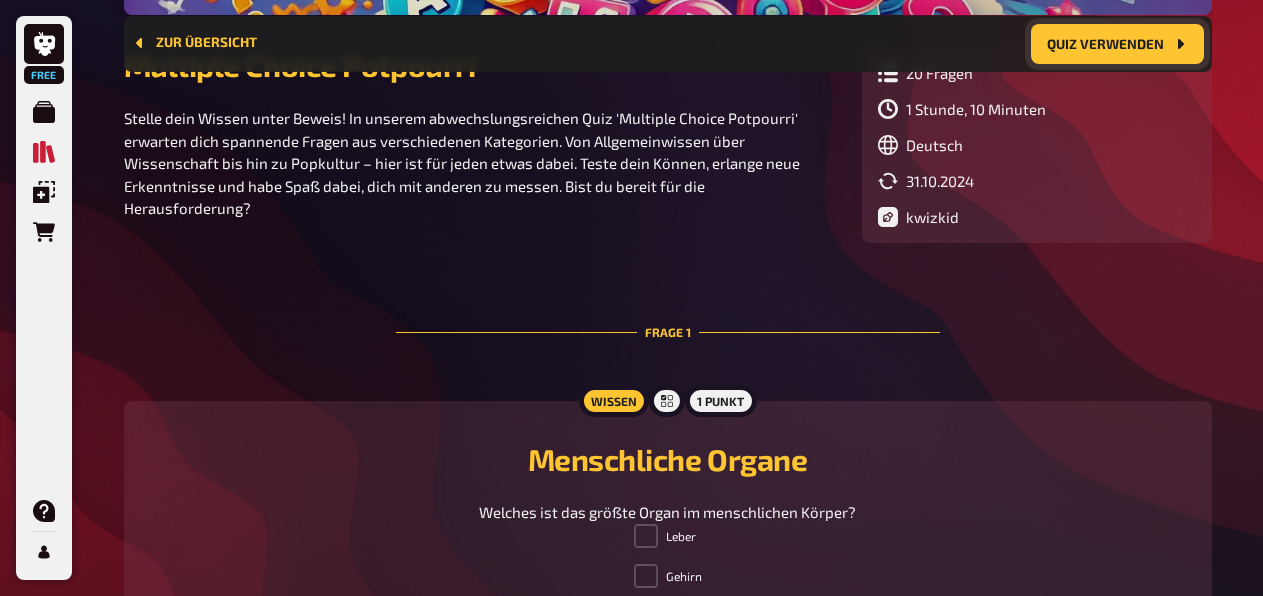 click on "Quiz verwenden" at bounding box center [1117, 44] 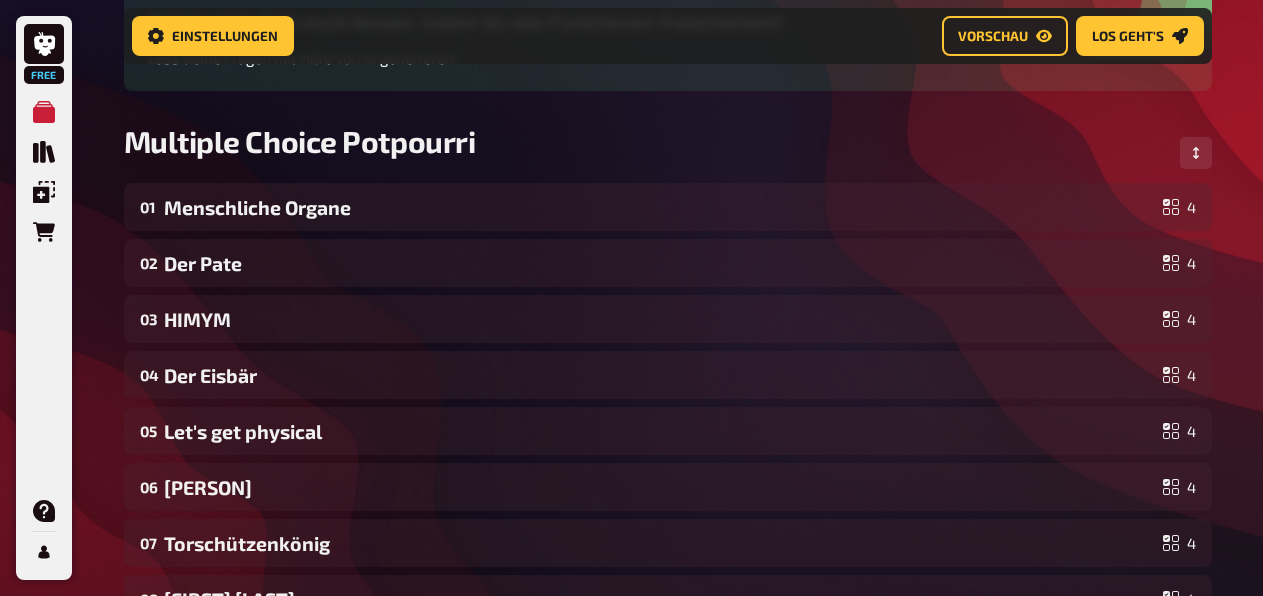 scroll, scrollTop: 122, scrollLeft: 0, axis: vertical 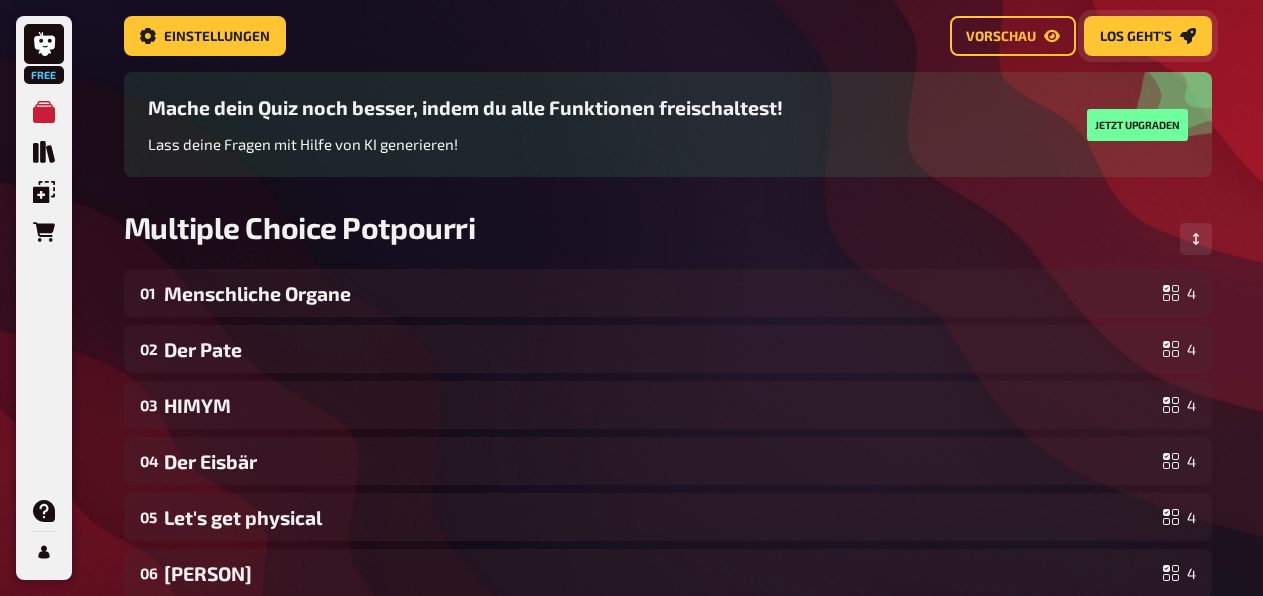 click on "Los geht's" at bounding box center [1148, 36] 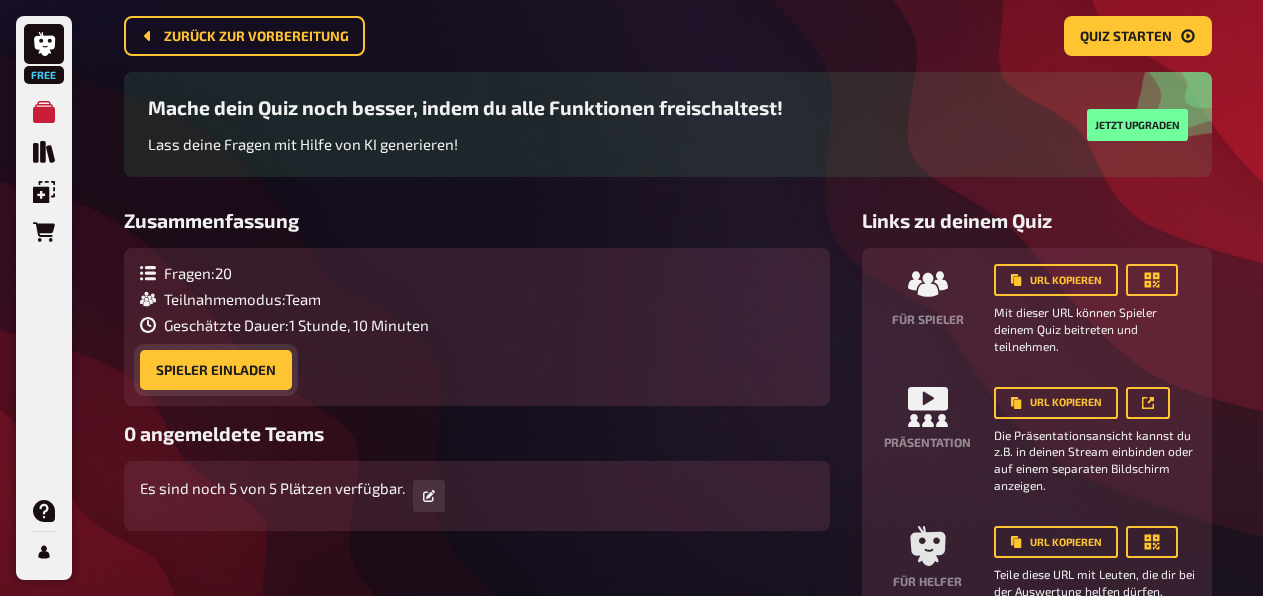 click on "Spieler einladen" at bounding box center (216, 370) 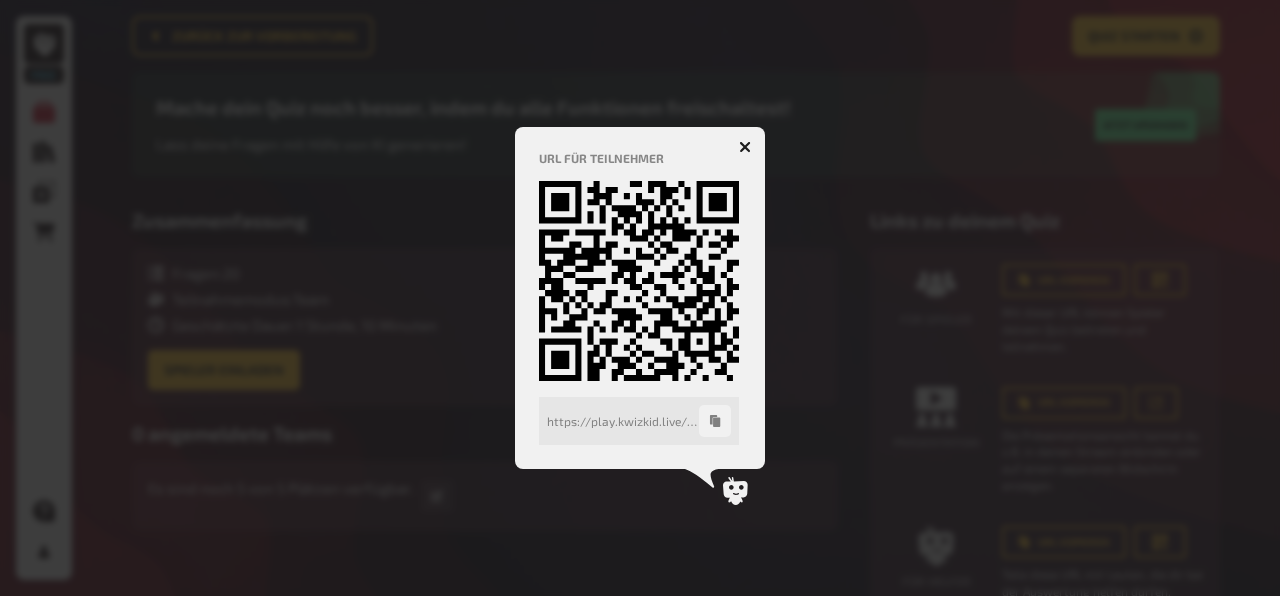 click at bounding box center [745, 147] 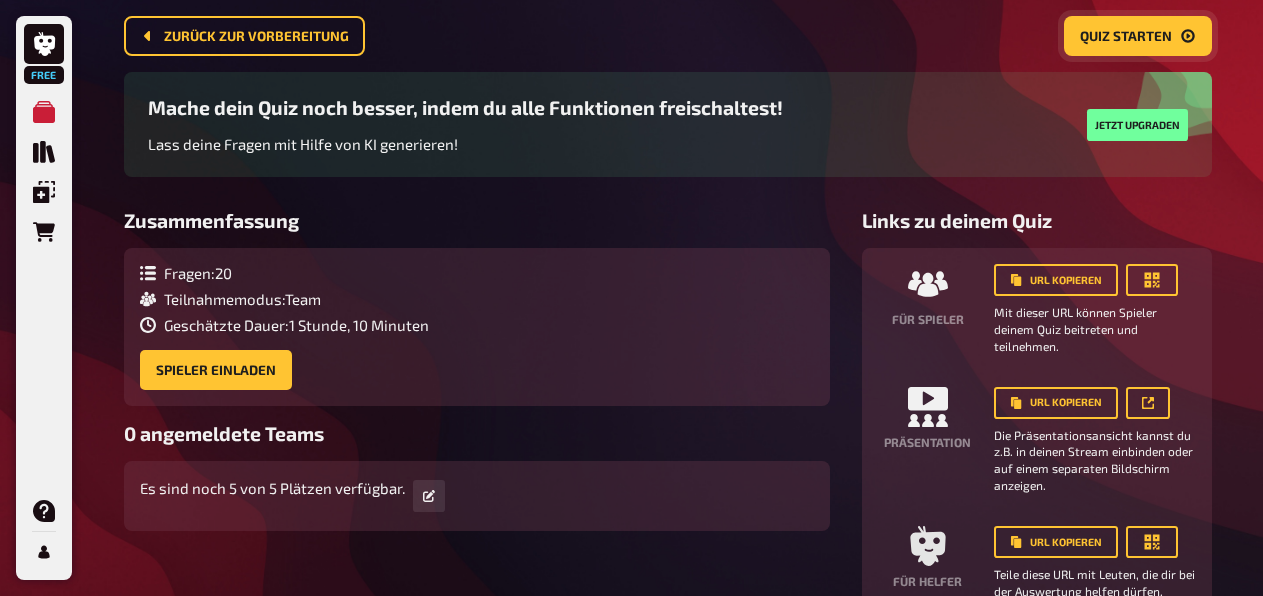 click on "Quiz starten" at bounding box center [1126, 37] 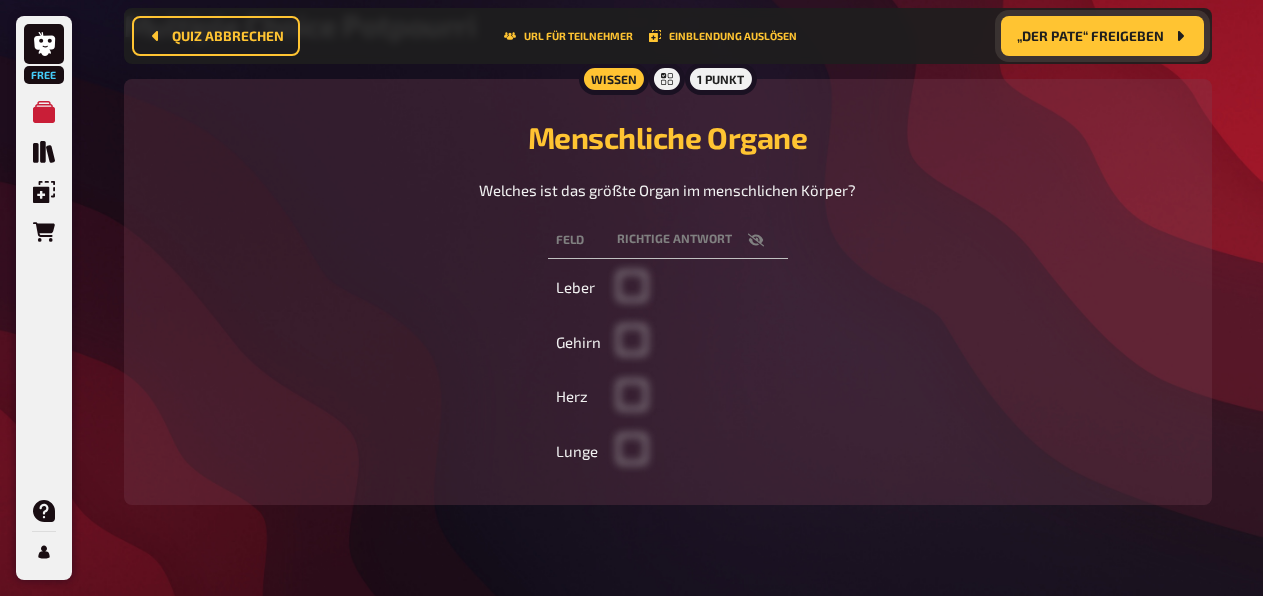 scroll, scrollTop: 223, scrollLeft: 0, axis: vertical 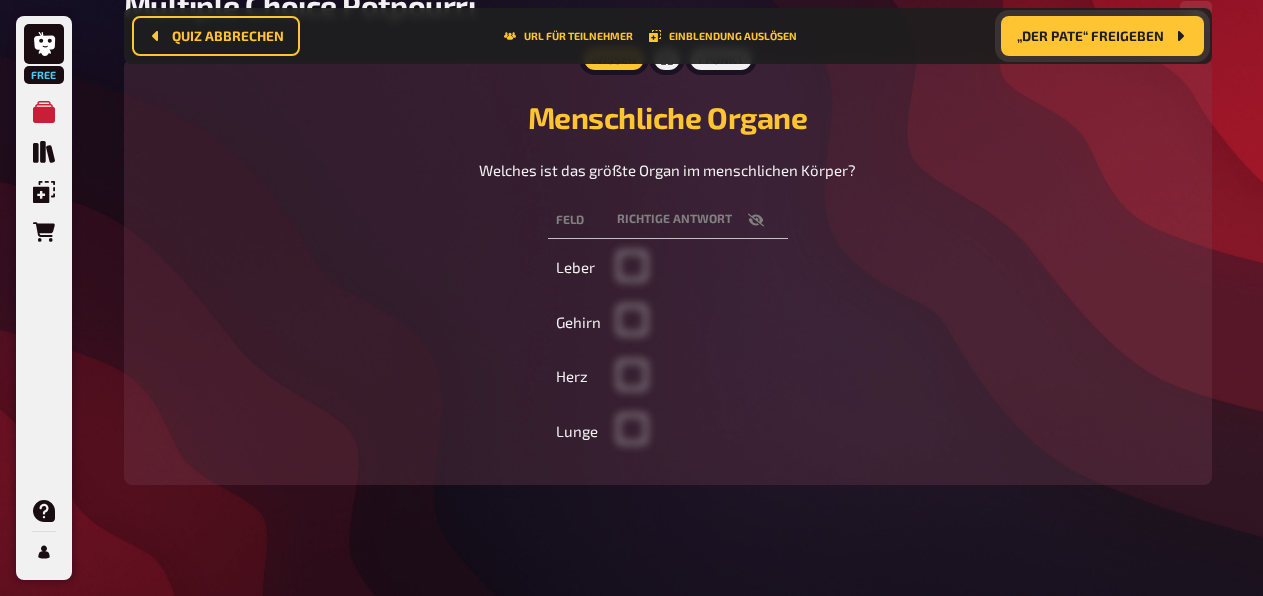 click at bounding box center (698, 431) 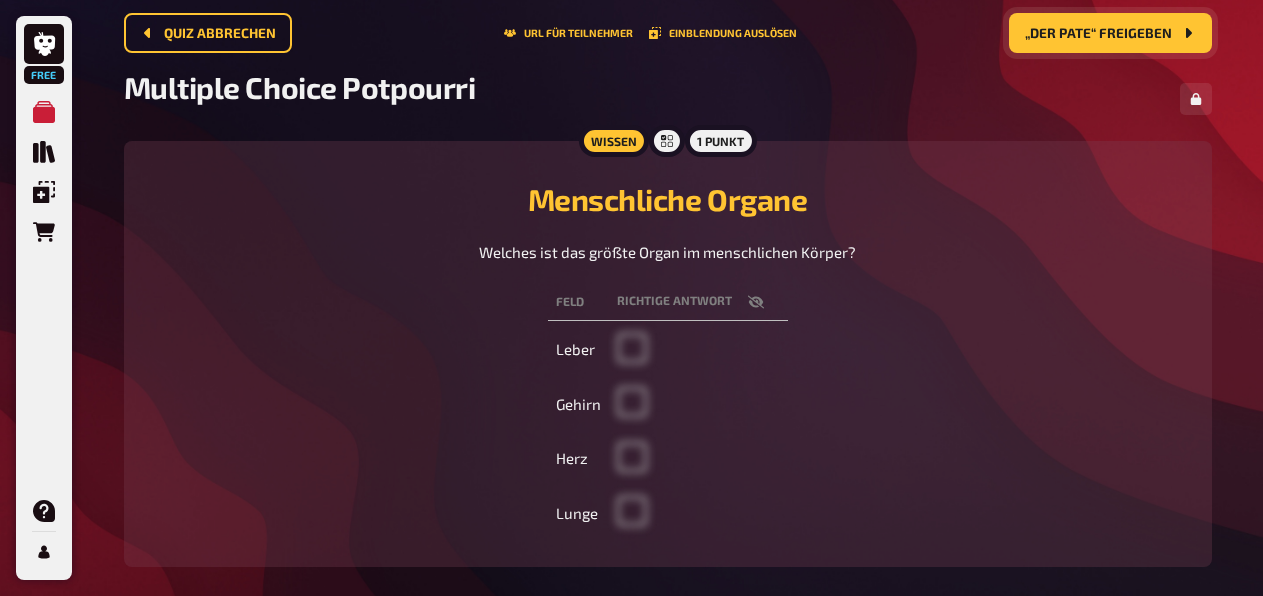 scroll, scrollTop: 117, scrollLeft: 0, axis: vertical 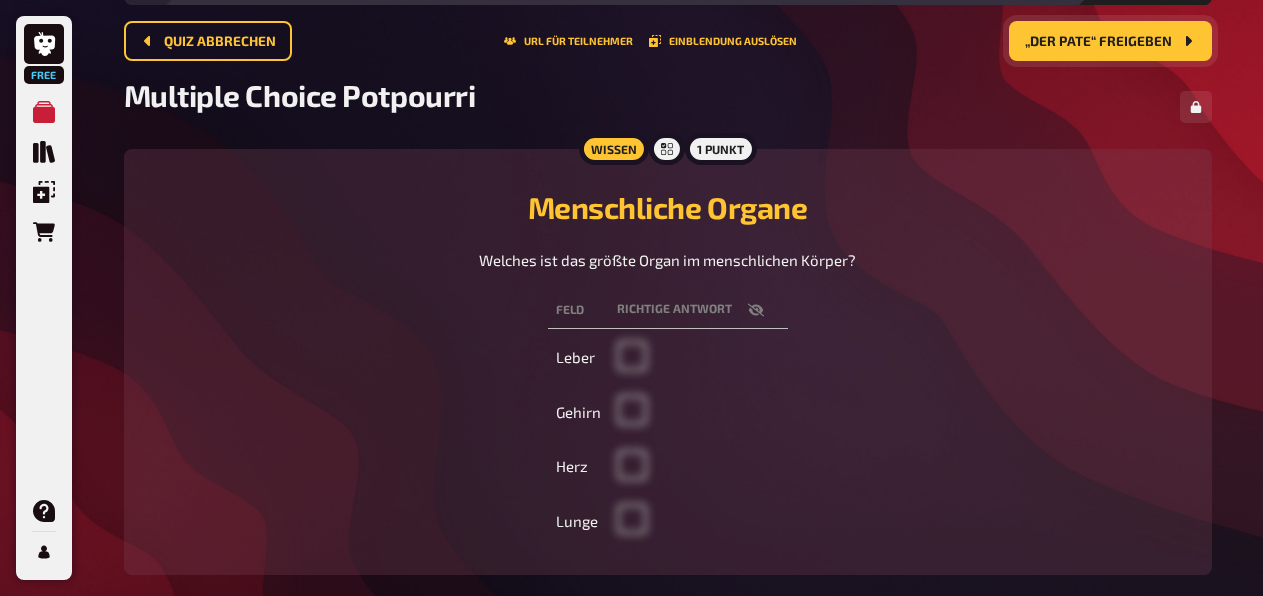 click on "Richtige Antwort" at bounding box center (698, 310) 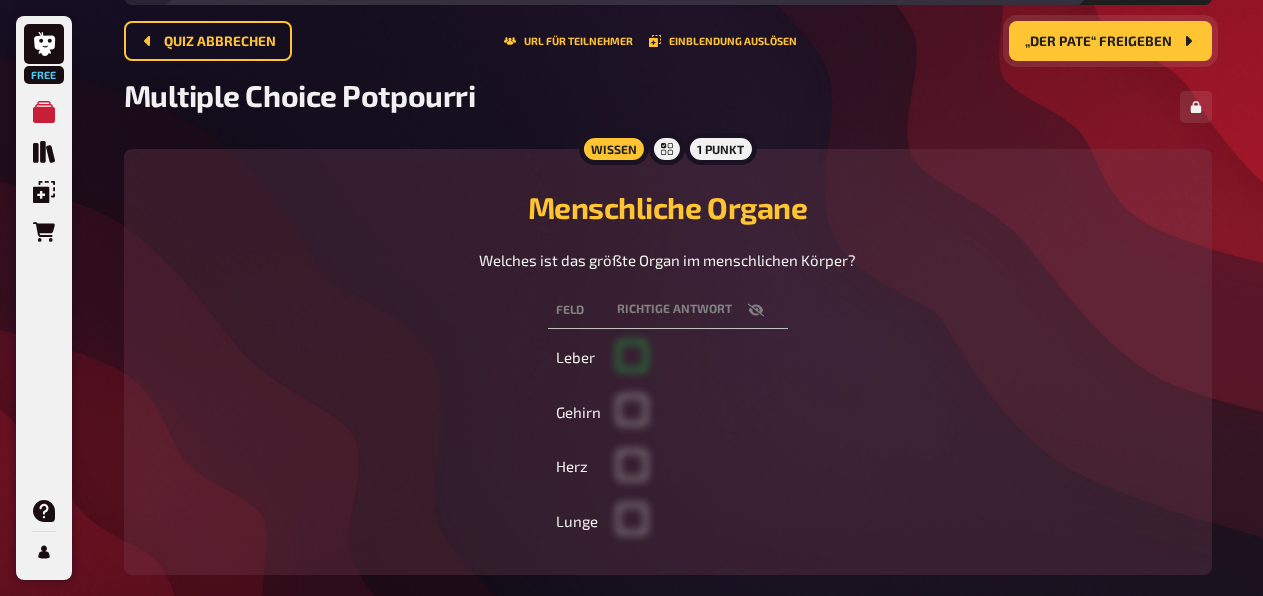 checkbox on "true" 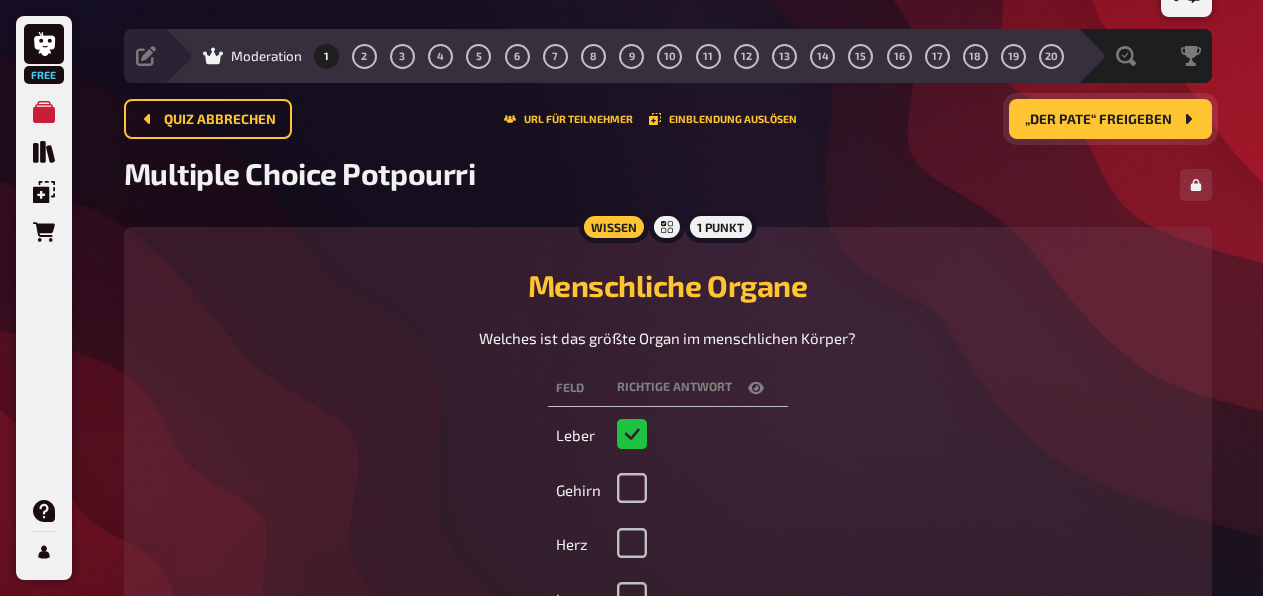 scroll, scrollTop: 25, scrollLeft: 0, axis: vertical 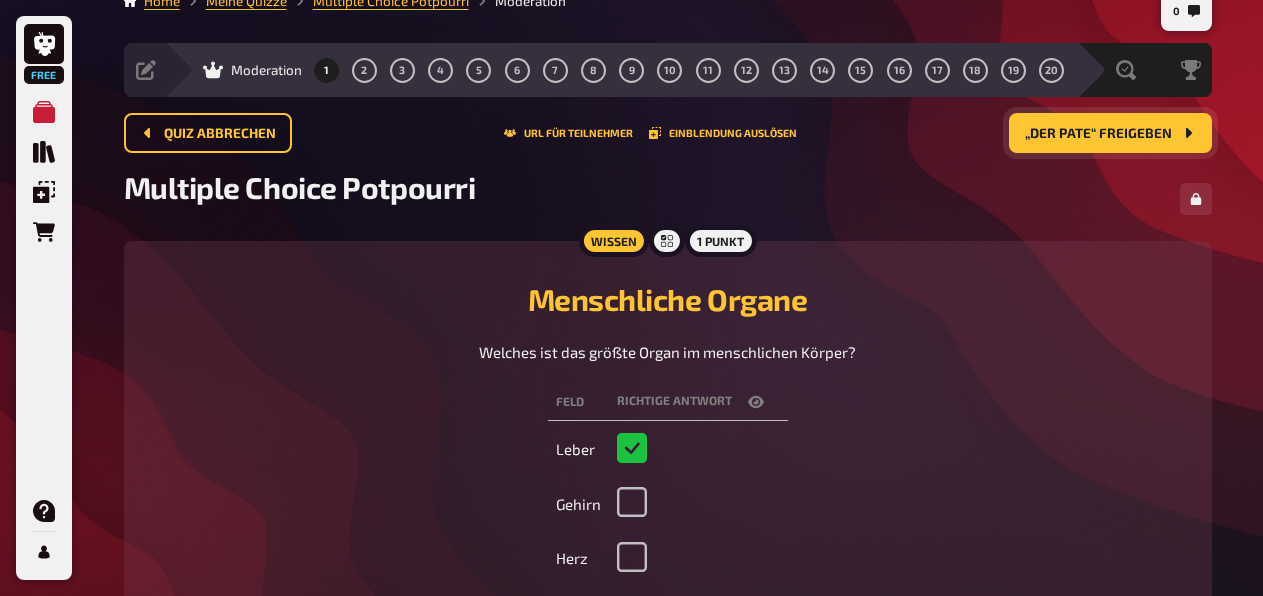 click on "„Der Pate“ freigeben" at bounding box center [1098, 134] 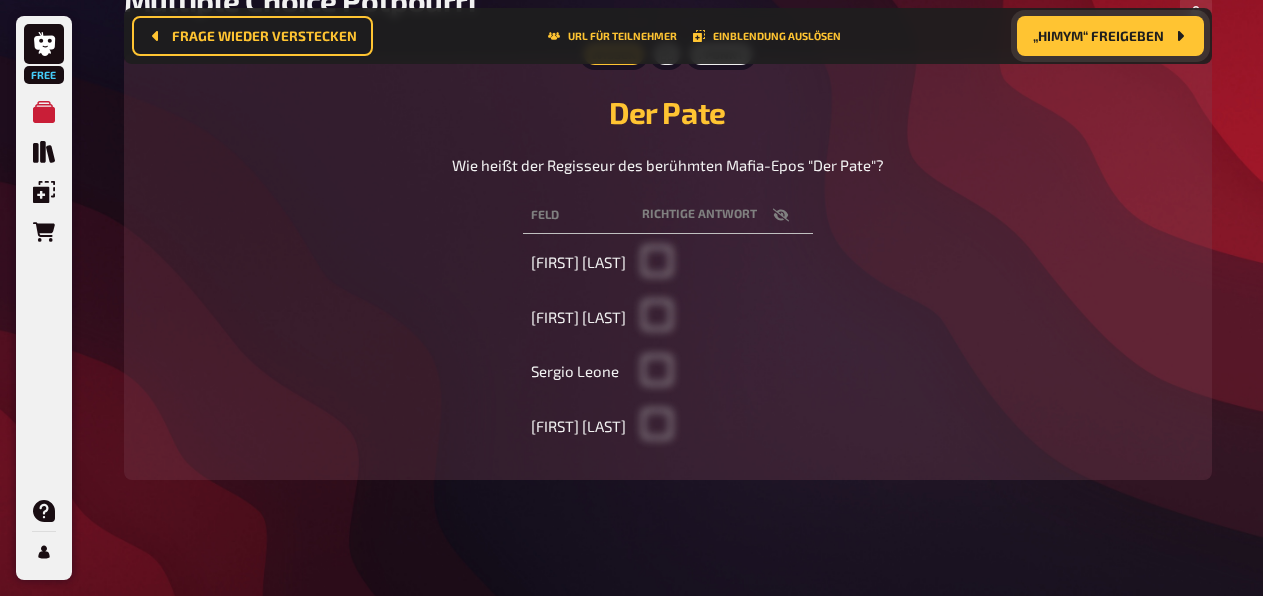 scroll, scrollTop: 237, scrollLeft: 0, axis: vertical 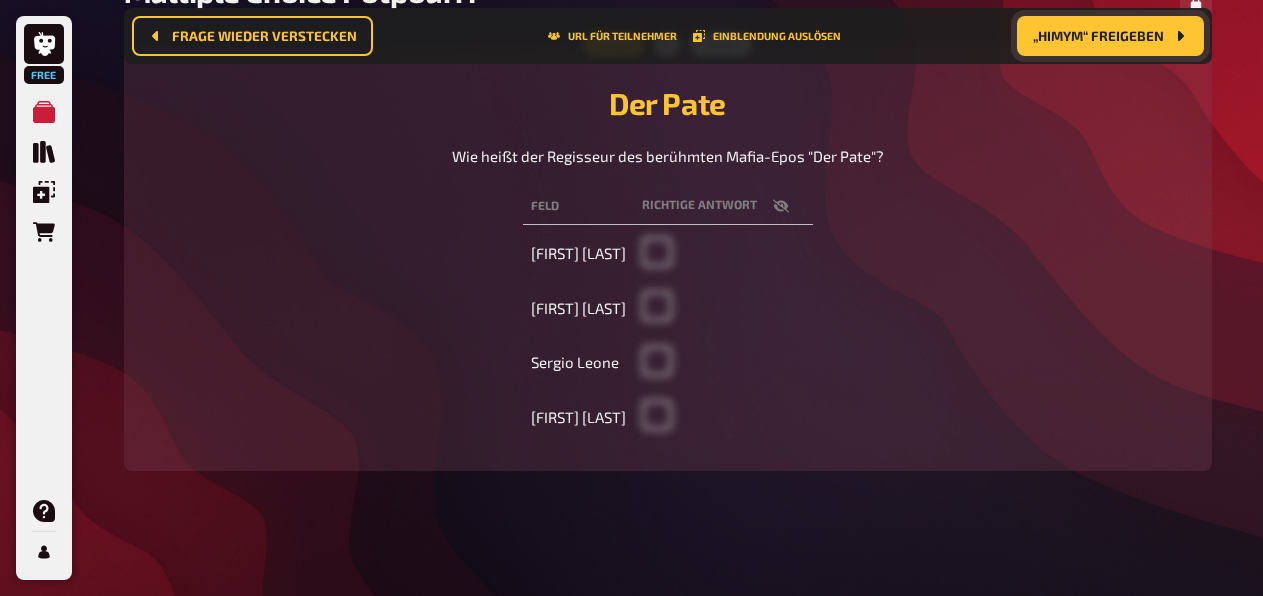 click 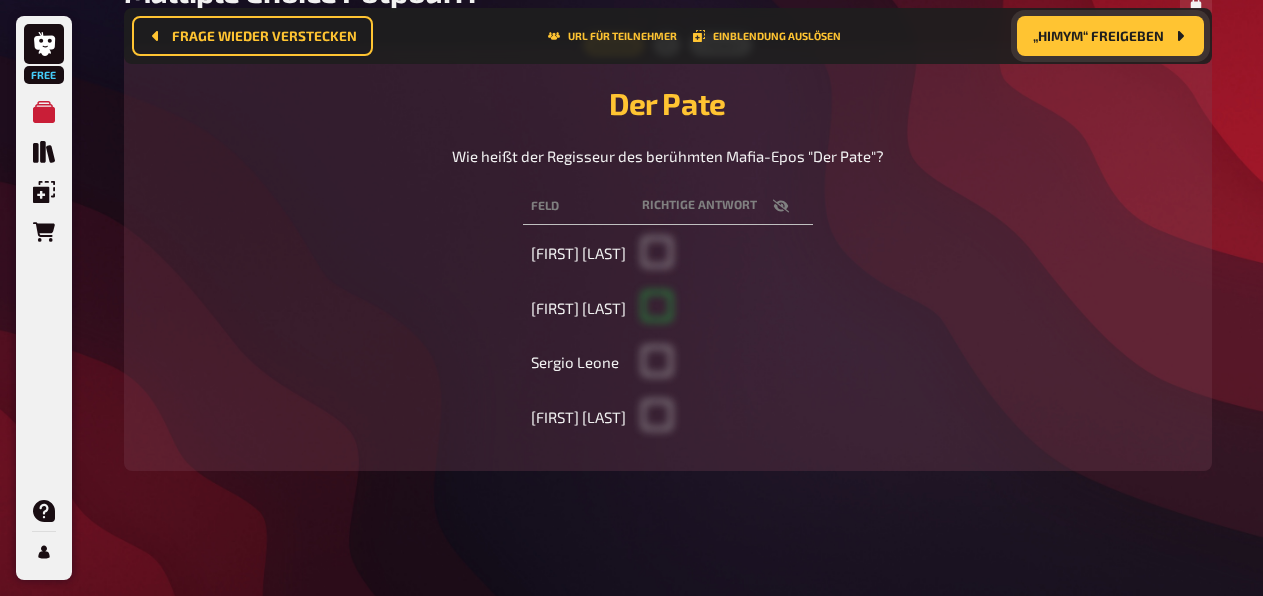 checkbox on "true" 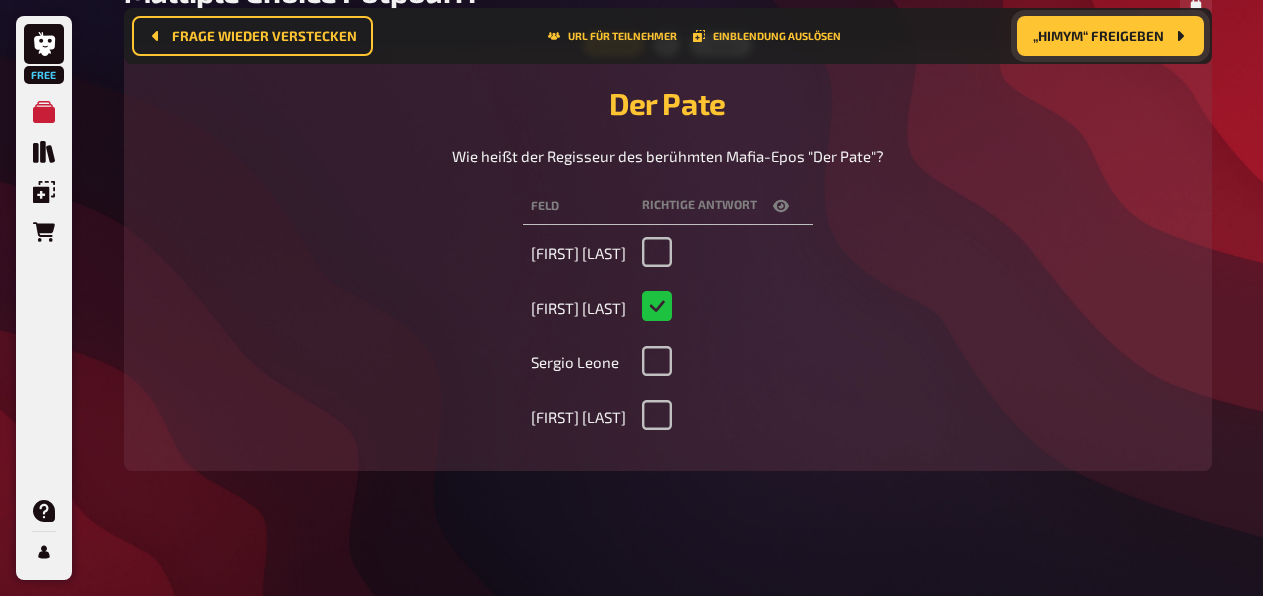 click on "„HIMYM“ freigeben" at bounding box center (1098, 36) 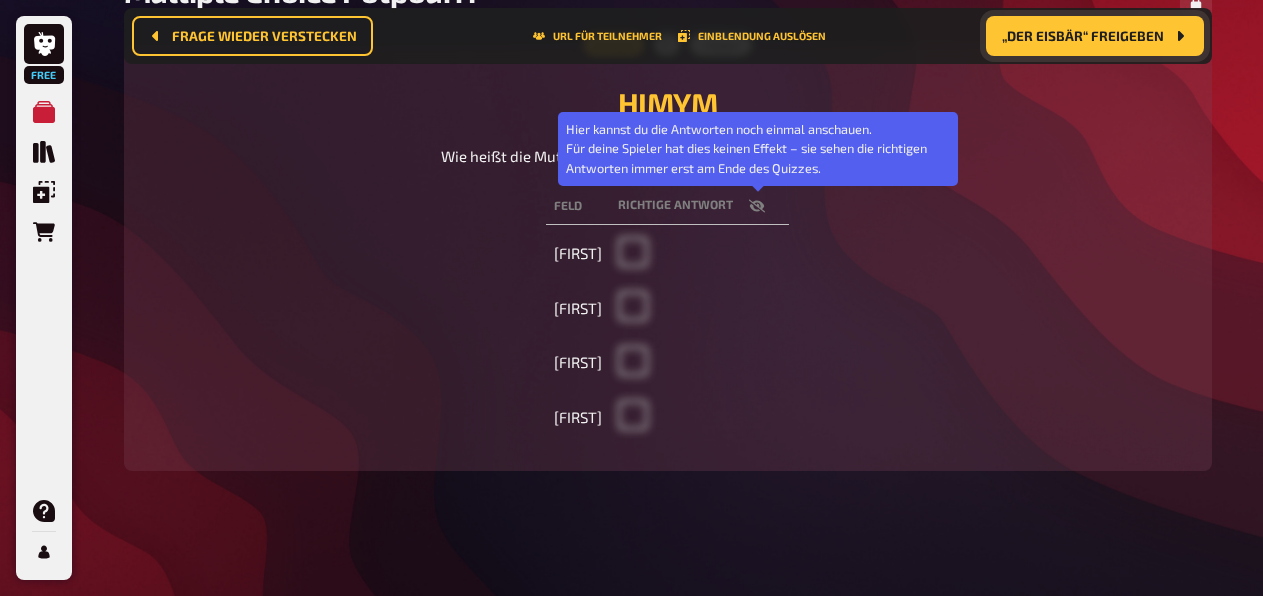 click 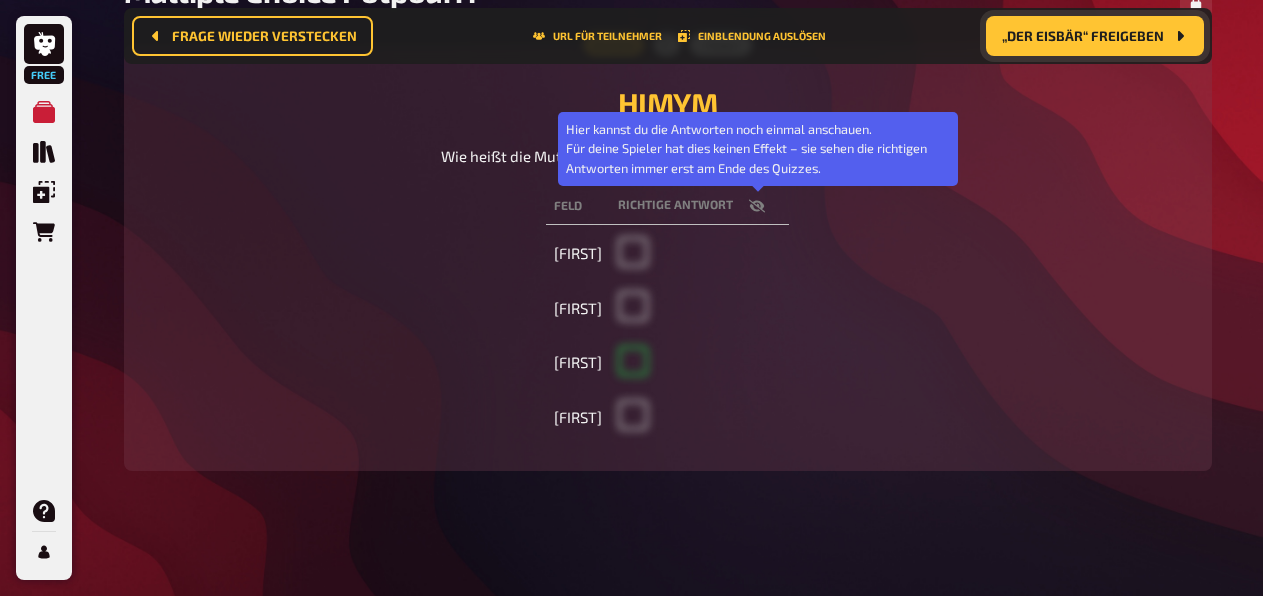 checkbox on "true" 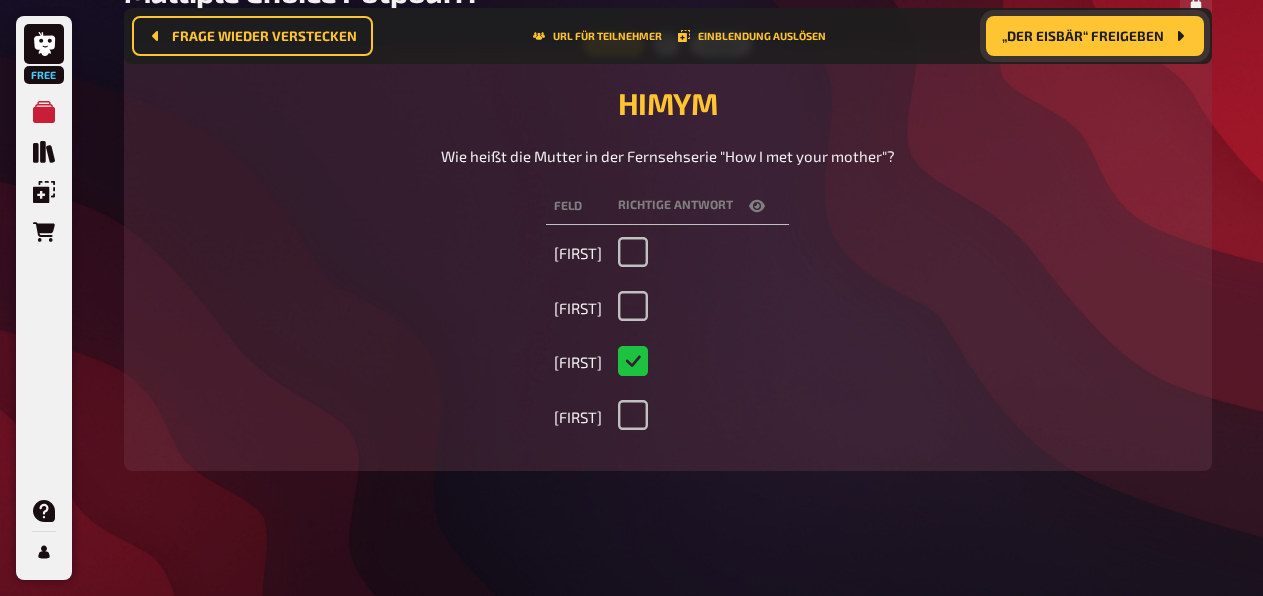 click on "„Der Eisbär“ freigeben" at bounding box center (1083, 36) 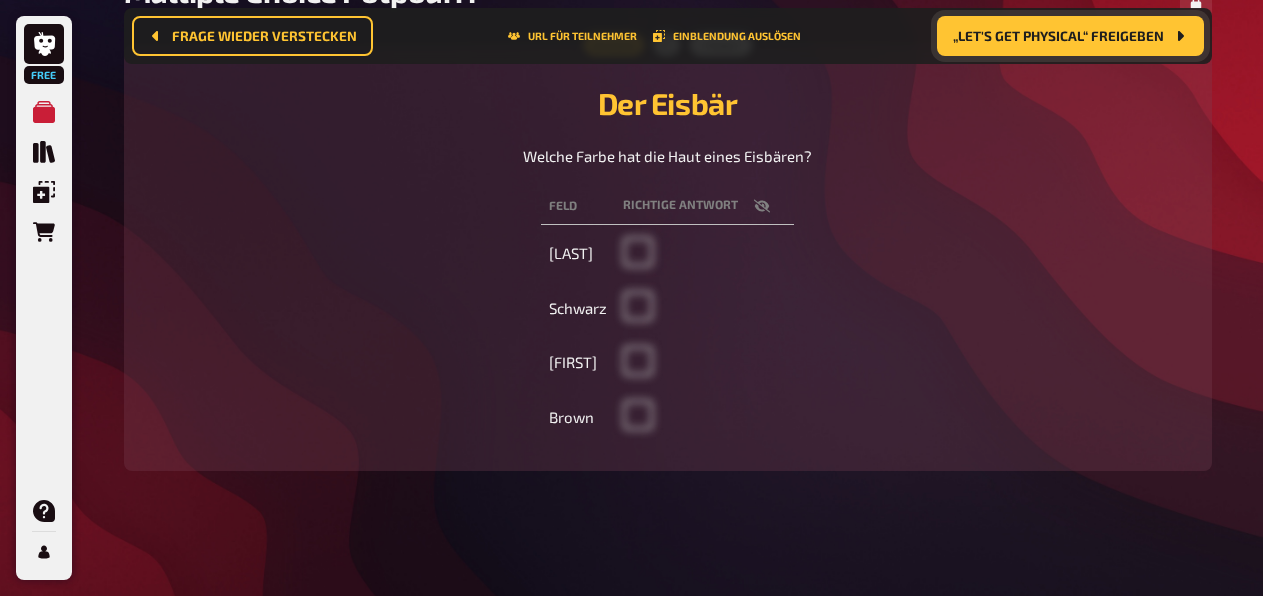 click 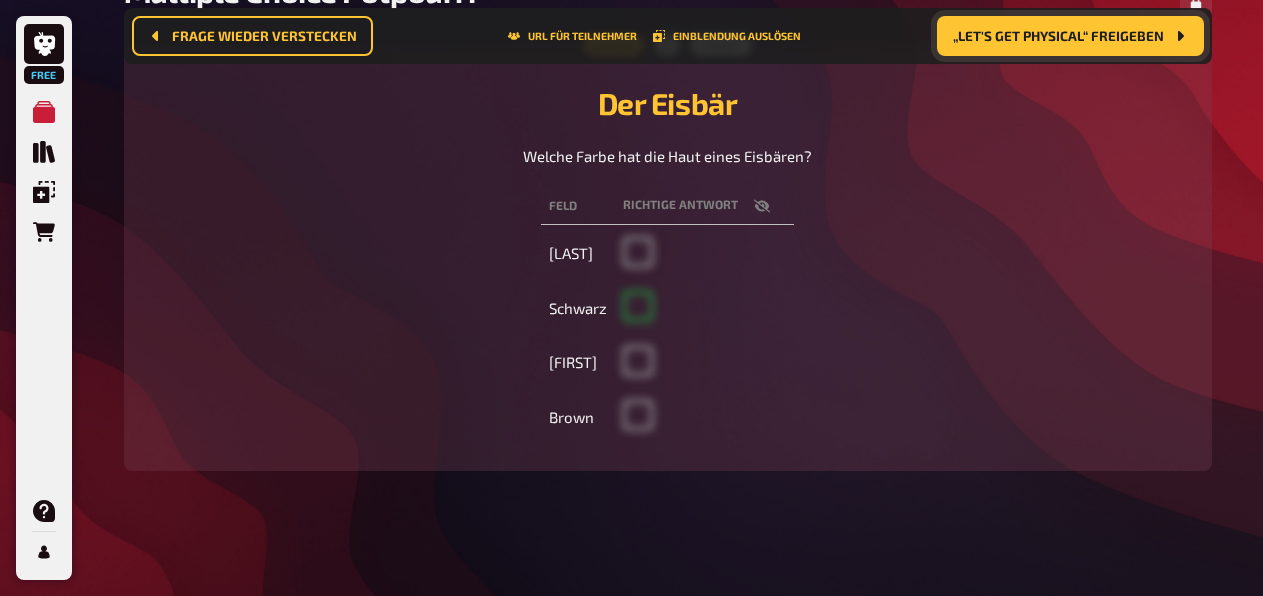 checkbox on "true" 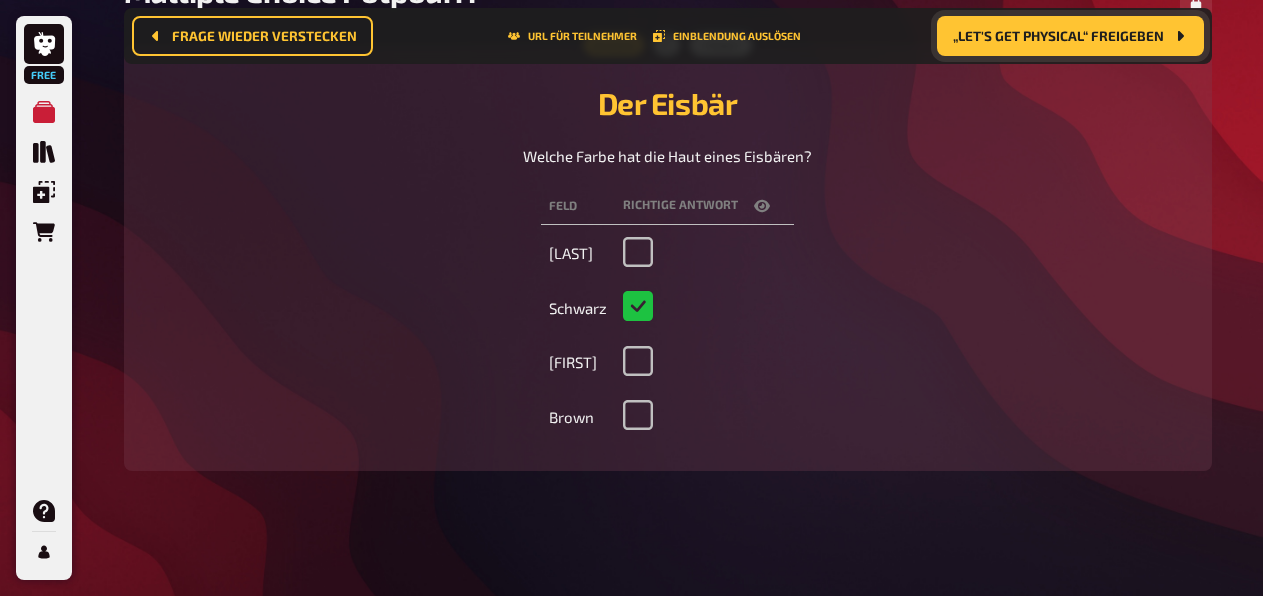 click on "„Let's get physical“ freigeben" at bounding box center [1058, 36] 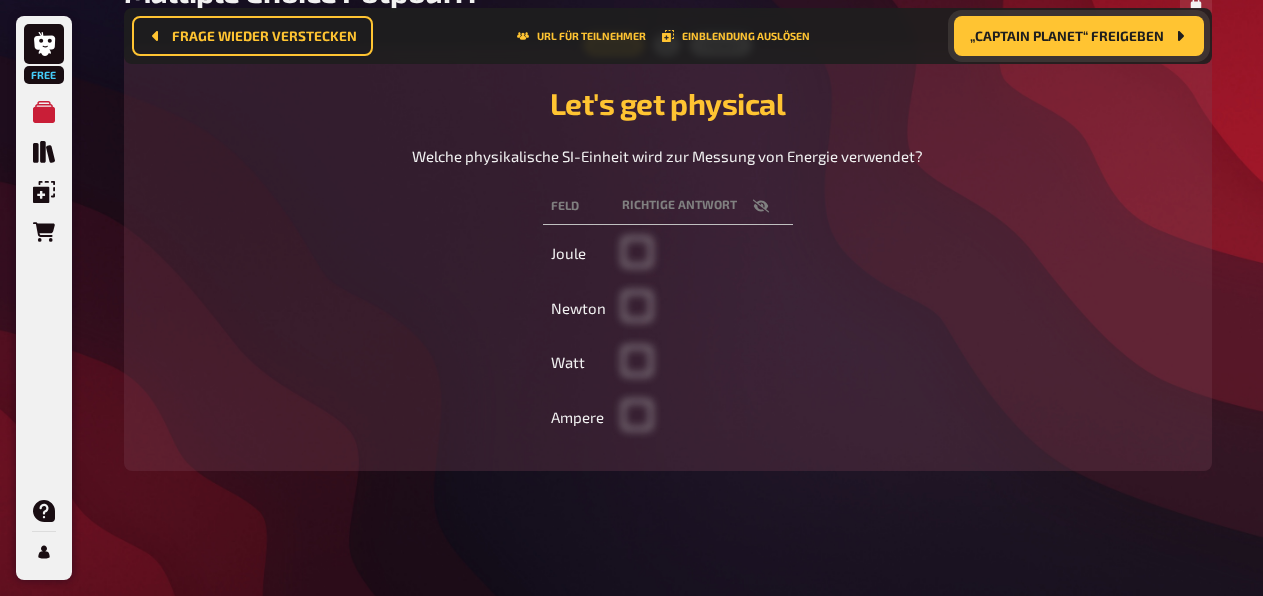 click 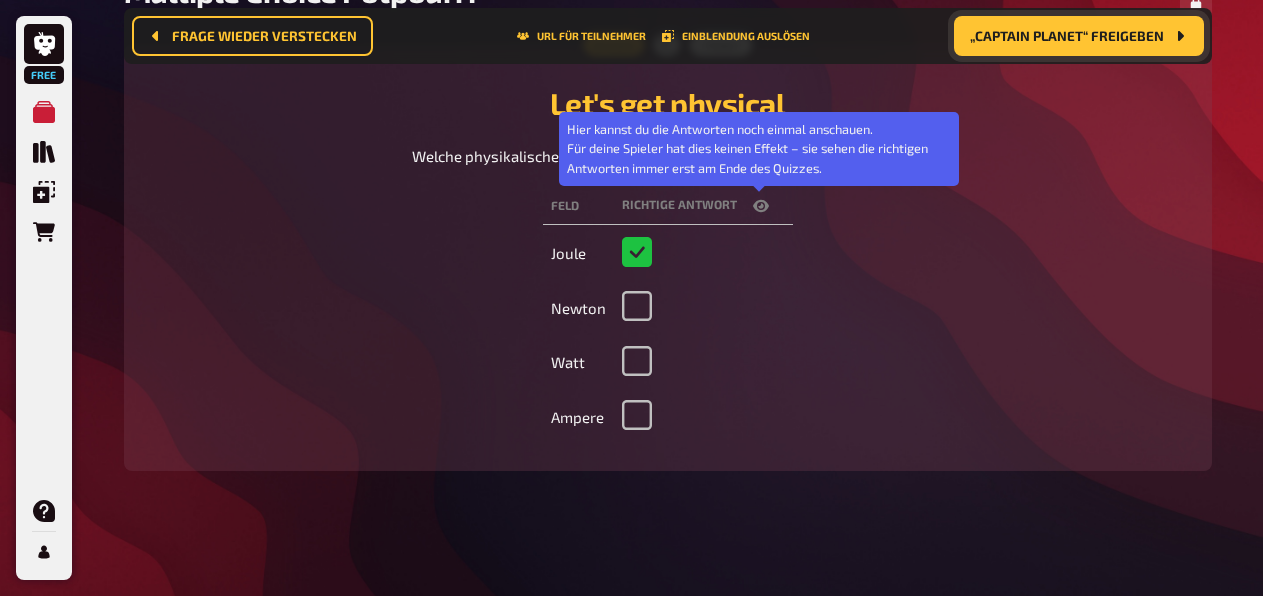 click 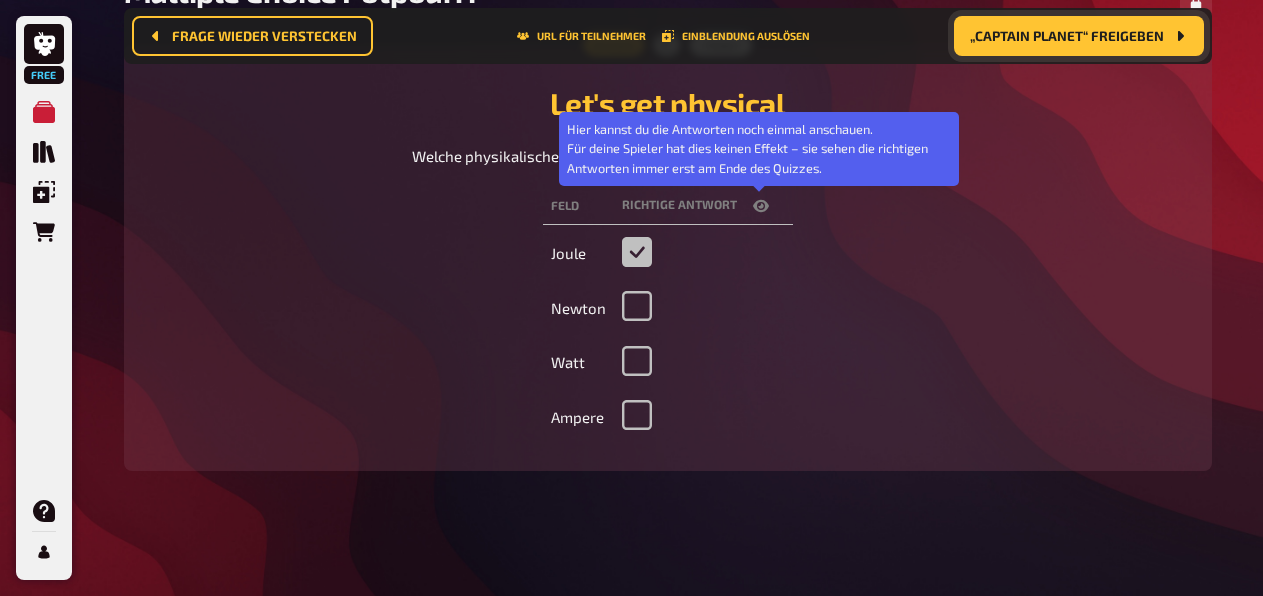 checkbox on "false" 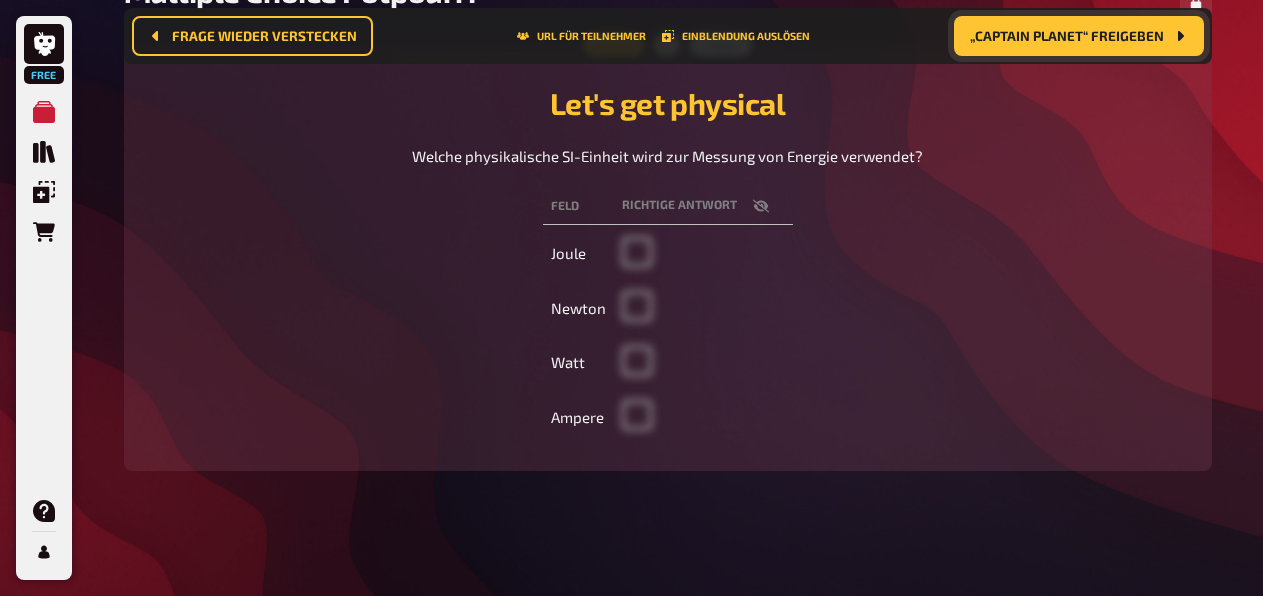 click on "„Captain Planet“ freigeben" at bounding box center (1079, 36) 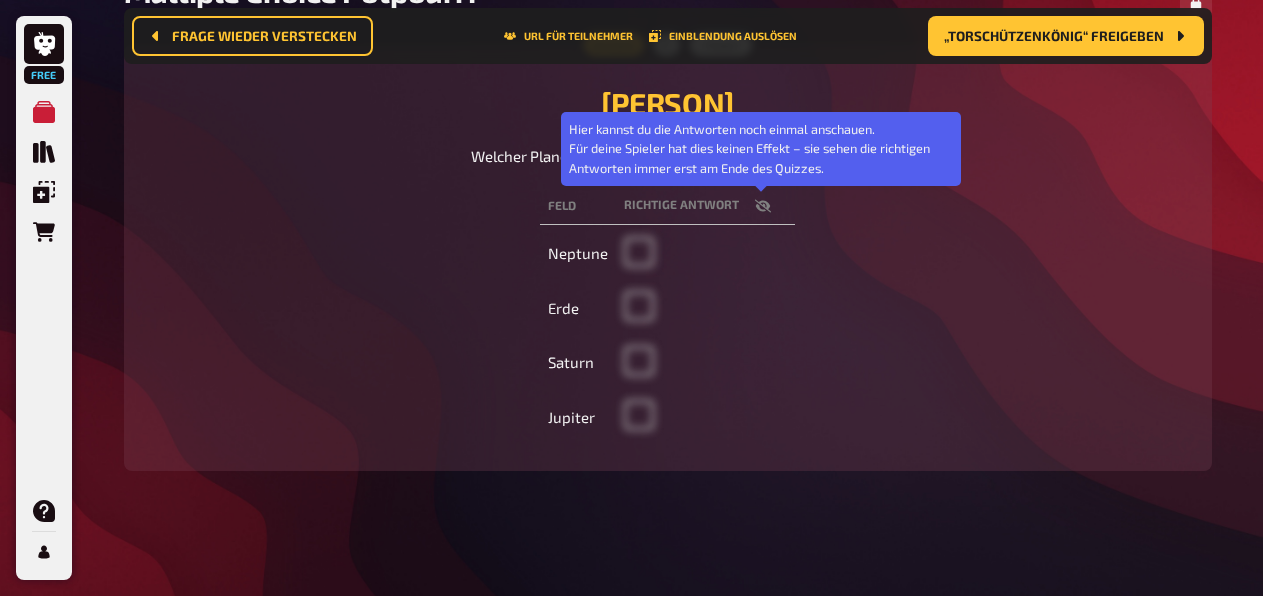 click 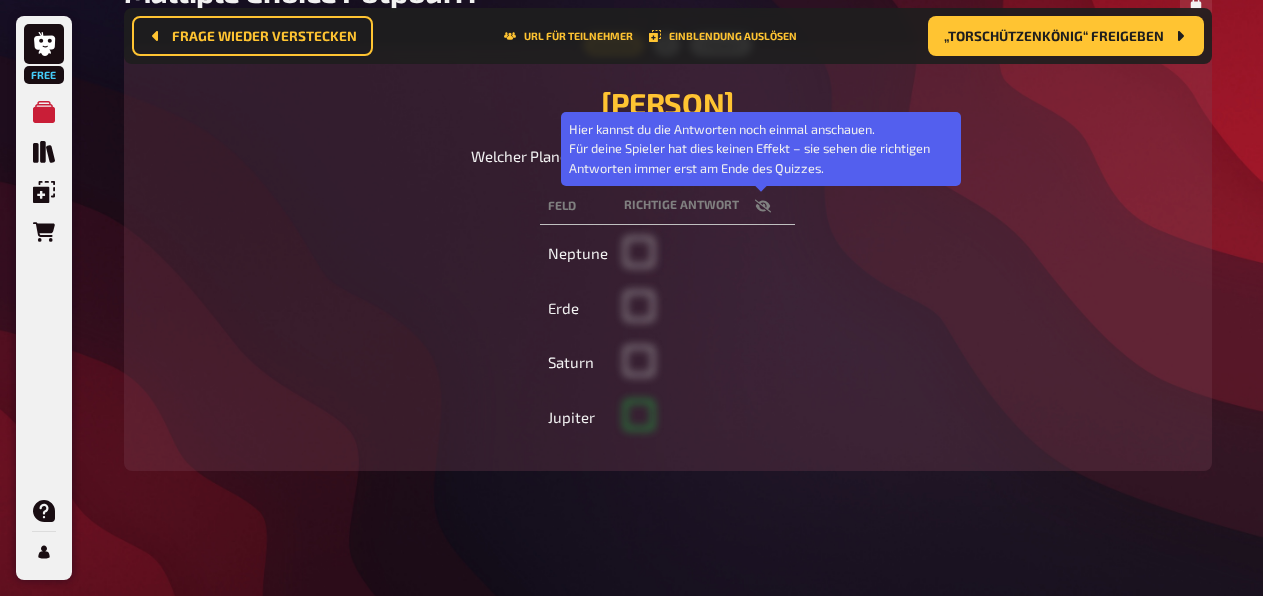 checkbox on "true" 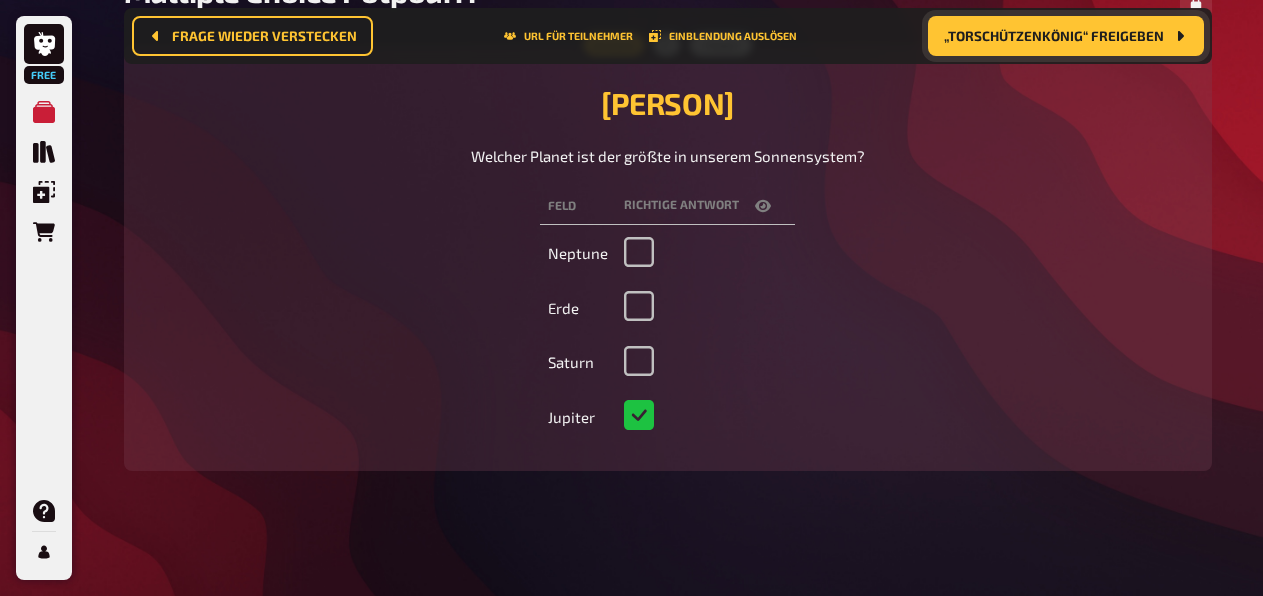 click on "„Torschützenkönig“ freigeben" at bounding box center [1054, 36] 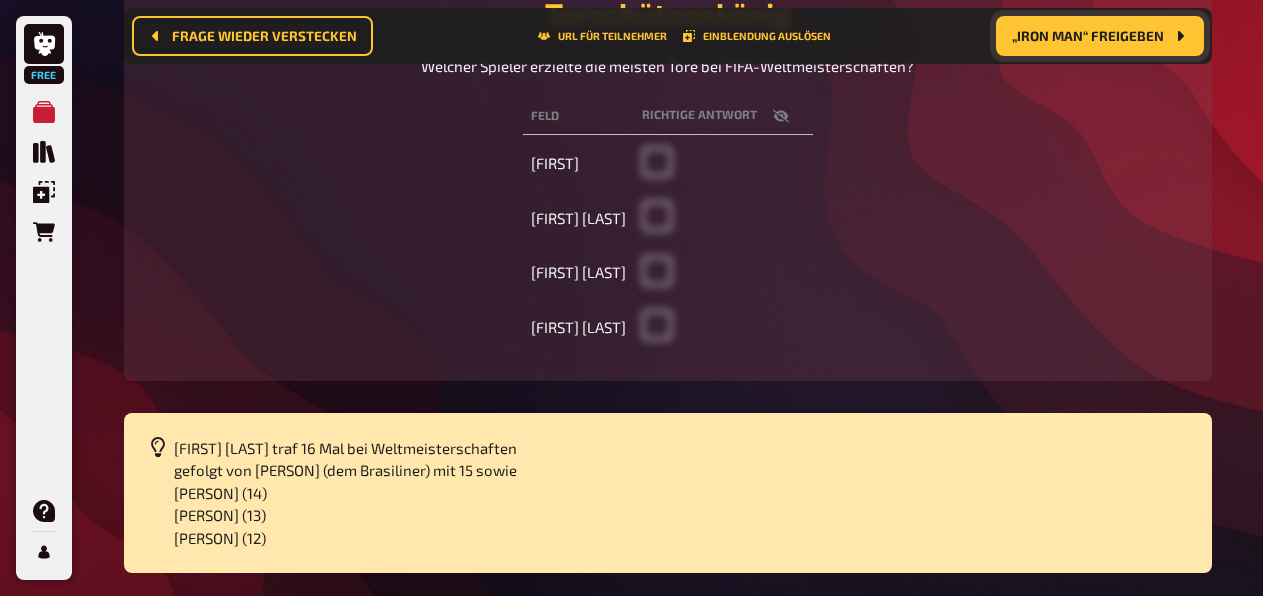 scroll, scrollTop: 343, scrollLeft: 0, axis: vertical 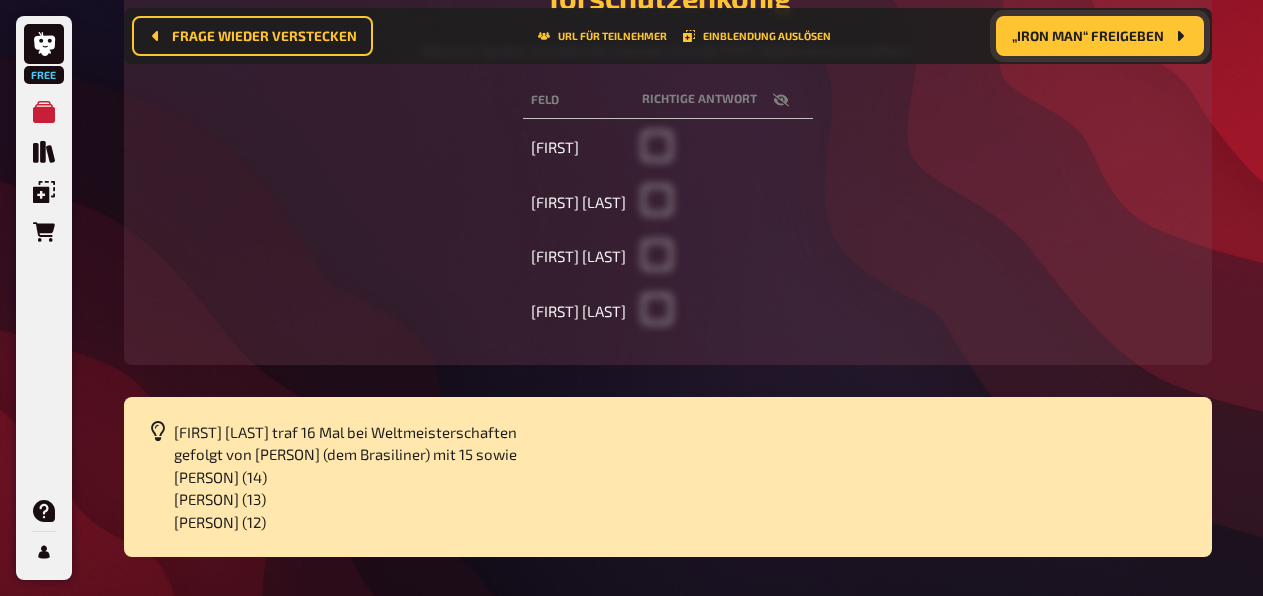 click on "„Iron Man“ freigeben" at bounding box center [1088, 36] 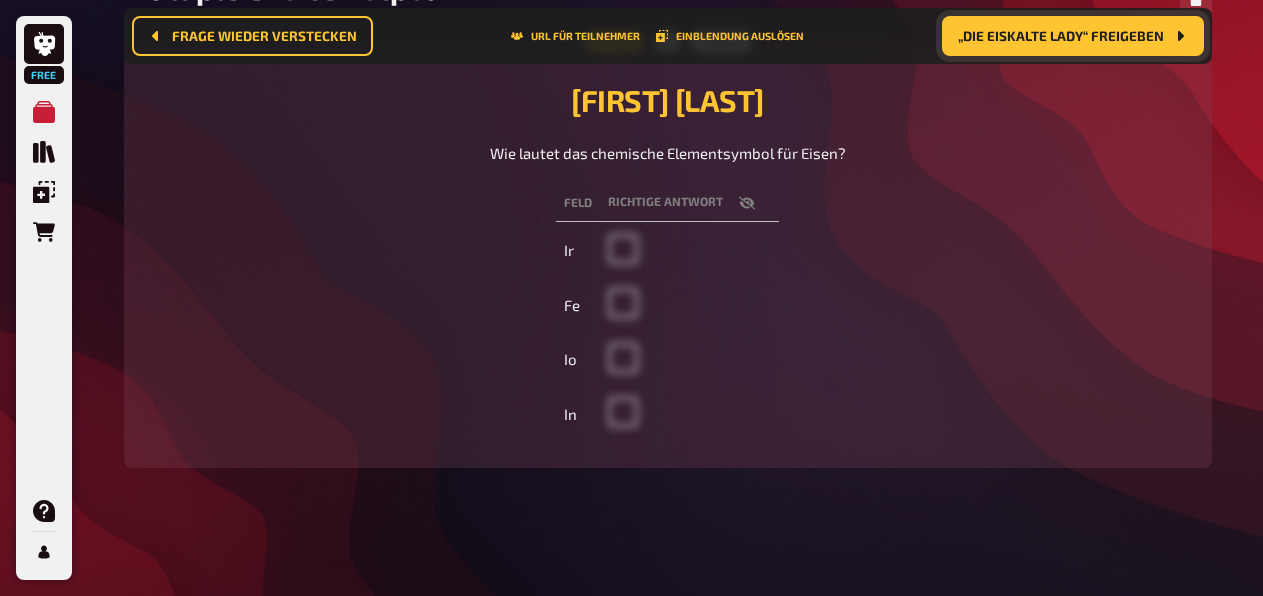 scroll, scrollTop: 237, scrollLeft: 0, axis: vertical 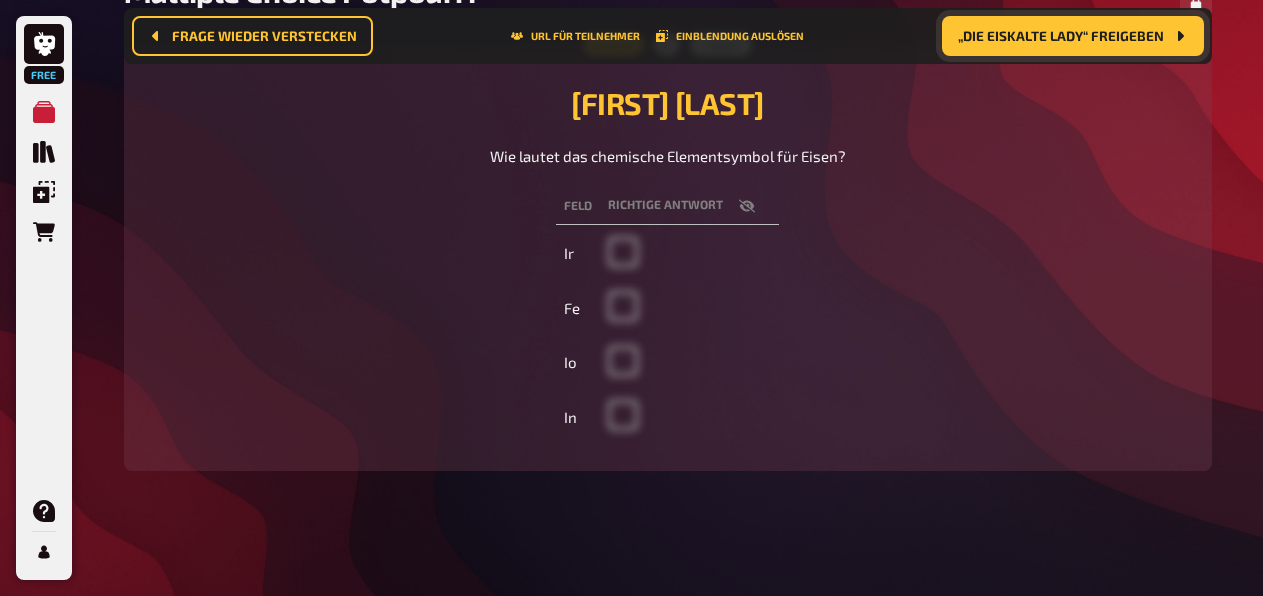 click on "„Die eiskalte Lady“ freigeben" at bounding box center [1061, 36] 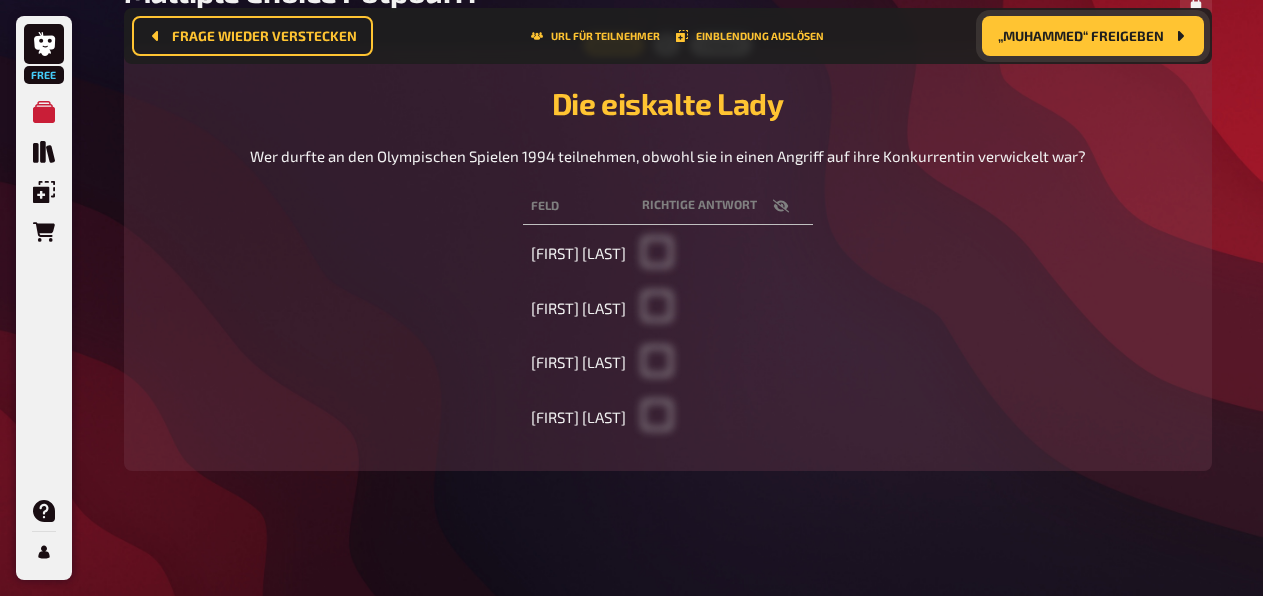 click 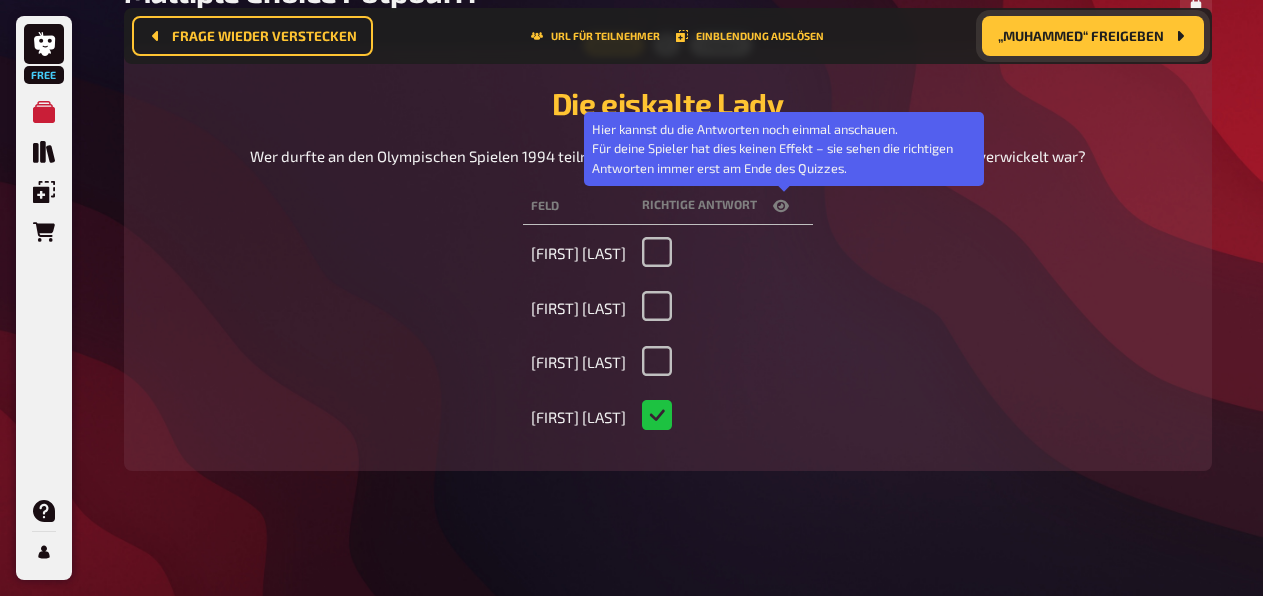 click 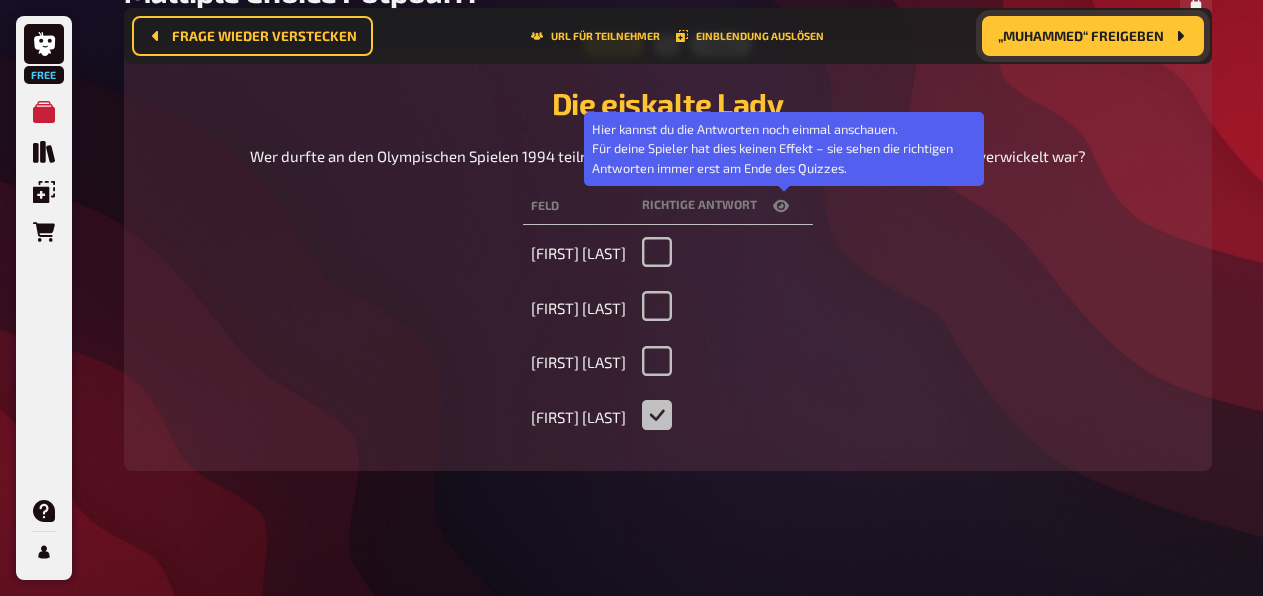 checkbox on "false" 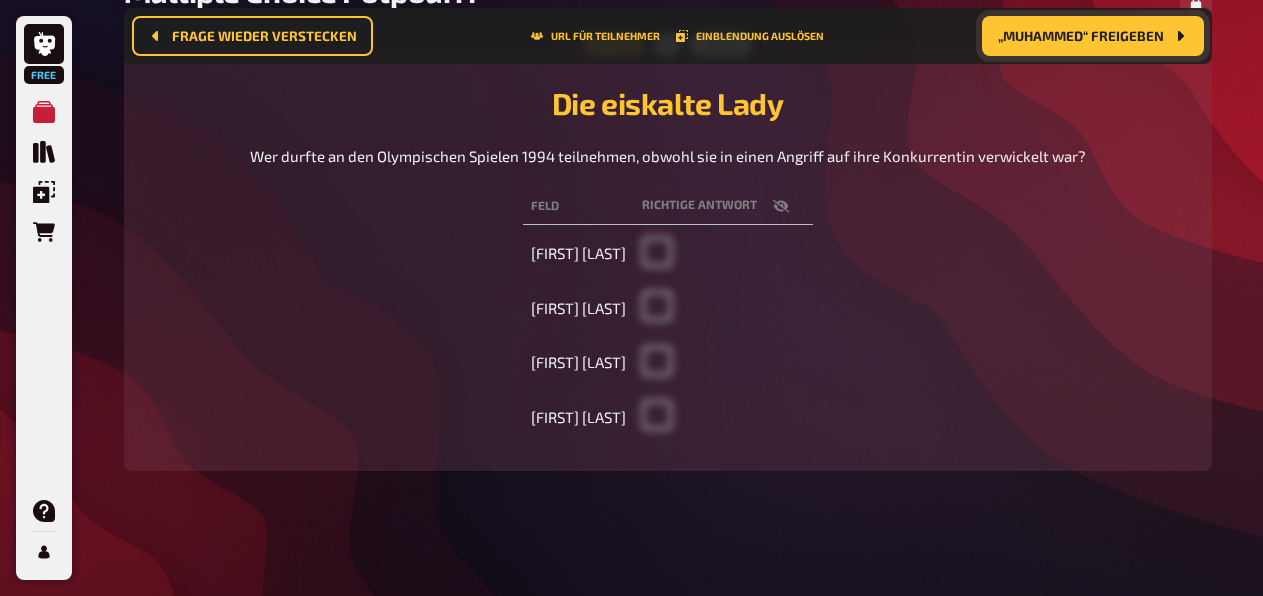 click on "„Muhammed“ freigeben" at bounding box center [1093, 36] 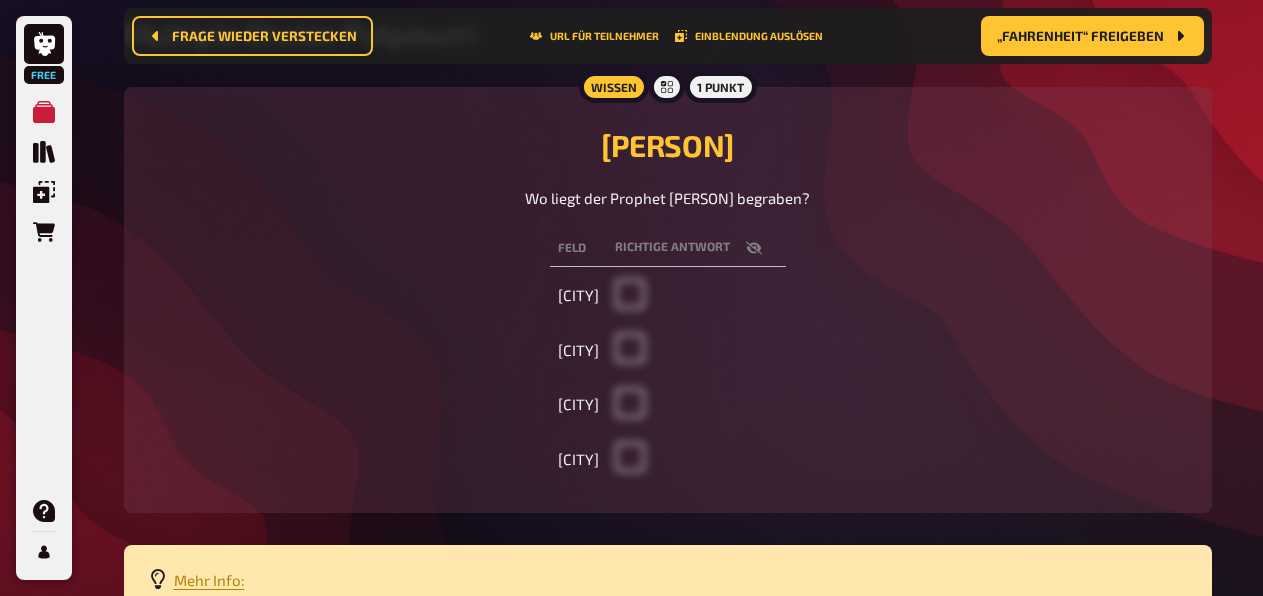 scroll, scrollTop: 217, scrollLeft: 0, axis: vertical 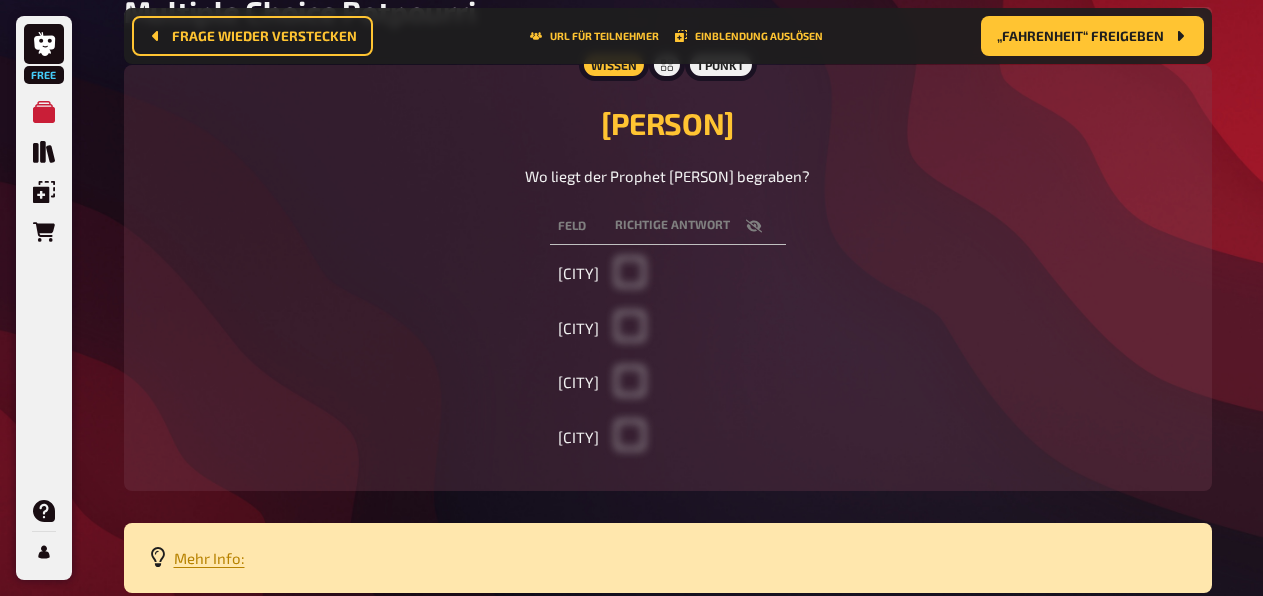 click 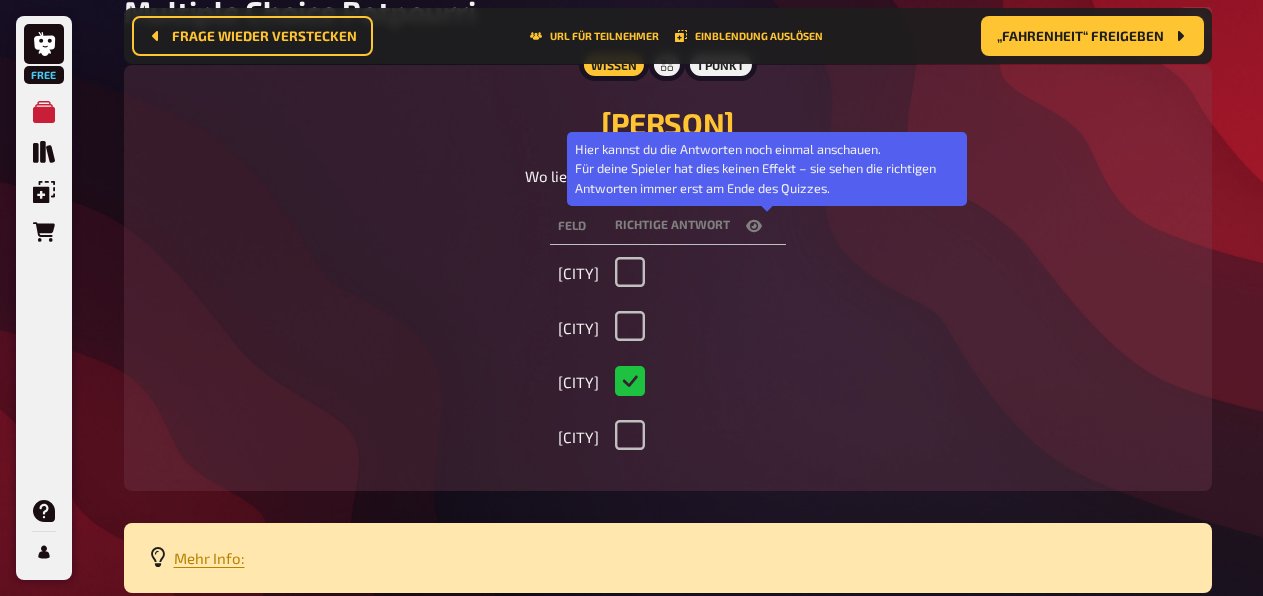 click 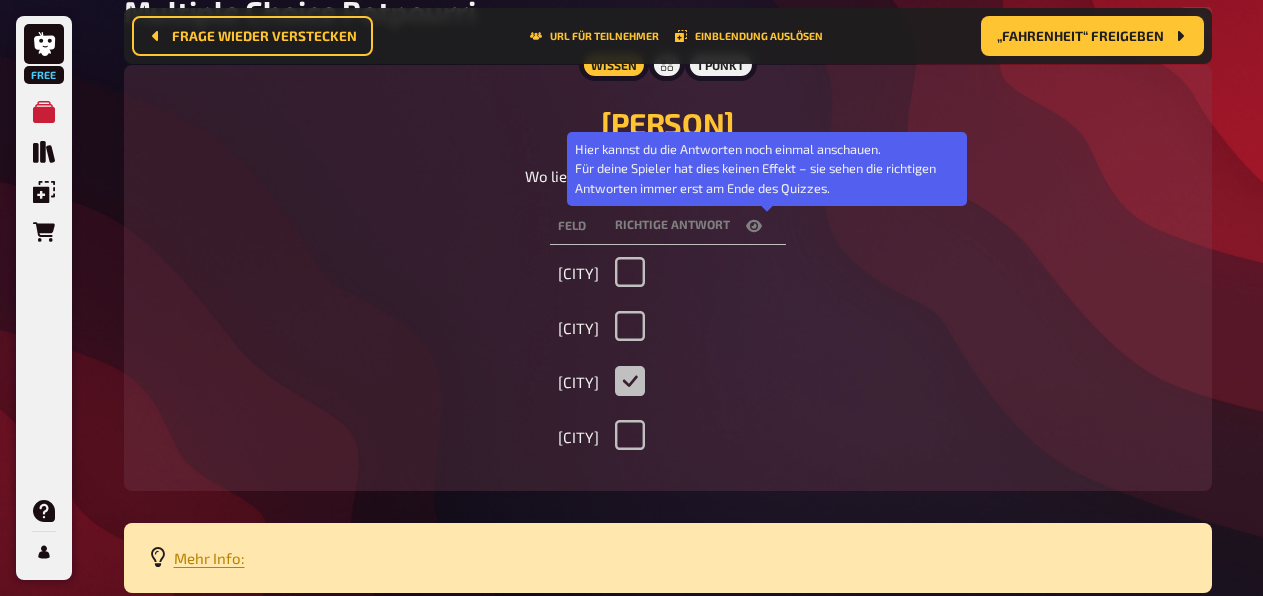 checkbox on "false" 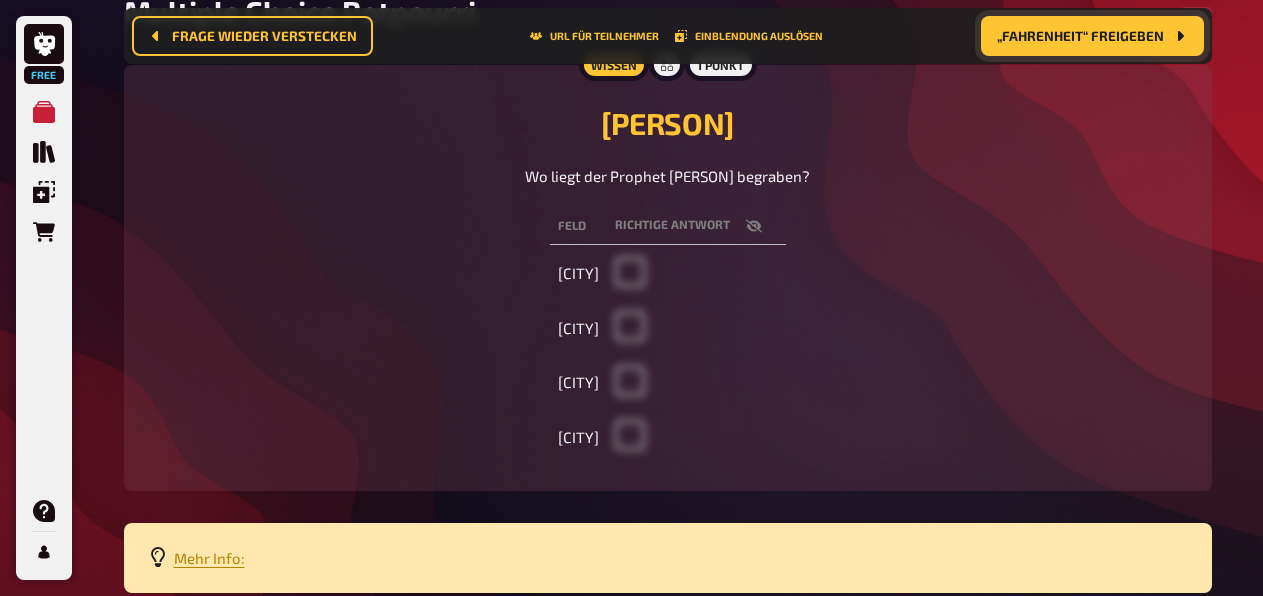 click on "„Fahrenheit“ freigeben" at bounding box center [1080, 36] 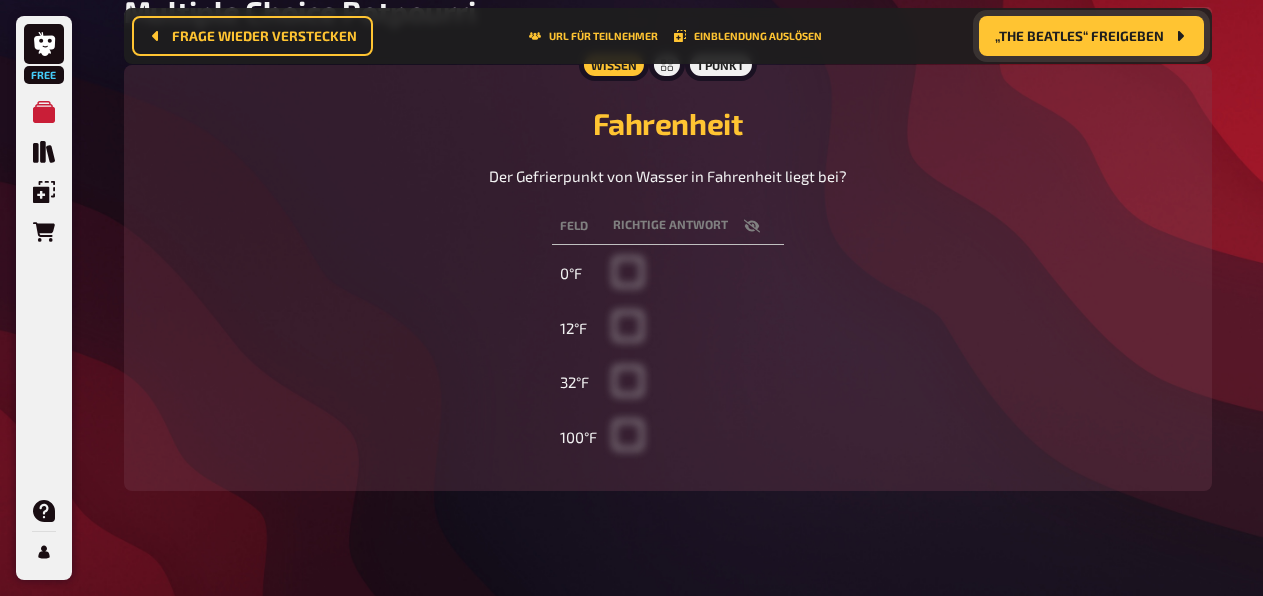 click 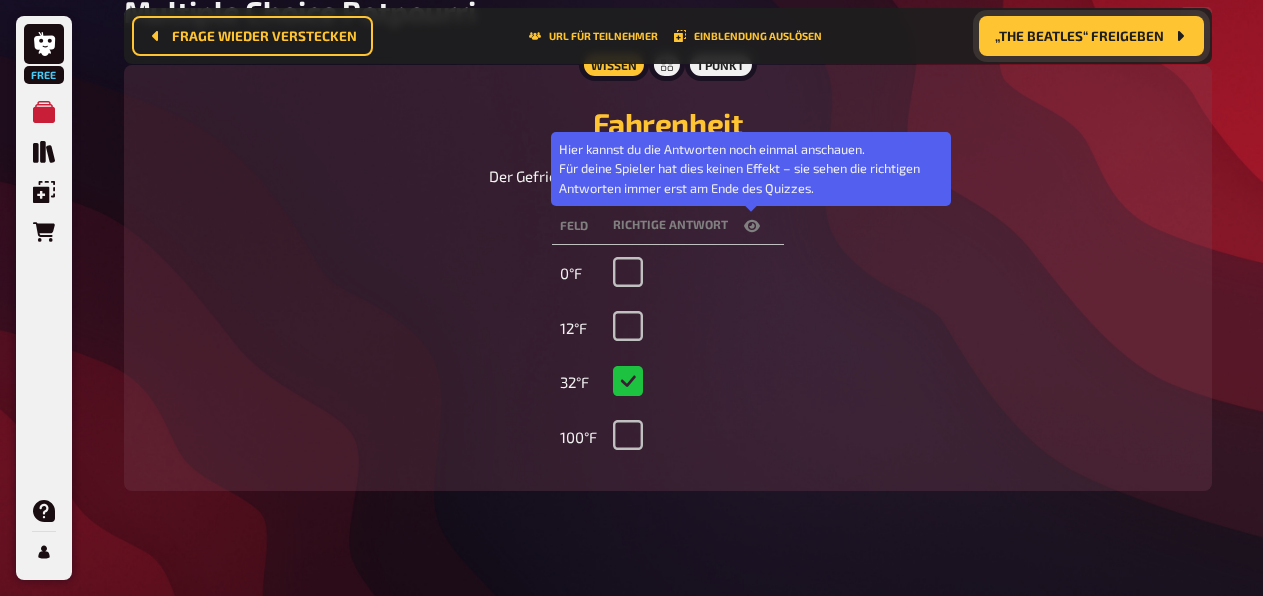 click 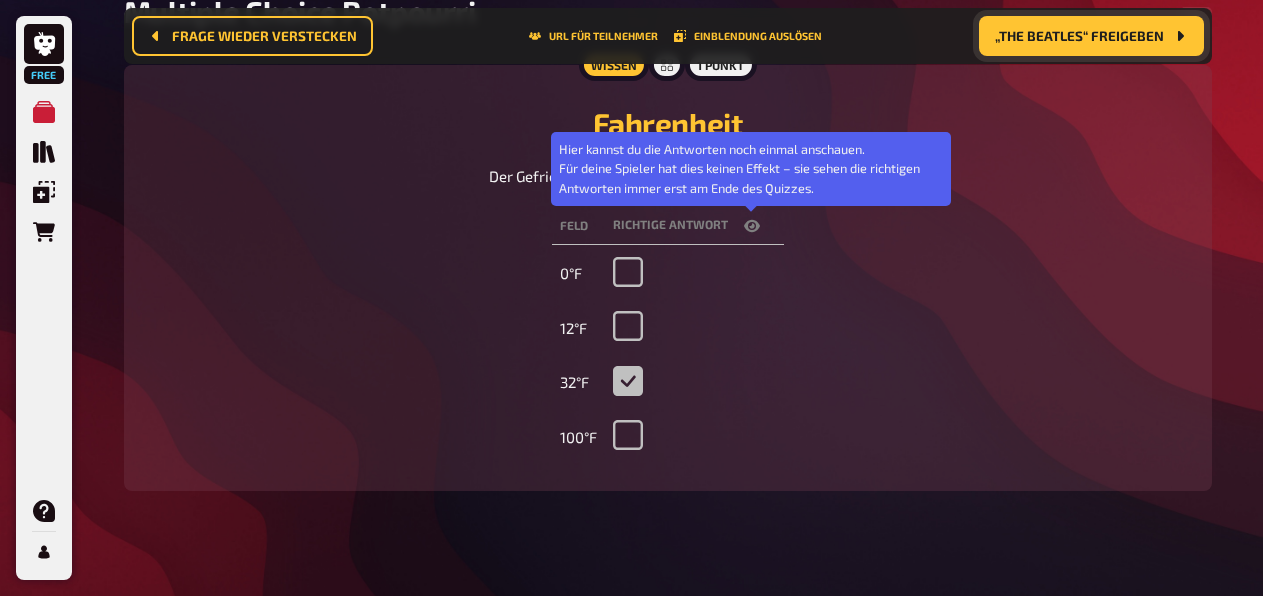 checkbox on "false" 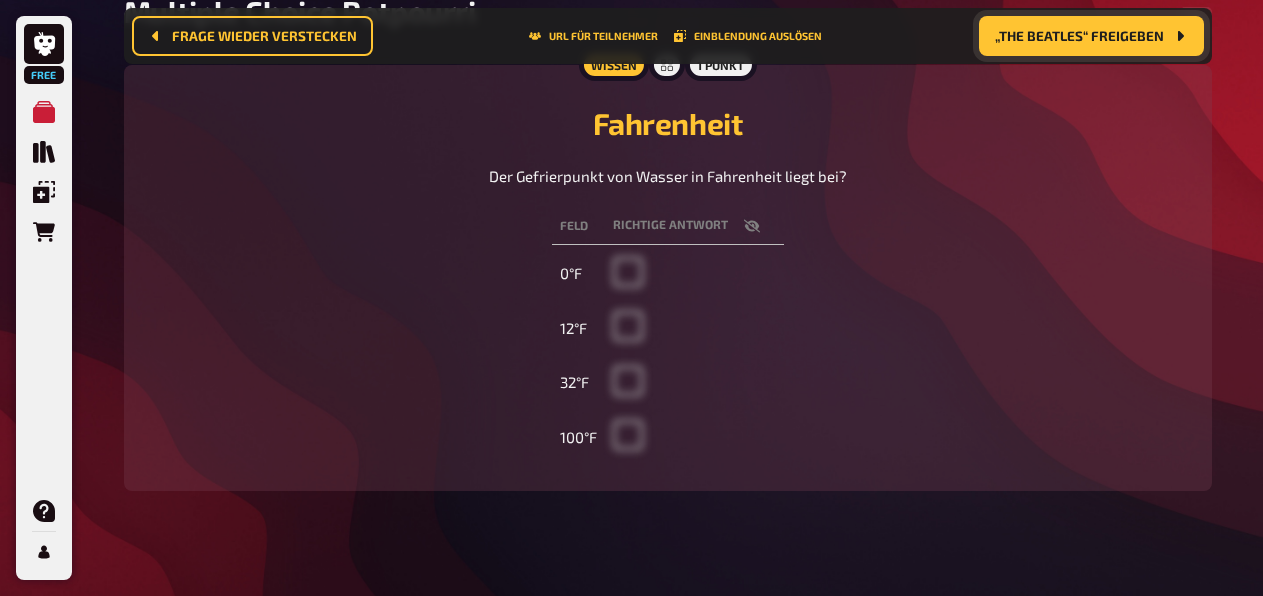 drag, startPoint x: 1018, startPoint y: 22, endPoint x: 1011, endPoint y: 34, distance: 13.892444 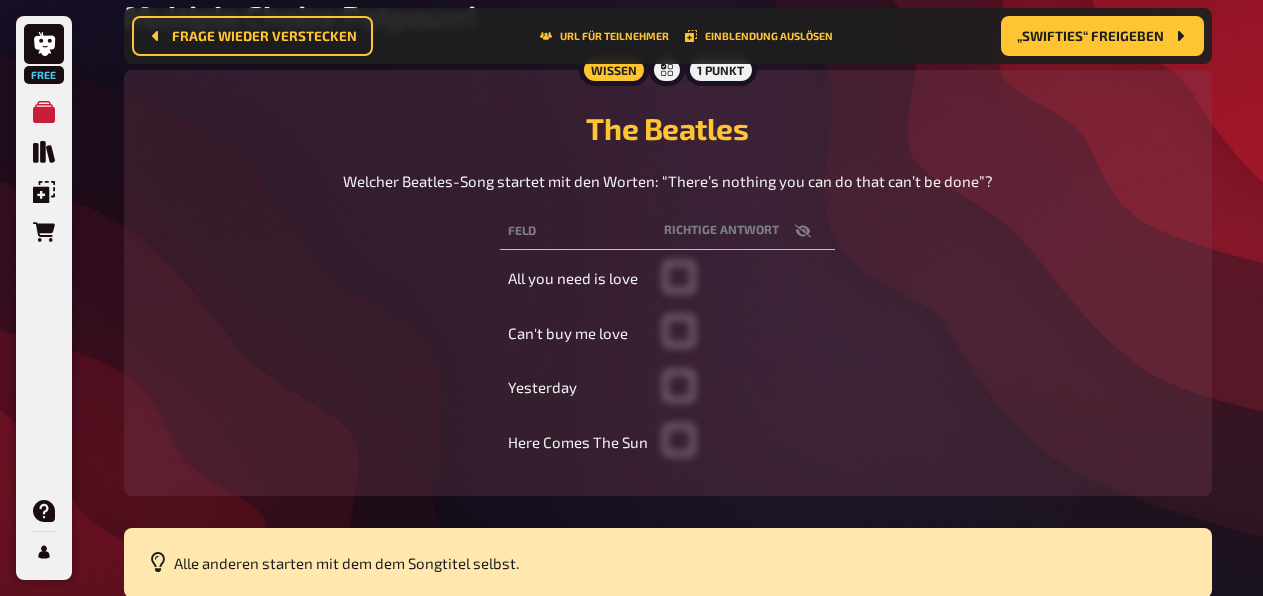 scroll, scrollTop: 201, scrollLeft: 0, axis: vertical 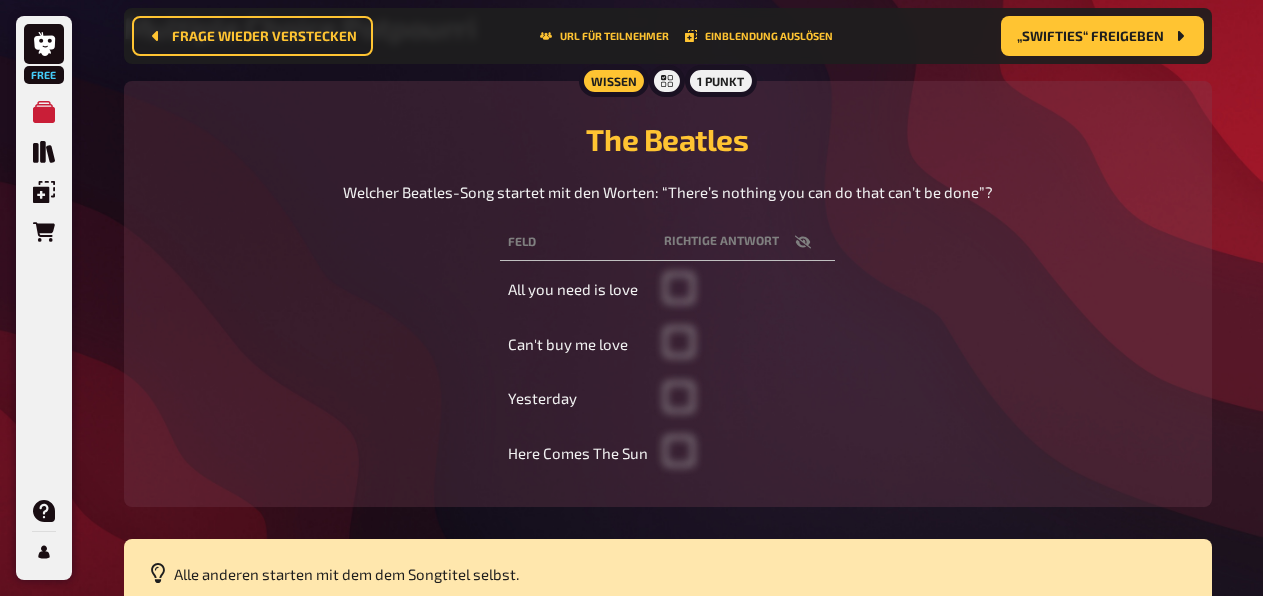 click at bounding box center (803, 242) 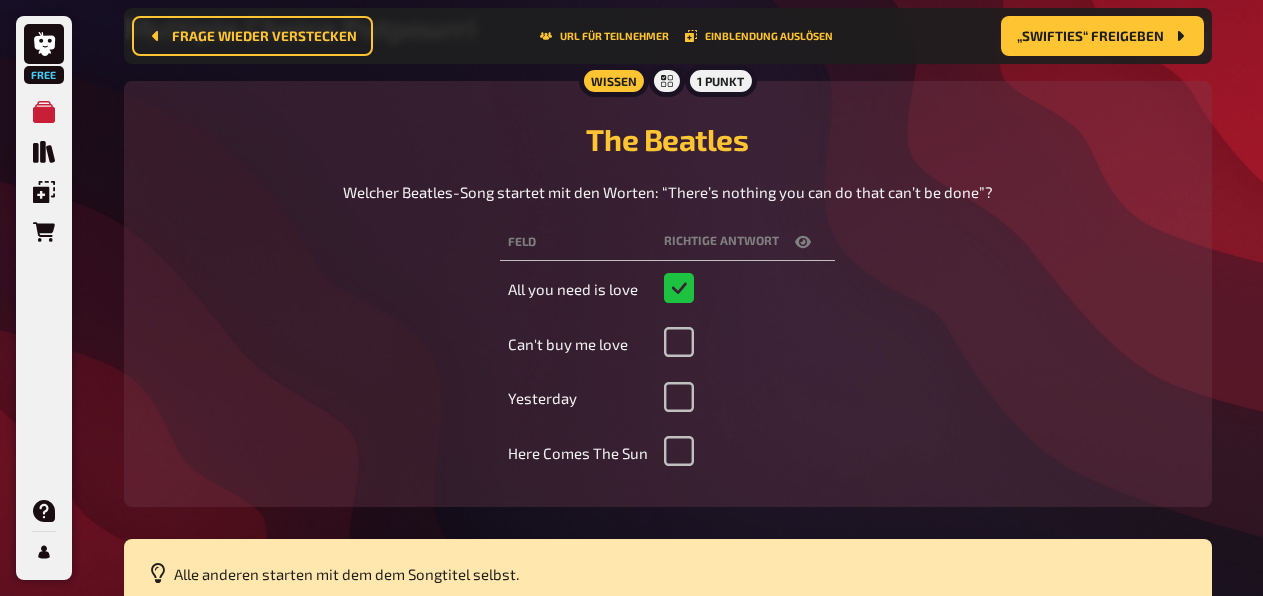 click at bounding box center [803, 242] 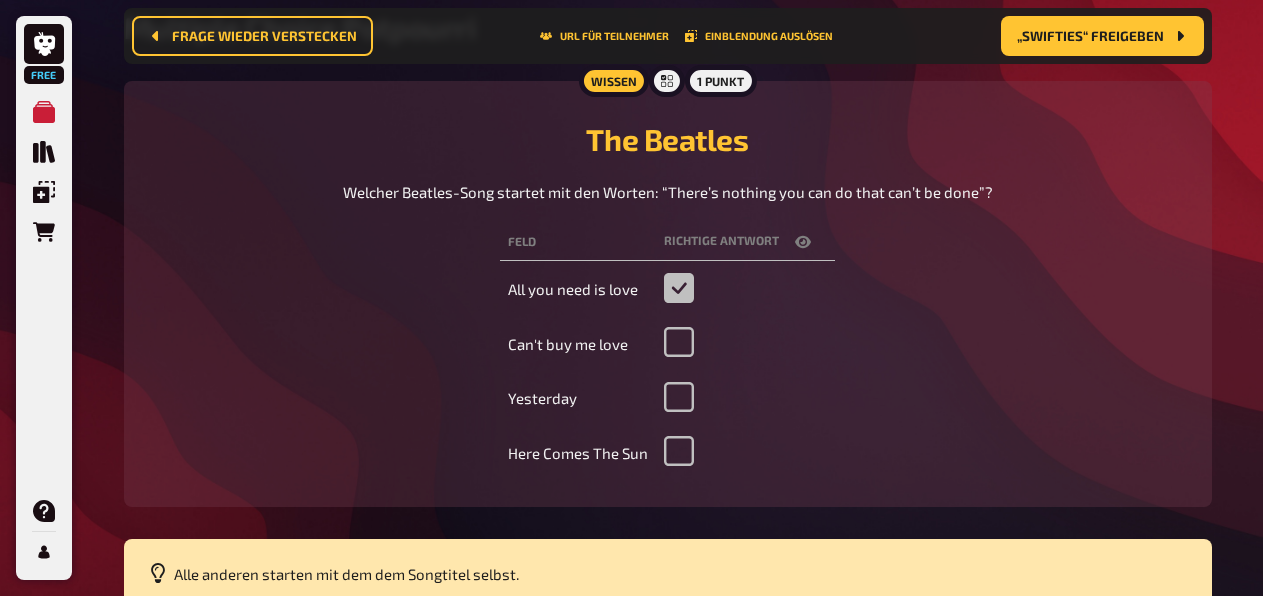 checkbox on "false" 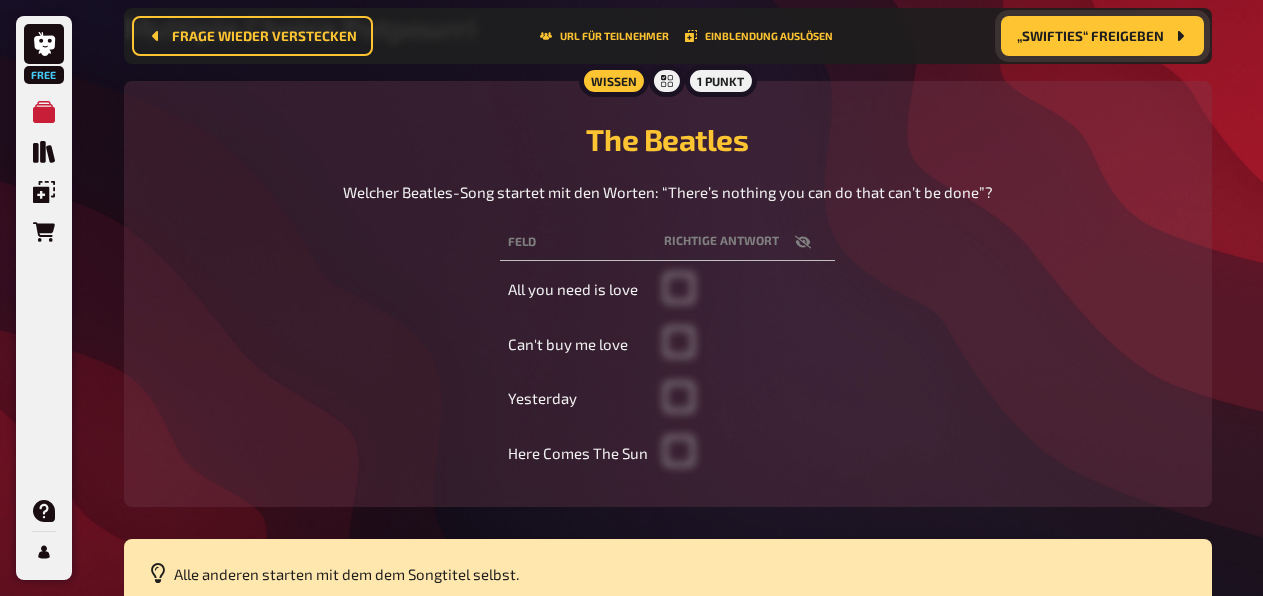 click on "„Swifties“ freigeben" at bounding box center (1090, 36) 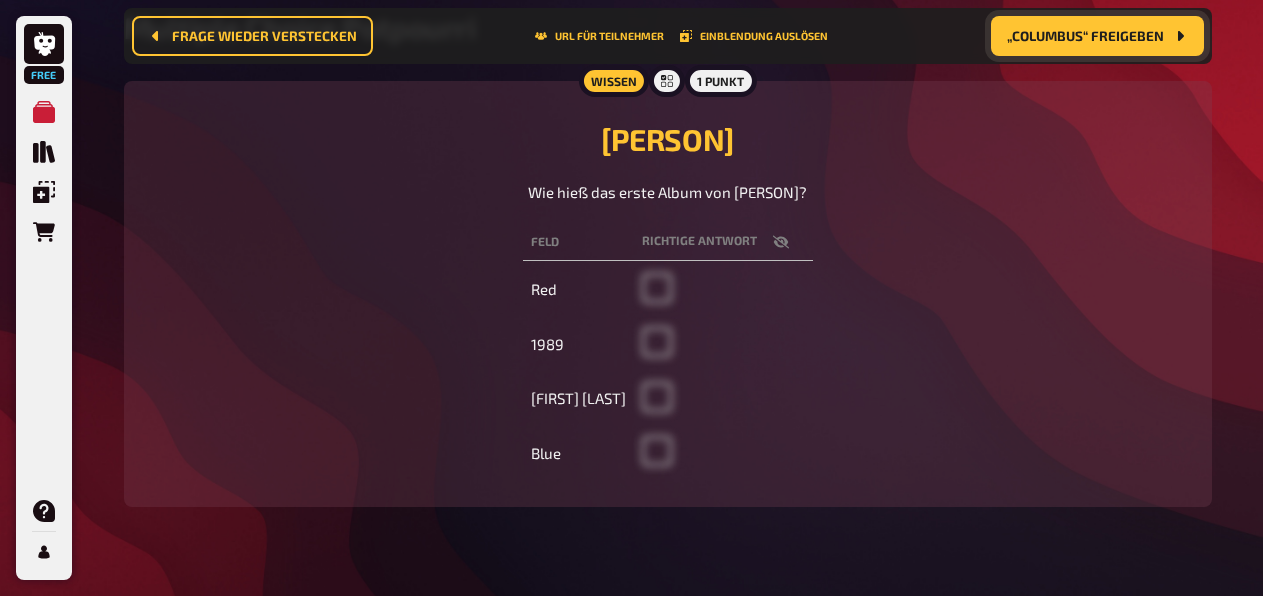 click at bounding box center (781, 242) 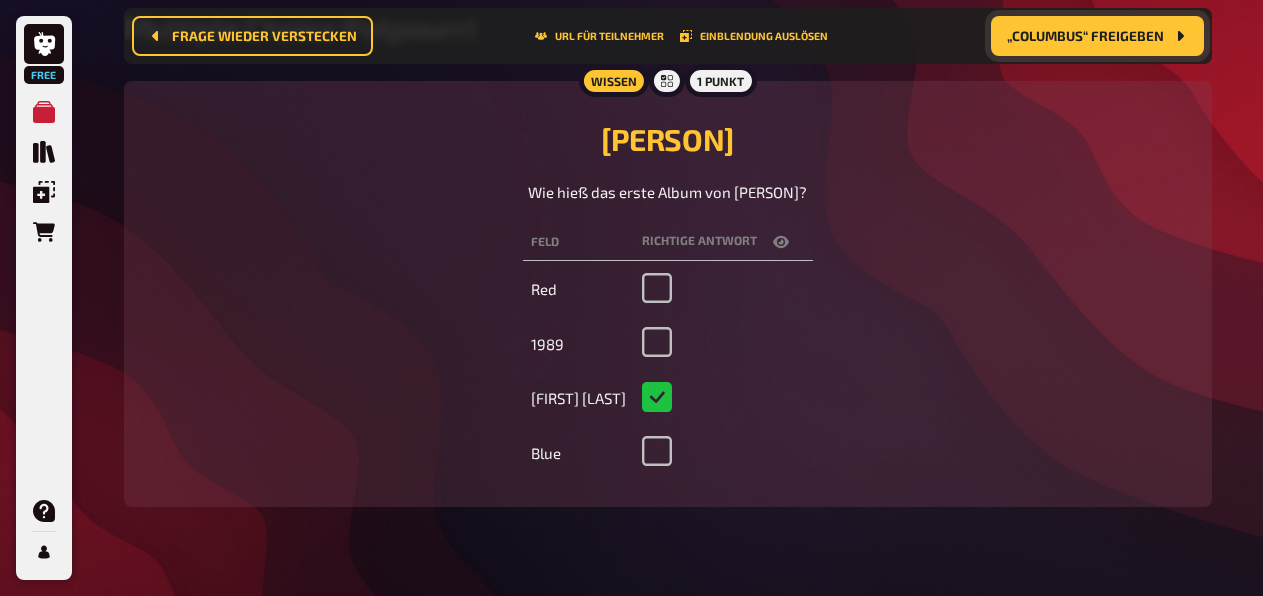 click at bounding box center [781, 242] 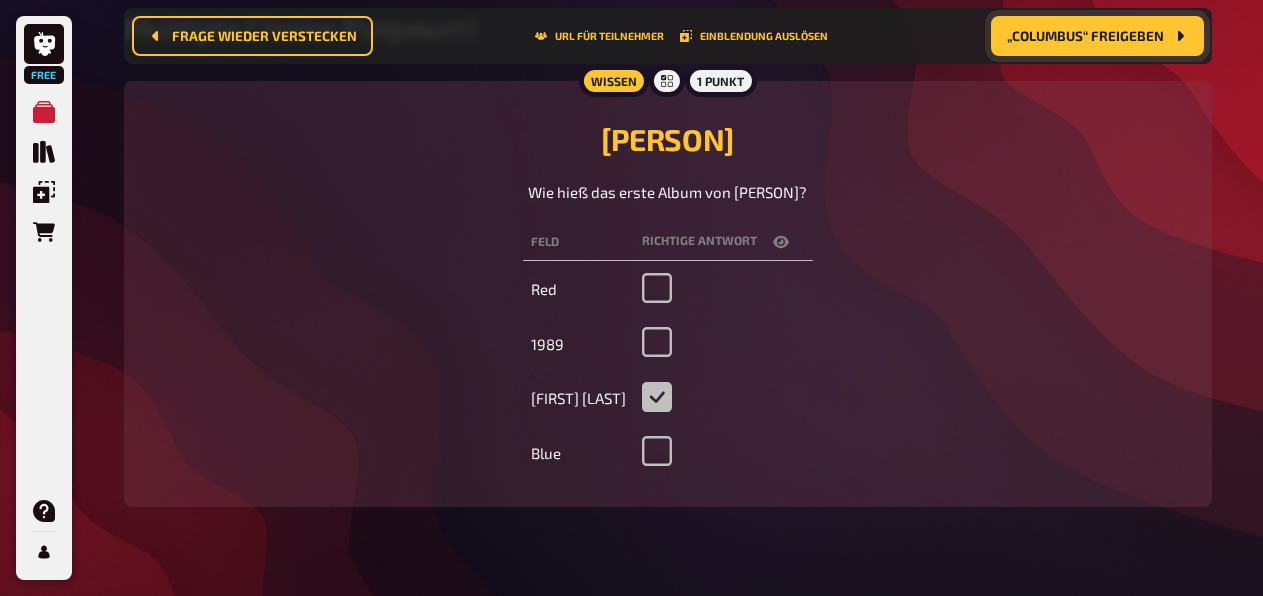 checkbox on "false" 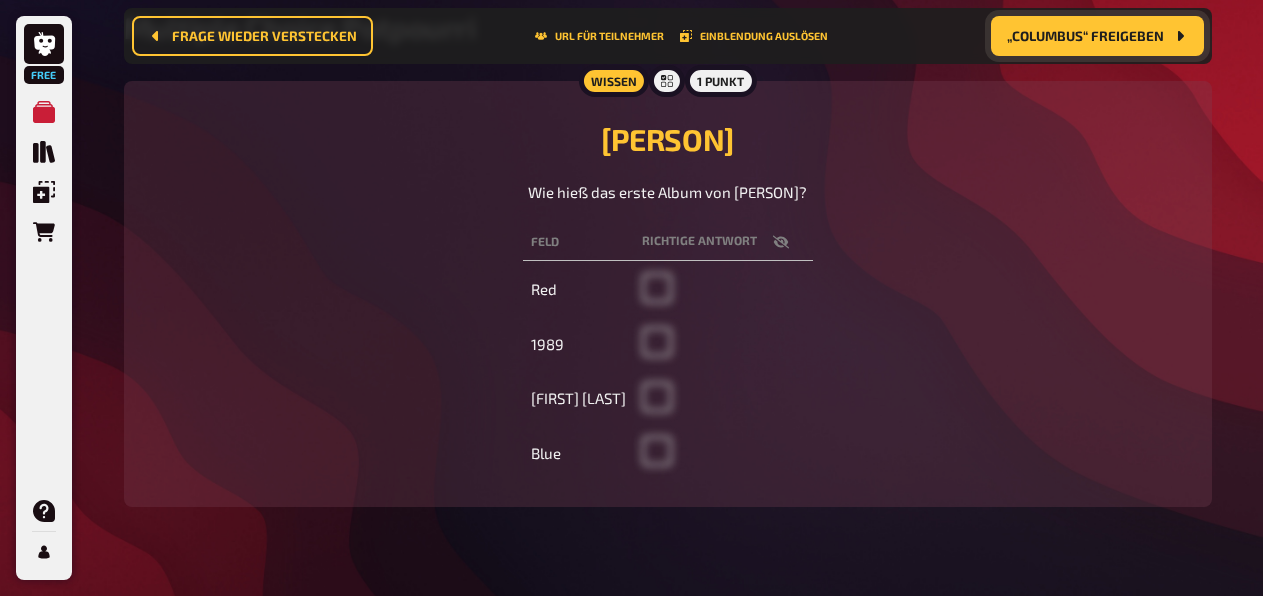 click on "„Columbus“ freigeben" at bounding box center (1097, 36) 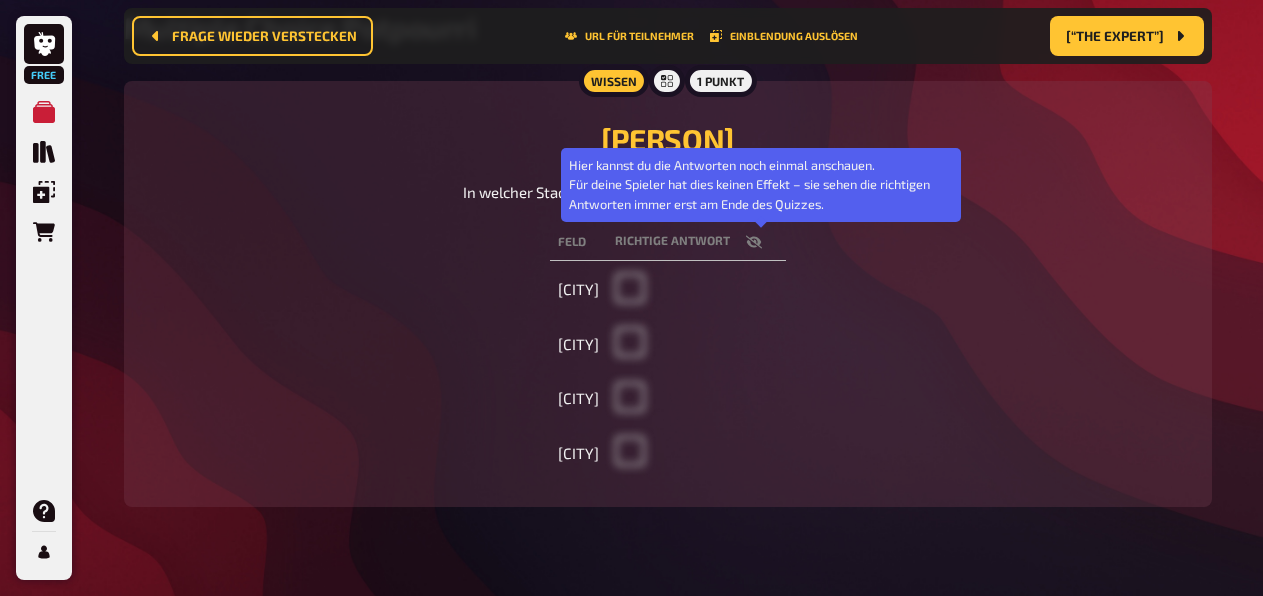 click 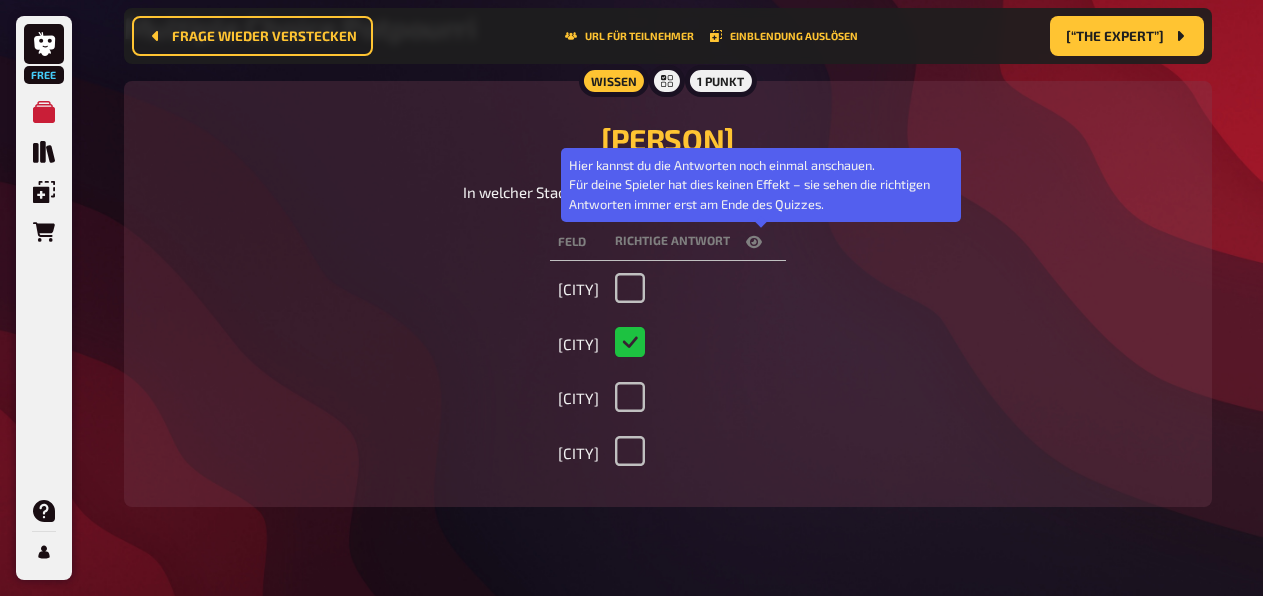 click 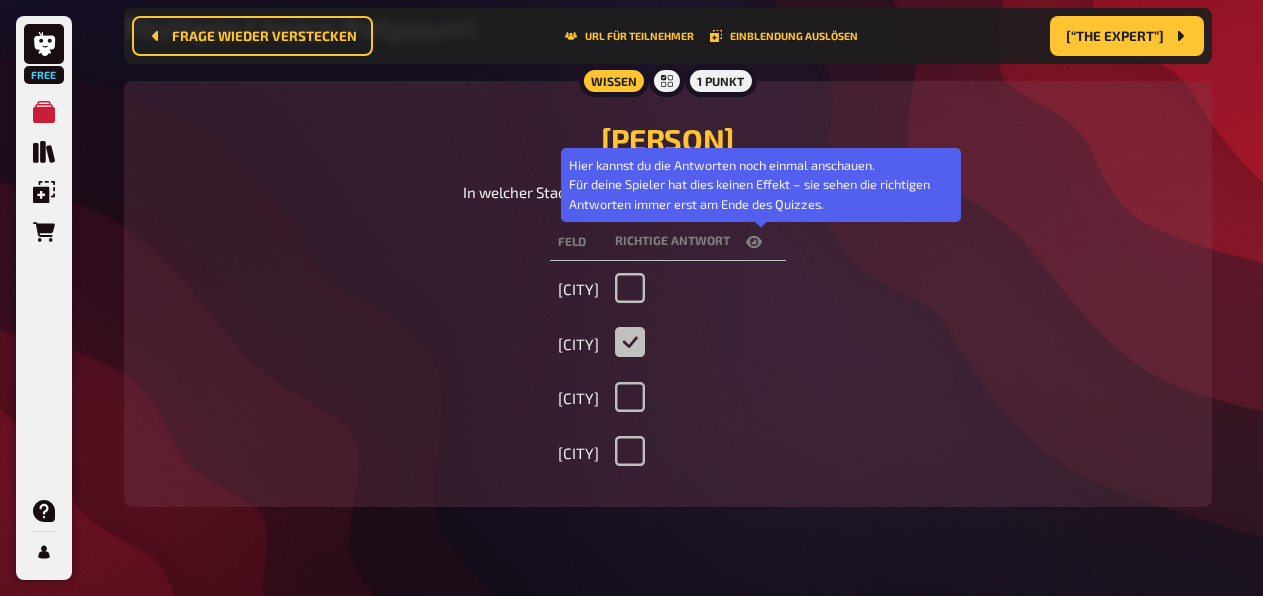checkbox on "false" 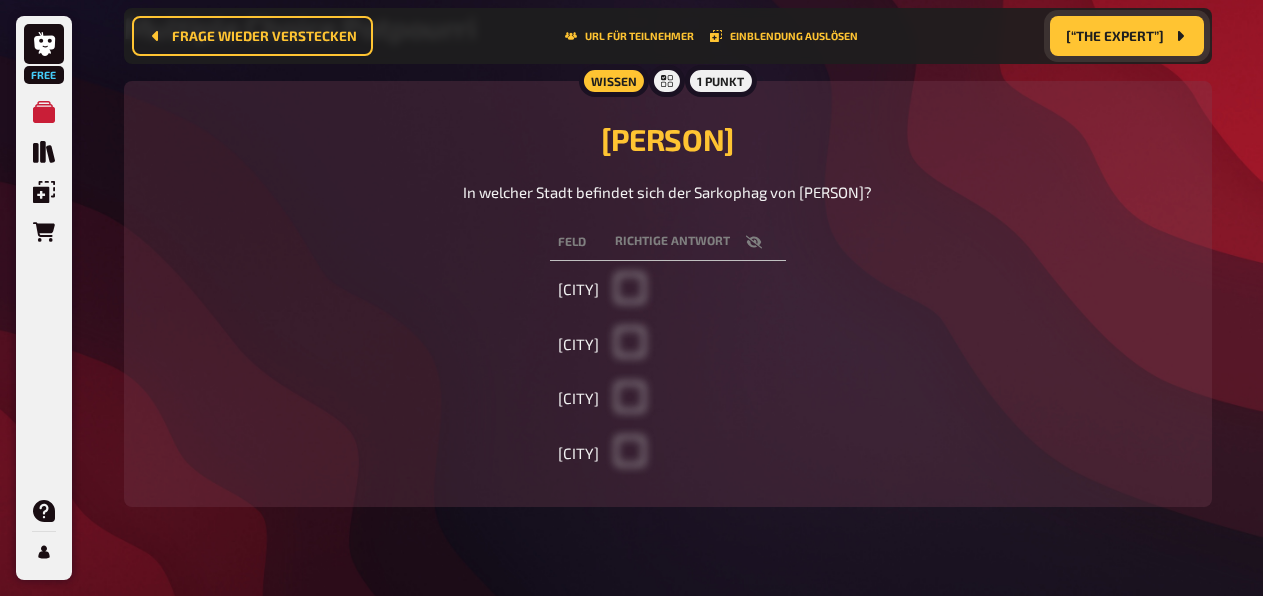 click on "[“The Expert”]" at bounding box center [1115, 36] 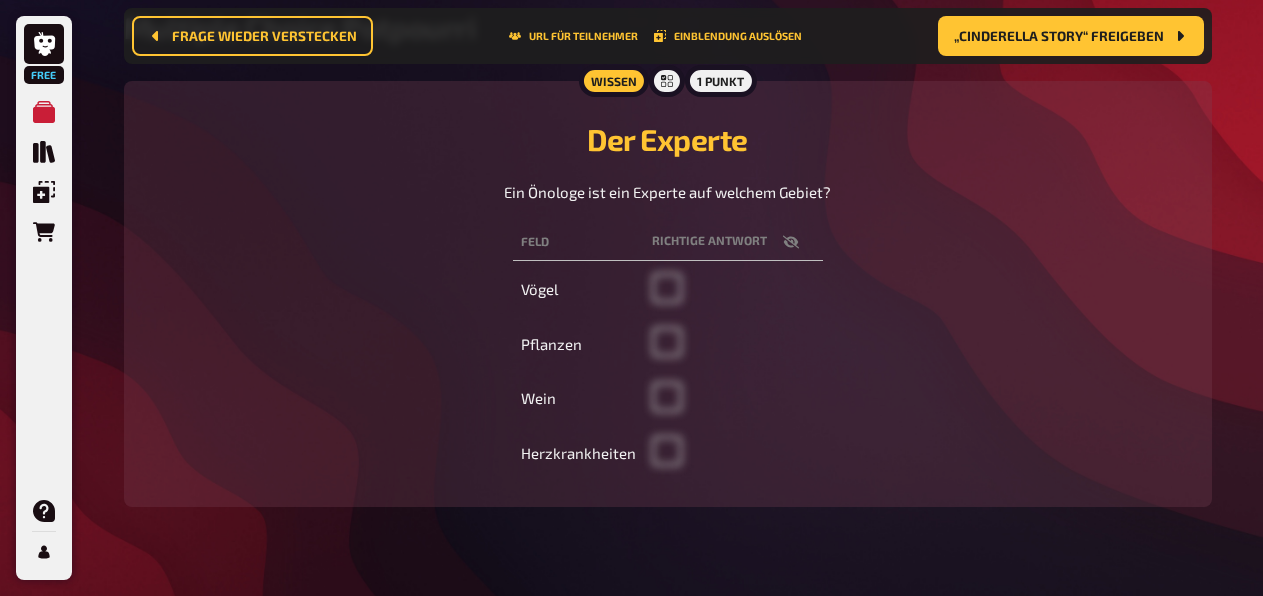 click 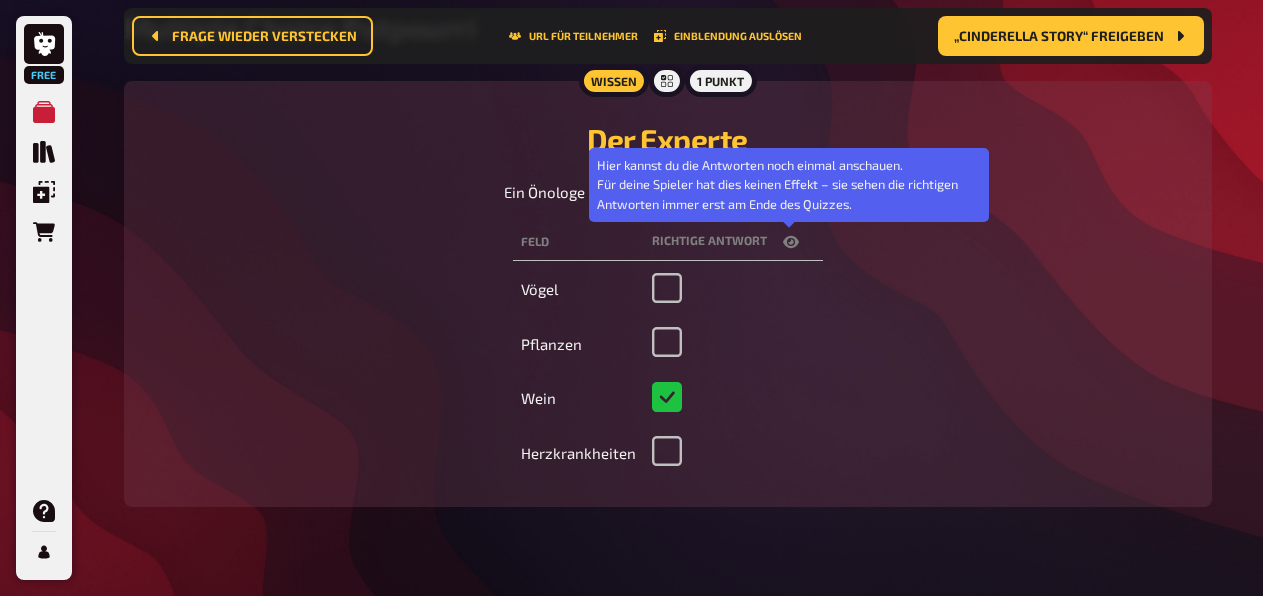 click 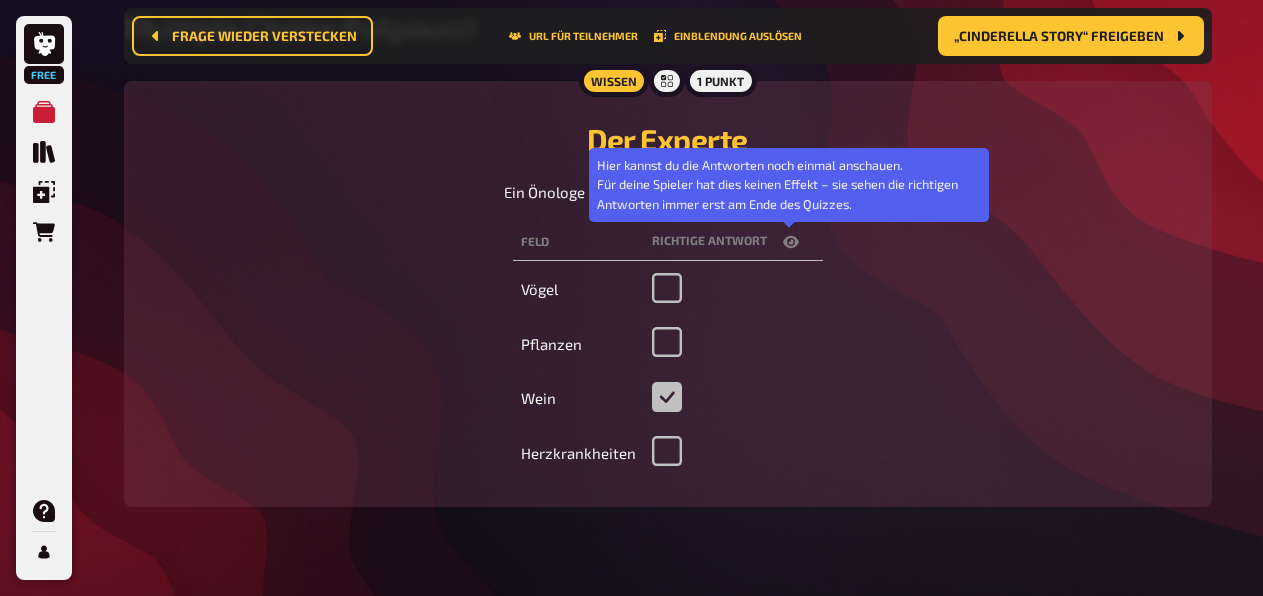 checkbox on "false" 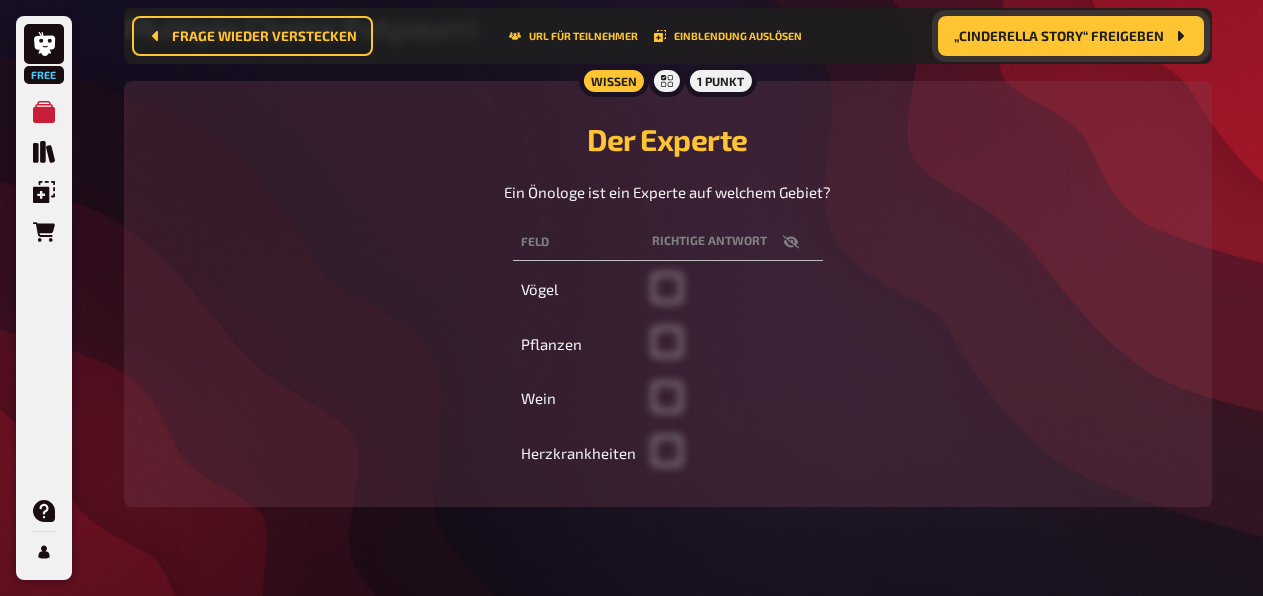 click on "„Cinderella Story“ freigeben" at bounding box center [1071, 36] 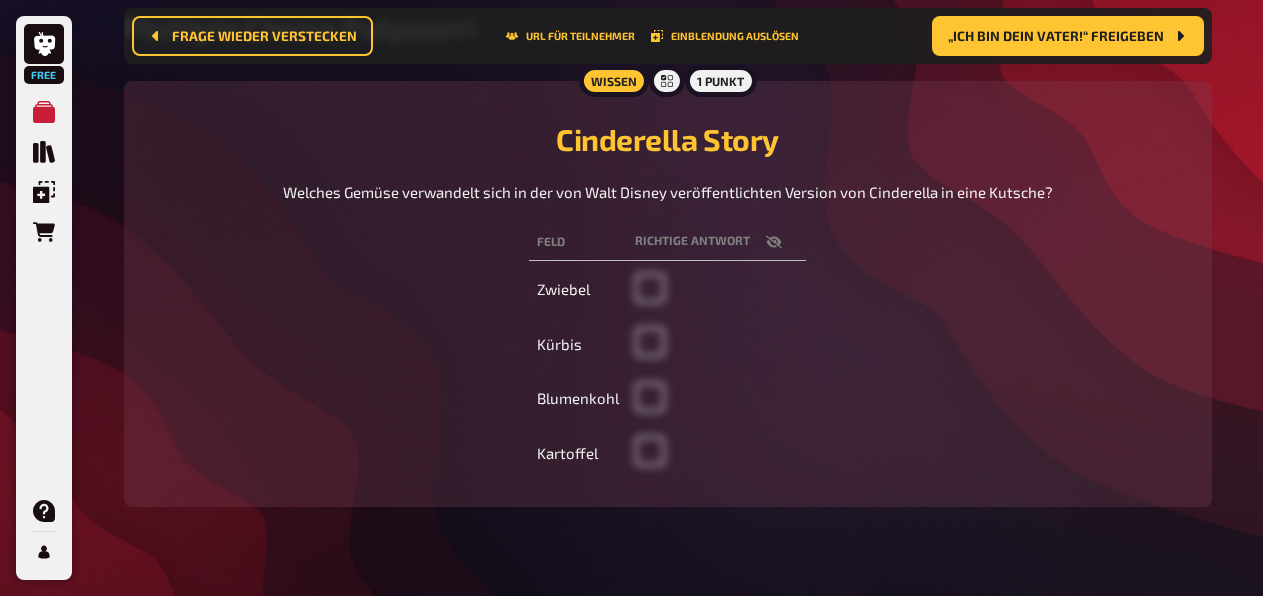 click on "Richtige Antwort" at bounding box center [716, 242] 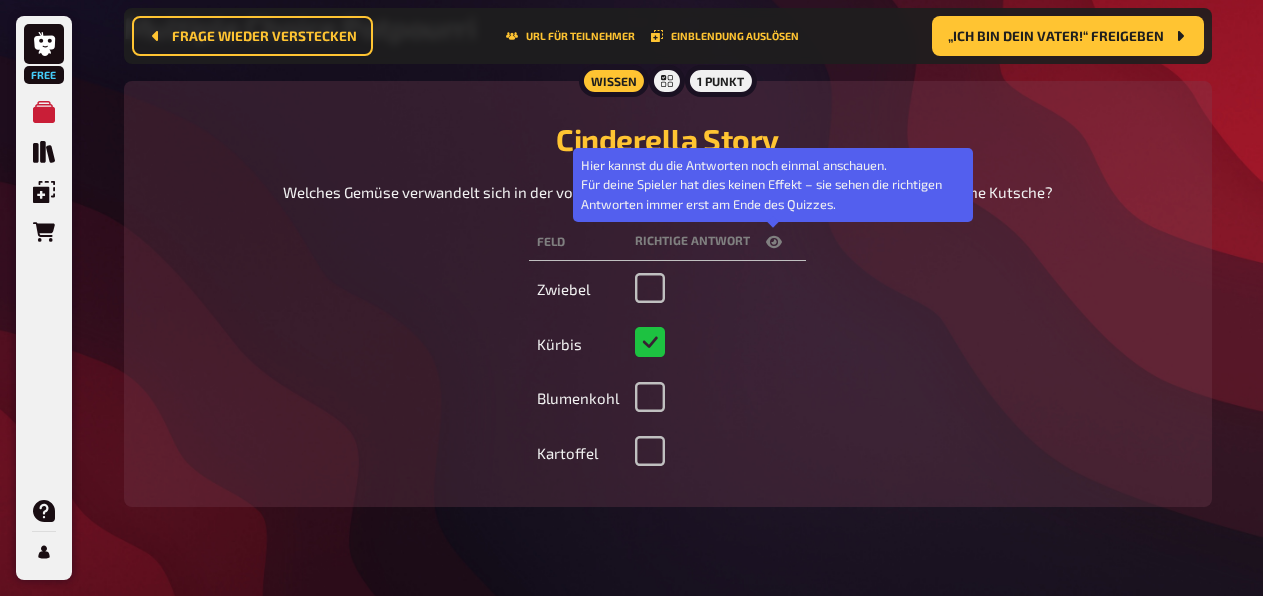 click 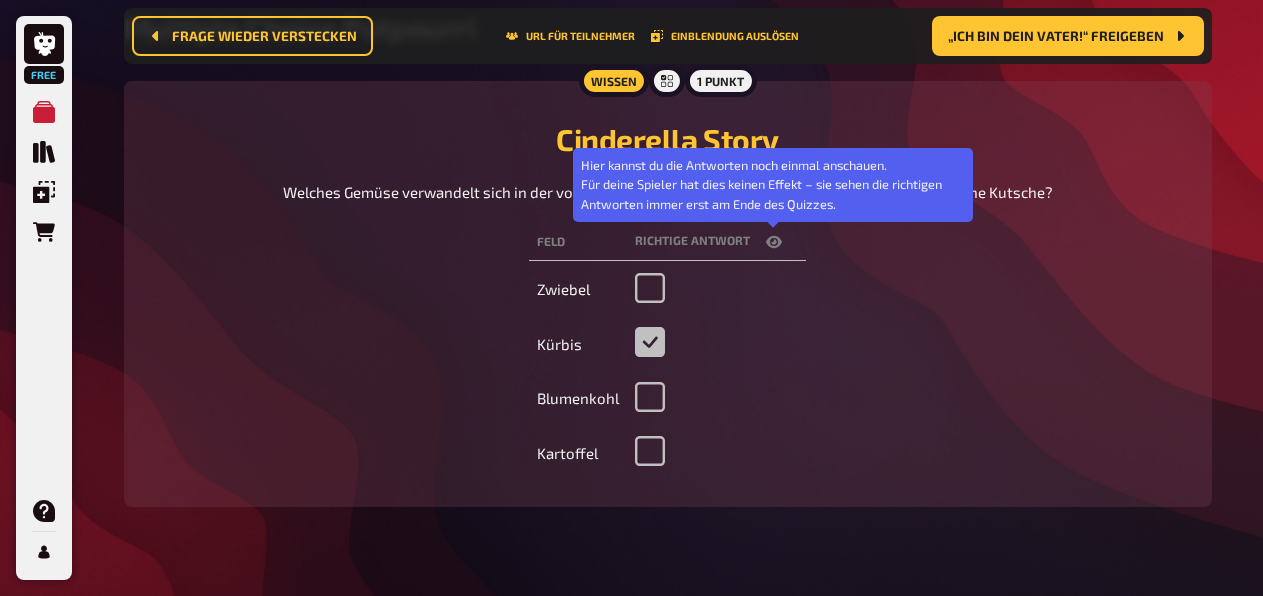 checkbox on "false" 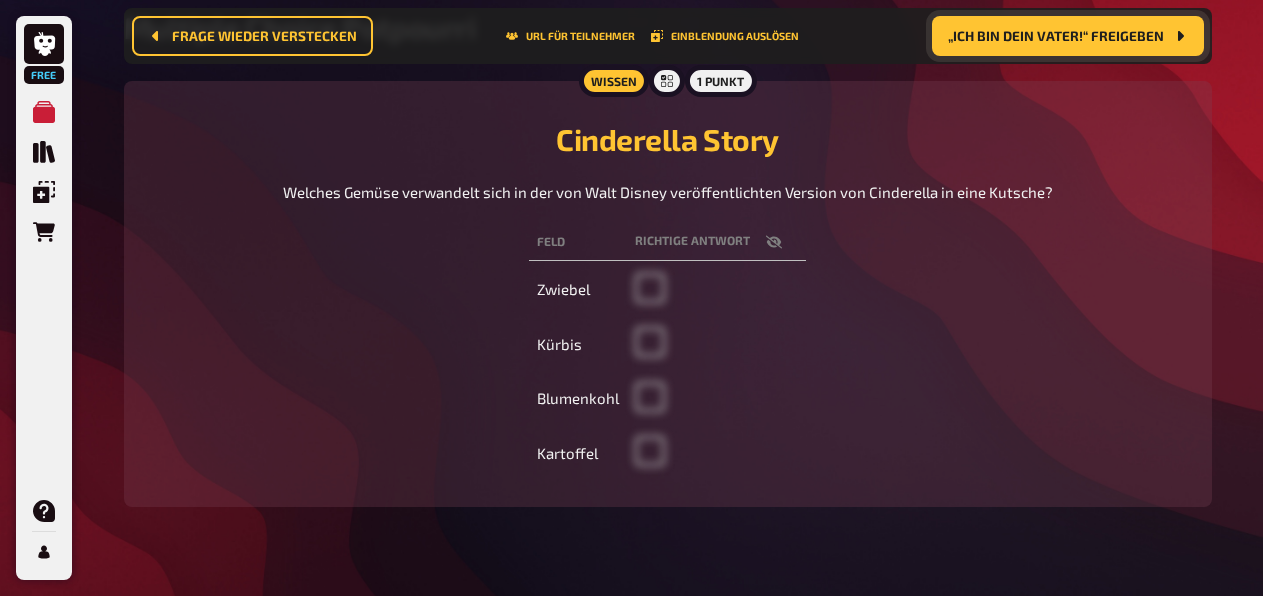 click on "„Ich bin dein Vater!“ freigeben" at bounding box center [1056, 36] 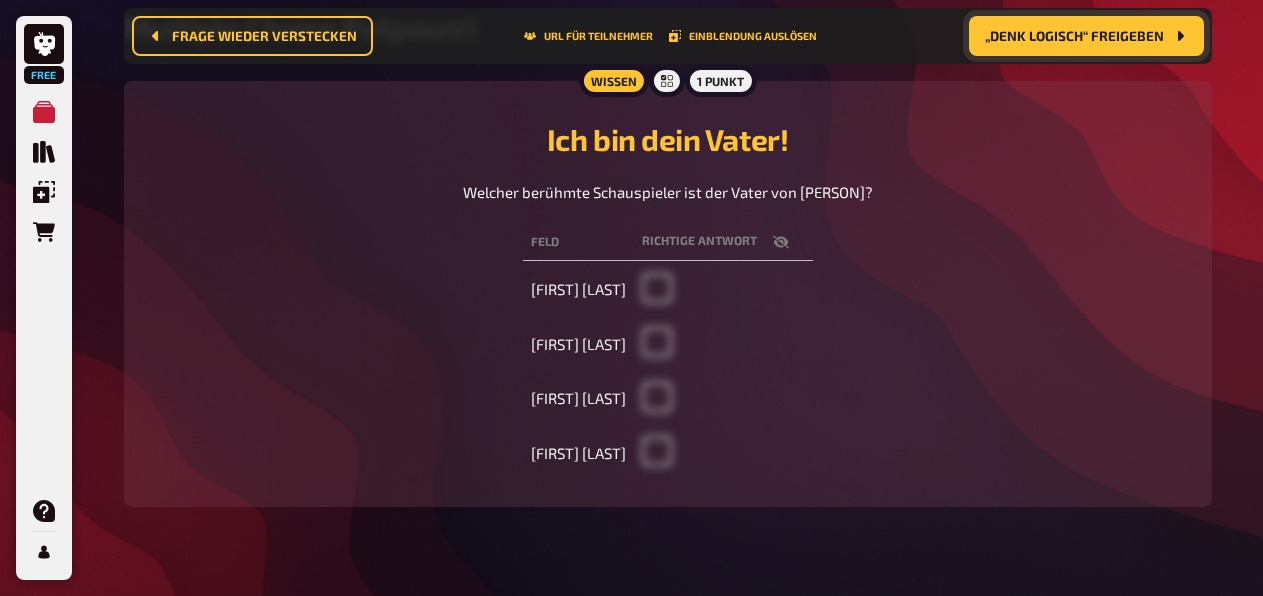 click at bounding box center [781, 242] 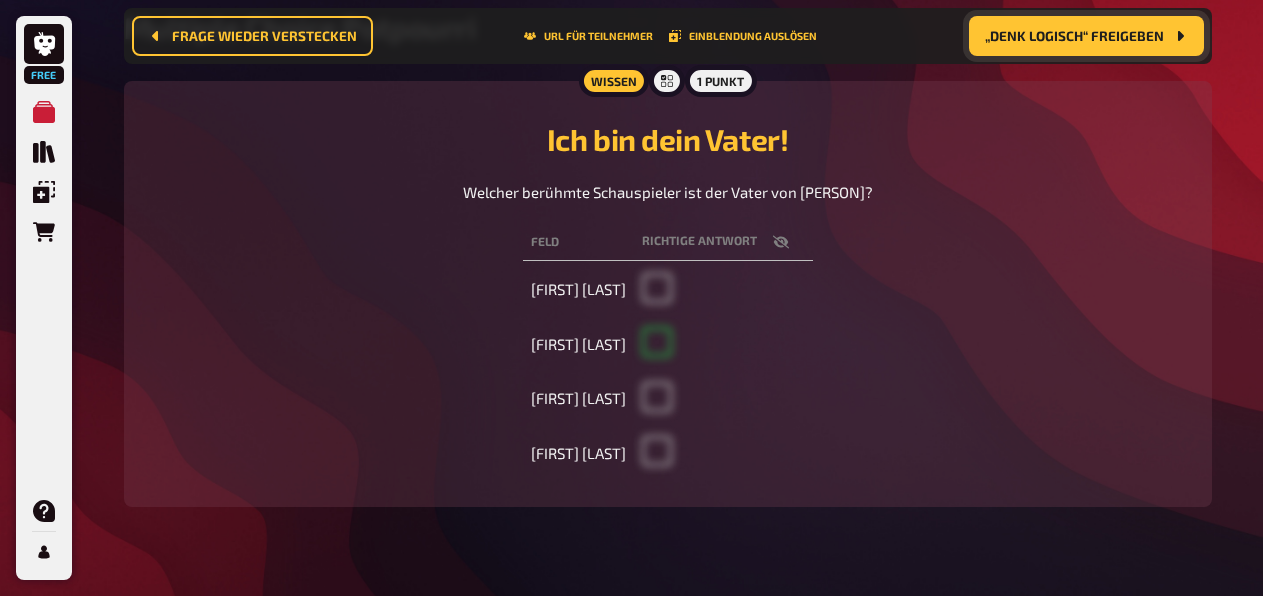 checkbox on "true" 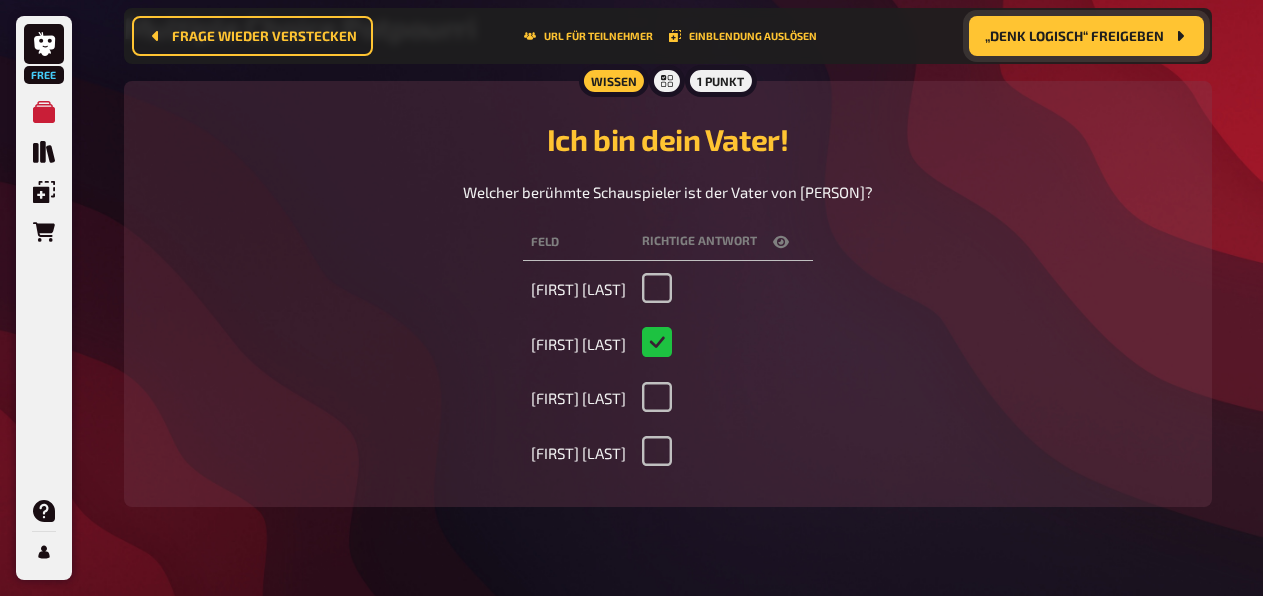 click on "„Denk logisch“ freigeben" at bounding box center (1074, 36) 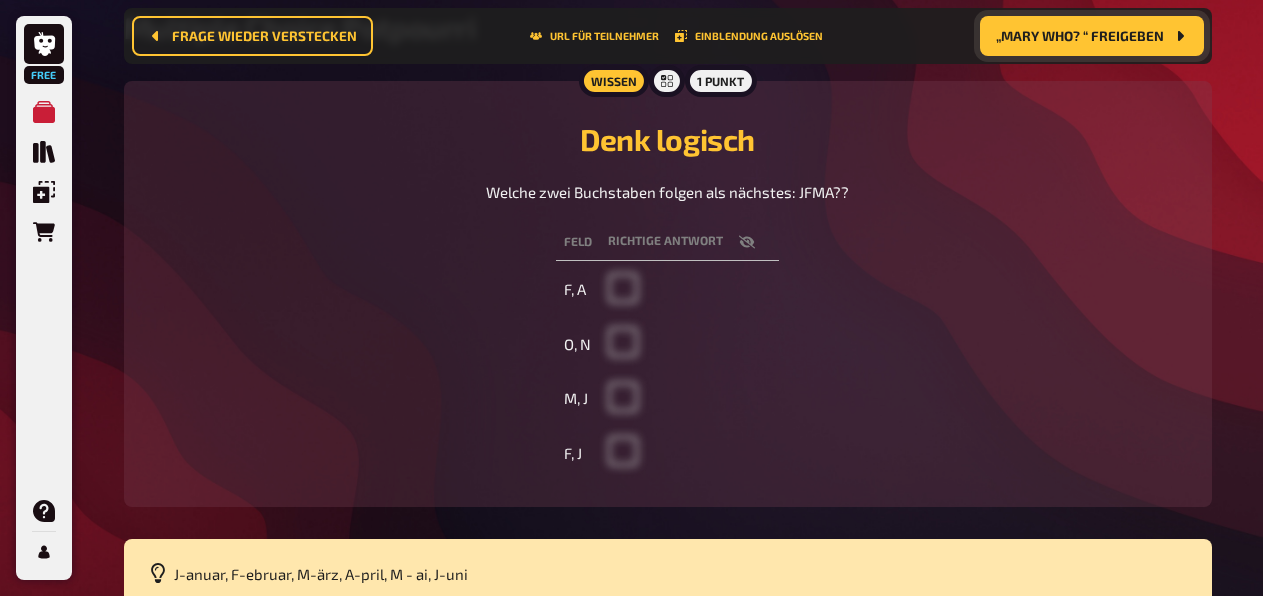 click 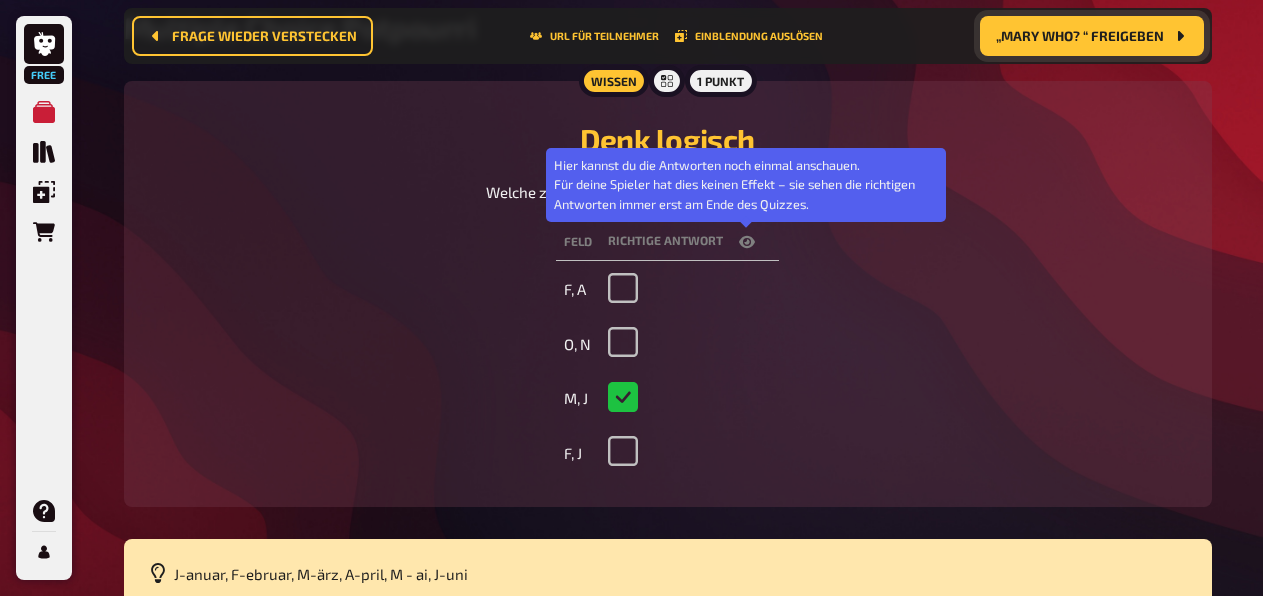 click 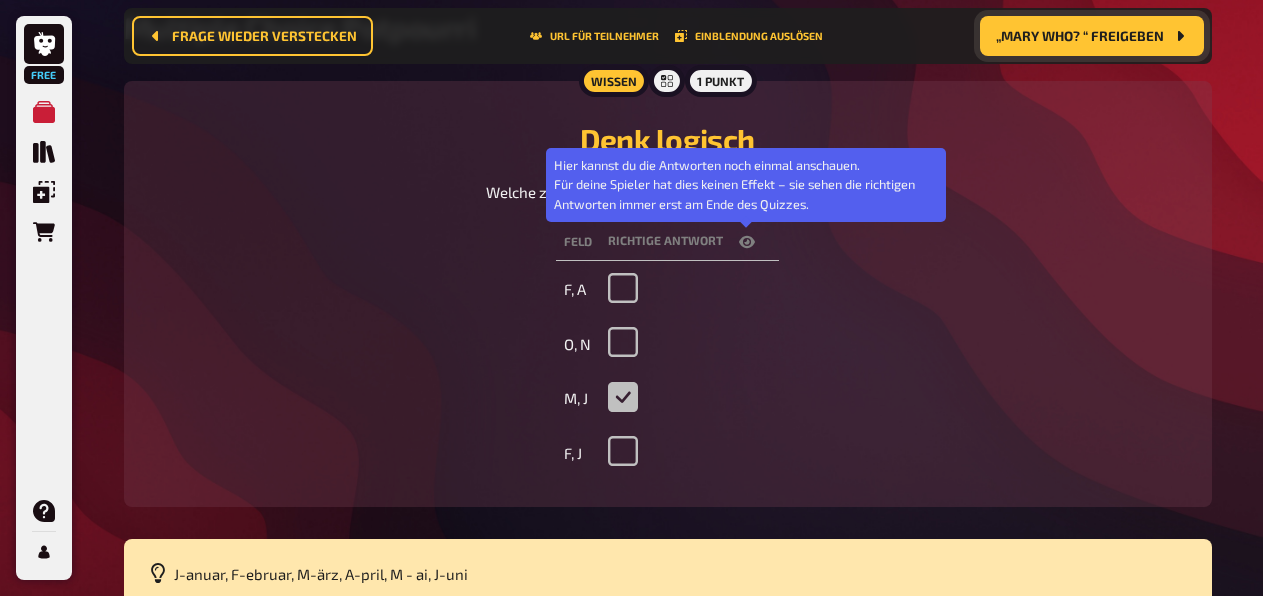 checkbox on "false" 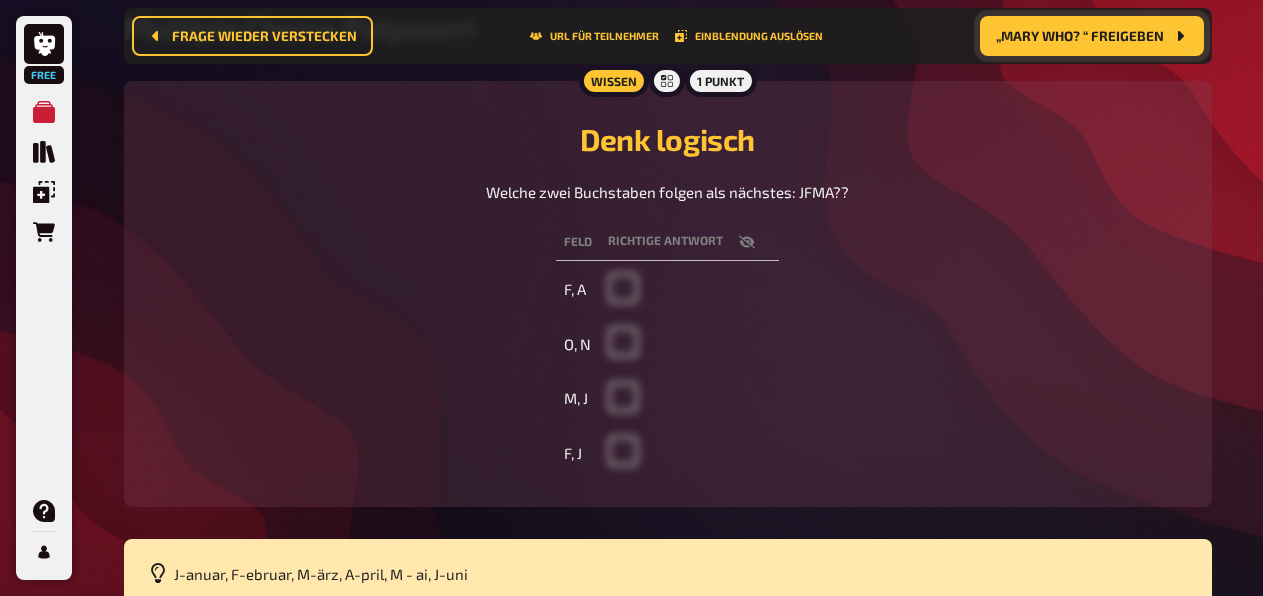 click on "„Mary Who? “ freigeben" at bounding box center [1080, 36] 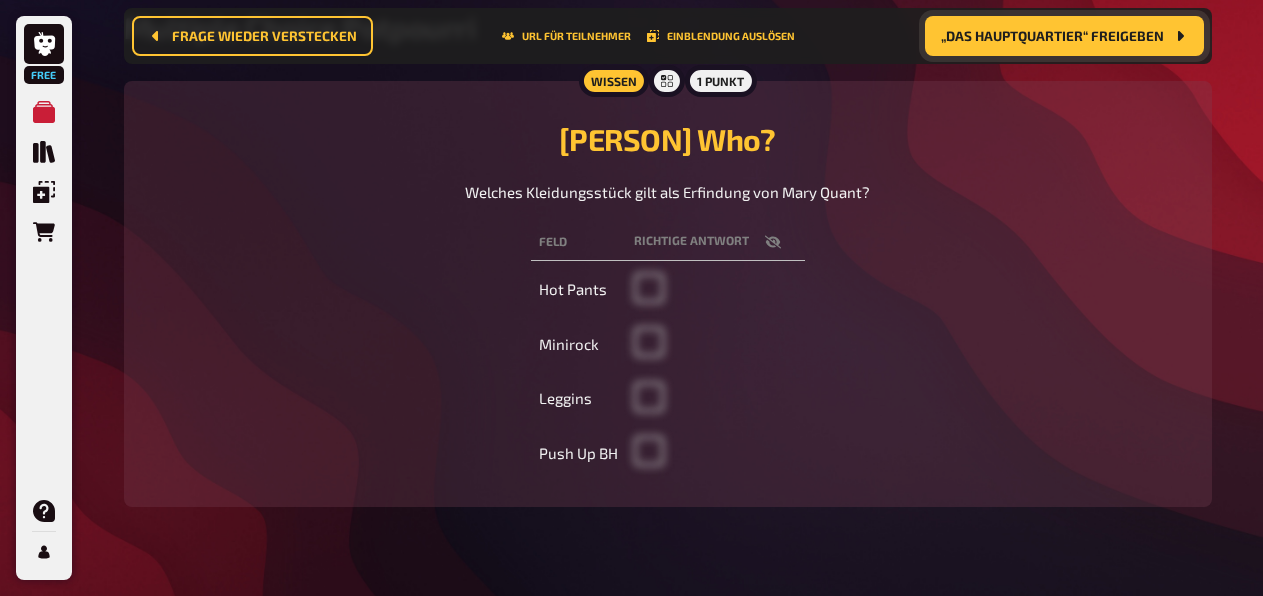 click on "Richtige Antwort" at bounding box center (715, 242) 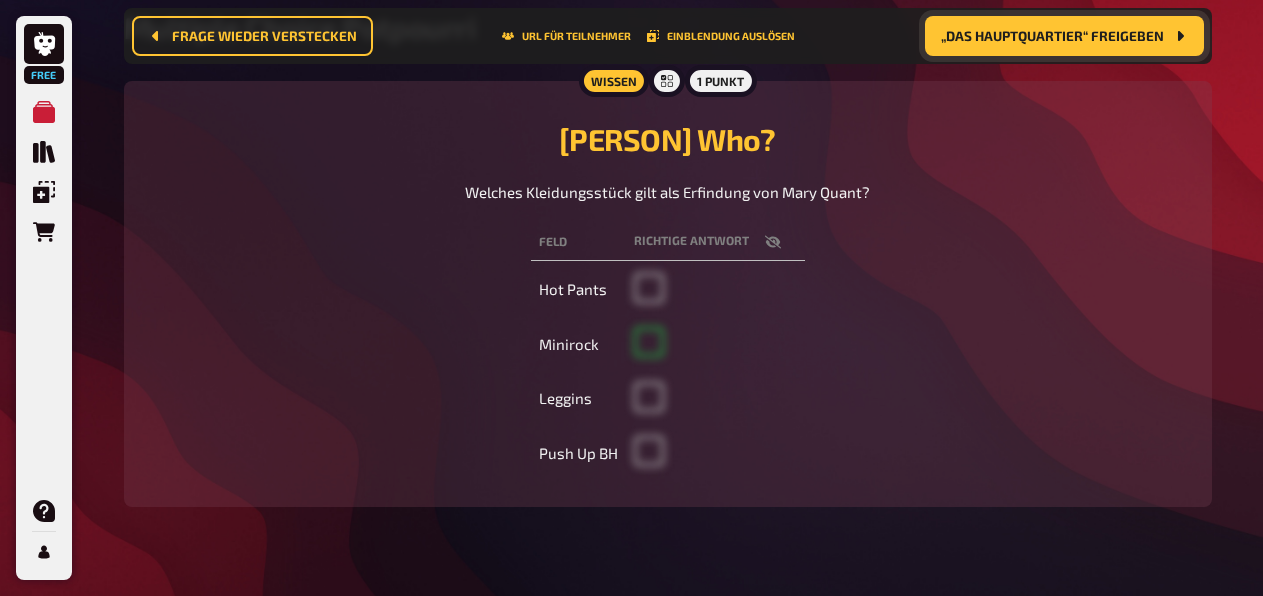 checkbox on "true" 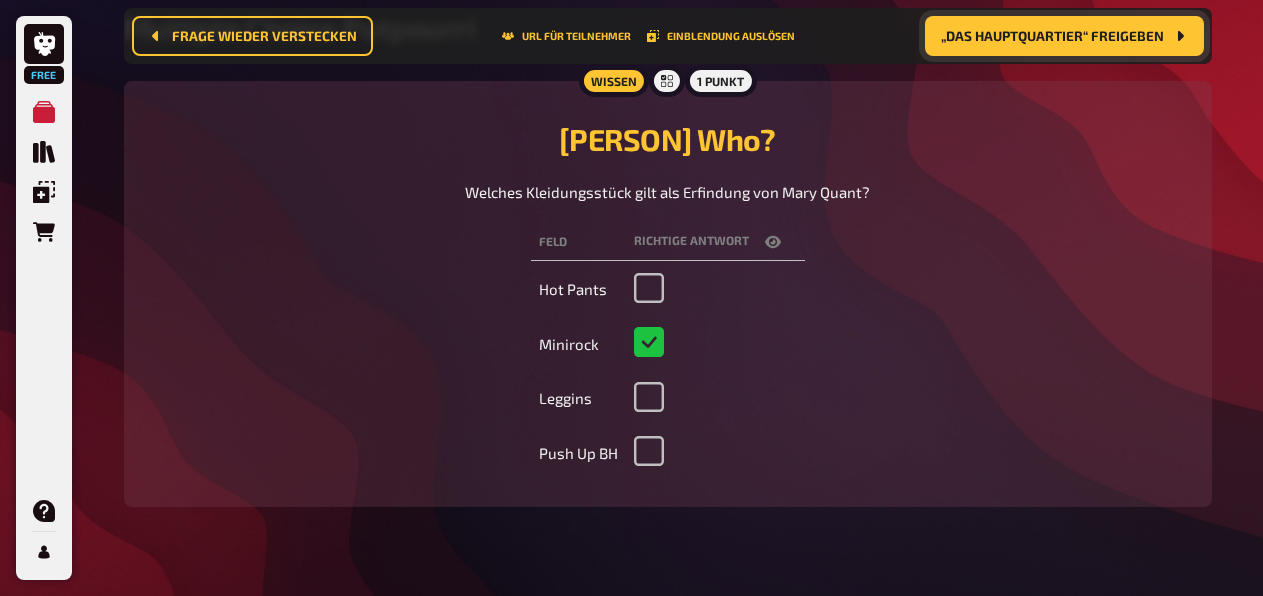 click on "„Das Hauptquartier“ freigeben" at bounding box center (1052, 36) 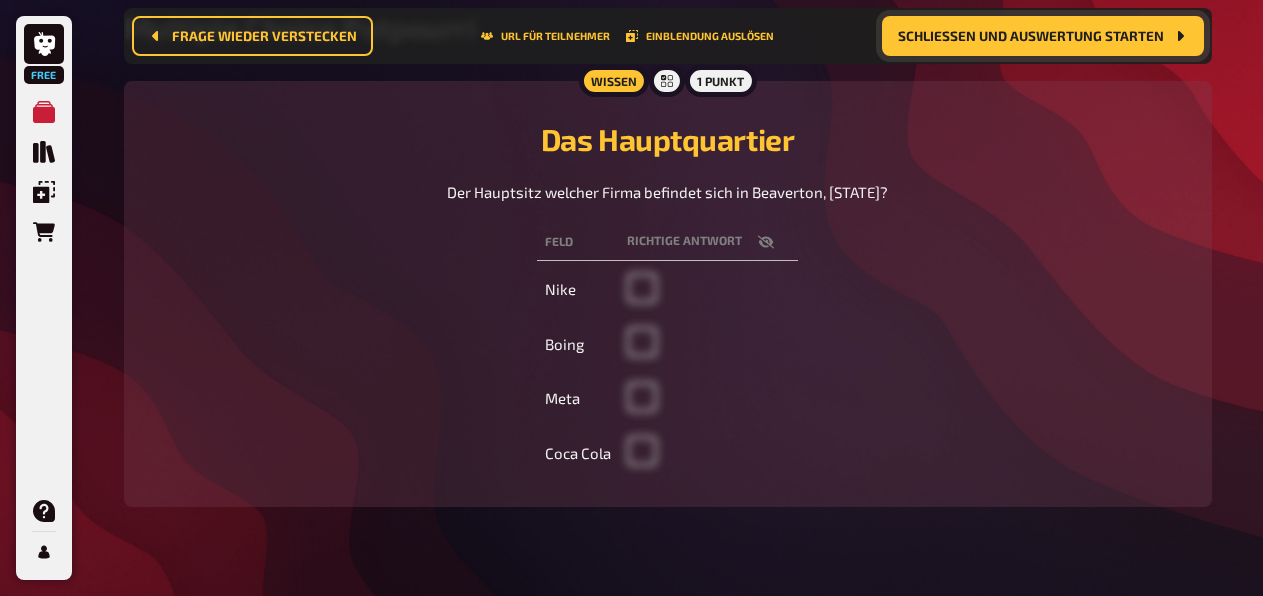 click at bounding box center [766, 242] 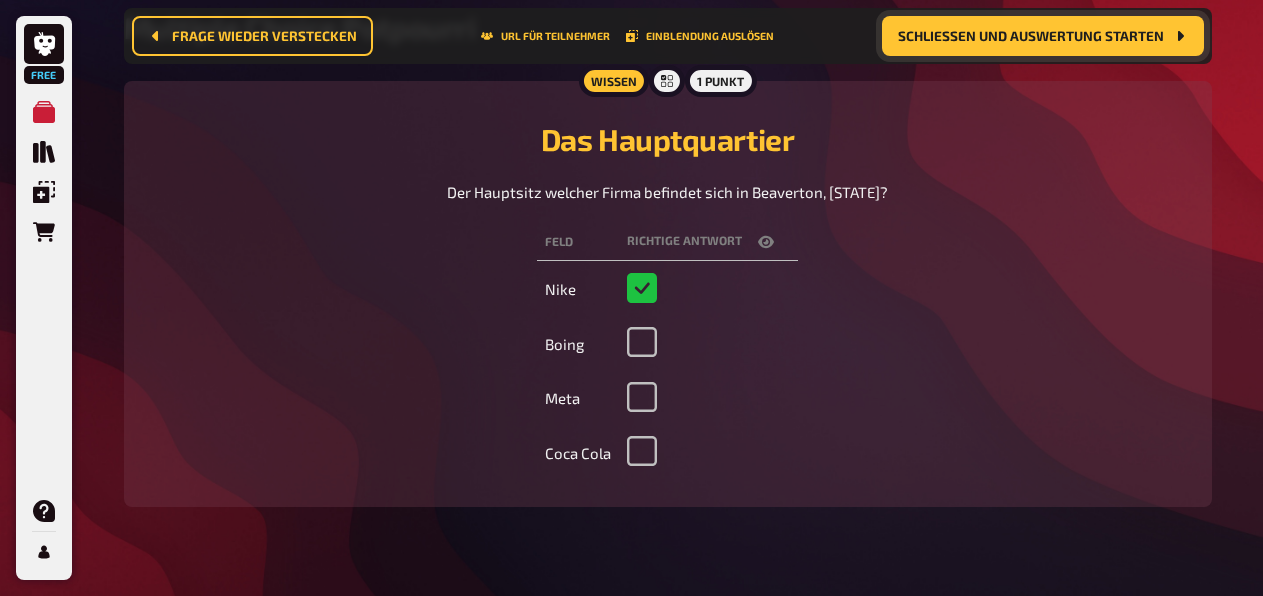 click at bounding box center [766, 242] 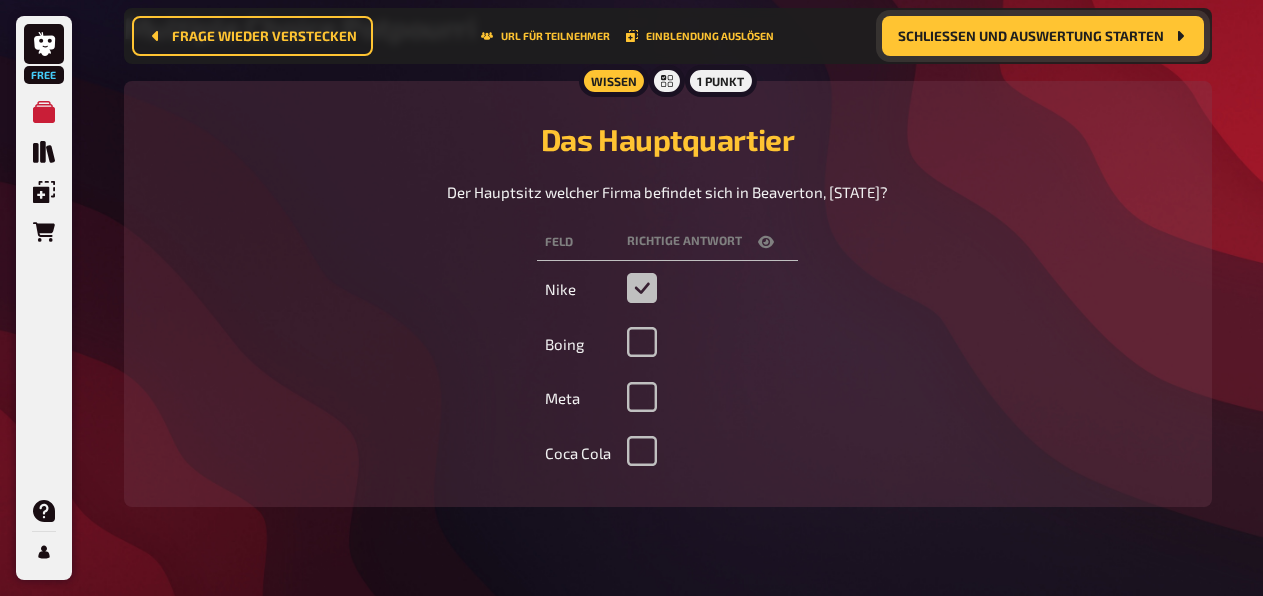 checkbox on "false" 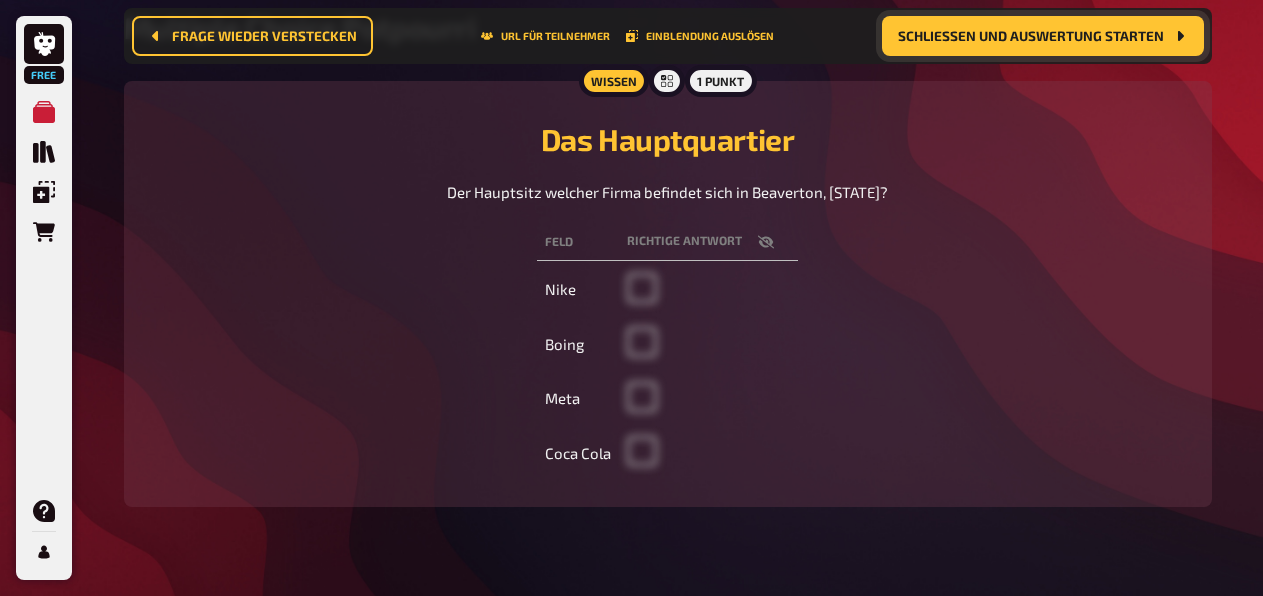 click on "Schließen und Auswertung starten" at bounding box center [1031, 36] 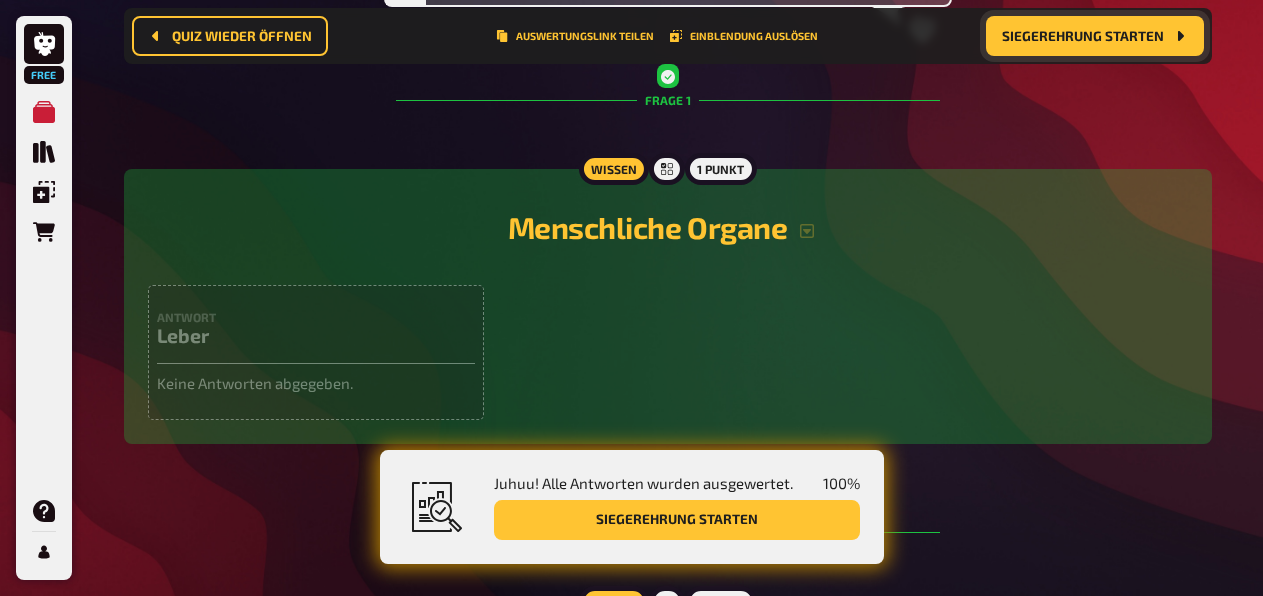 scroll, scrollTop: 307, scrollLeft: 0, axis: vertical 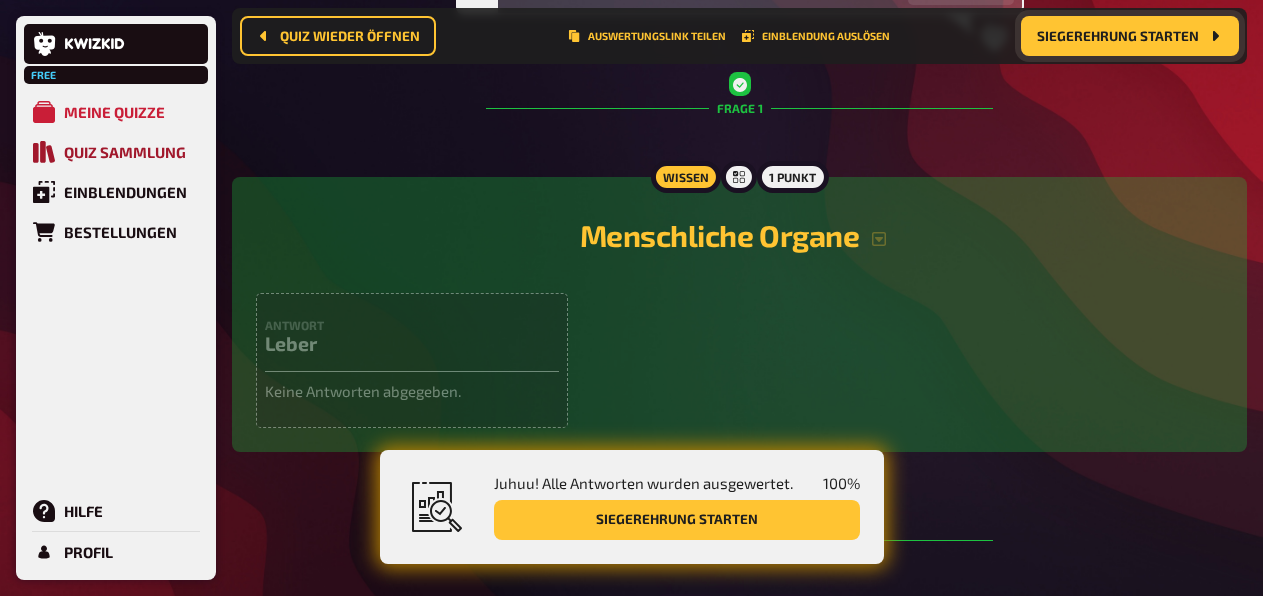 click on "Quiz Sammlung" at bounding box center (125, 152) 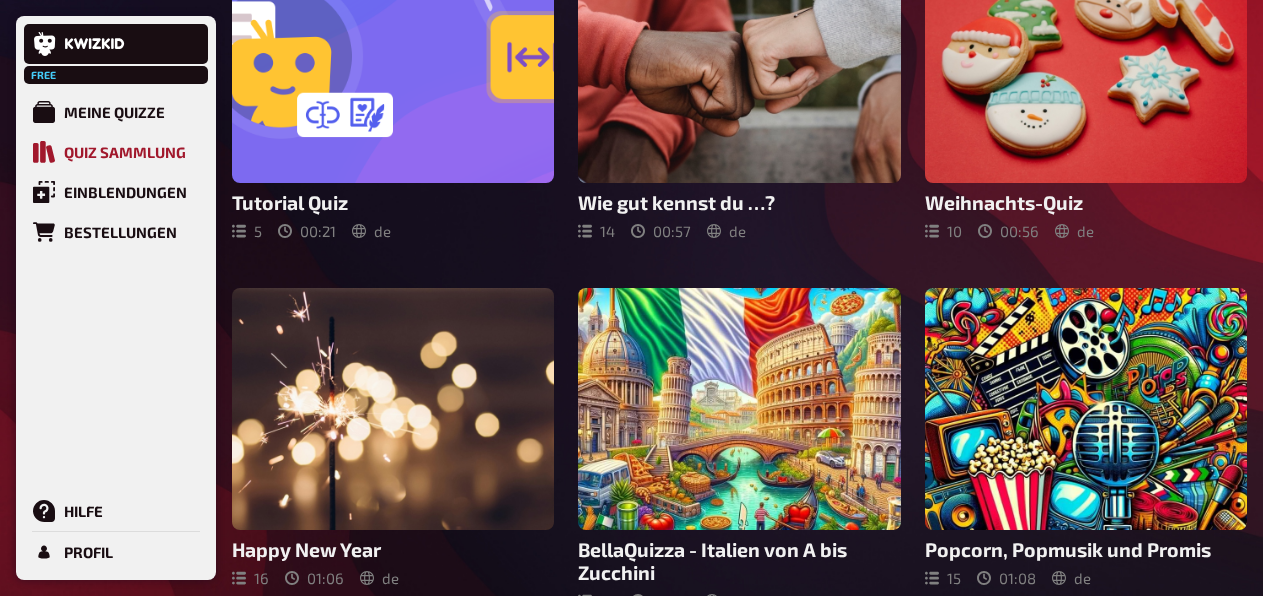 scroll, scrollTop: 237, scrollLeft: 0, axis: vertical 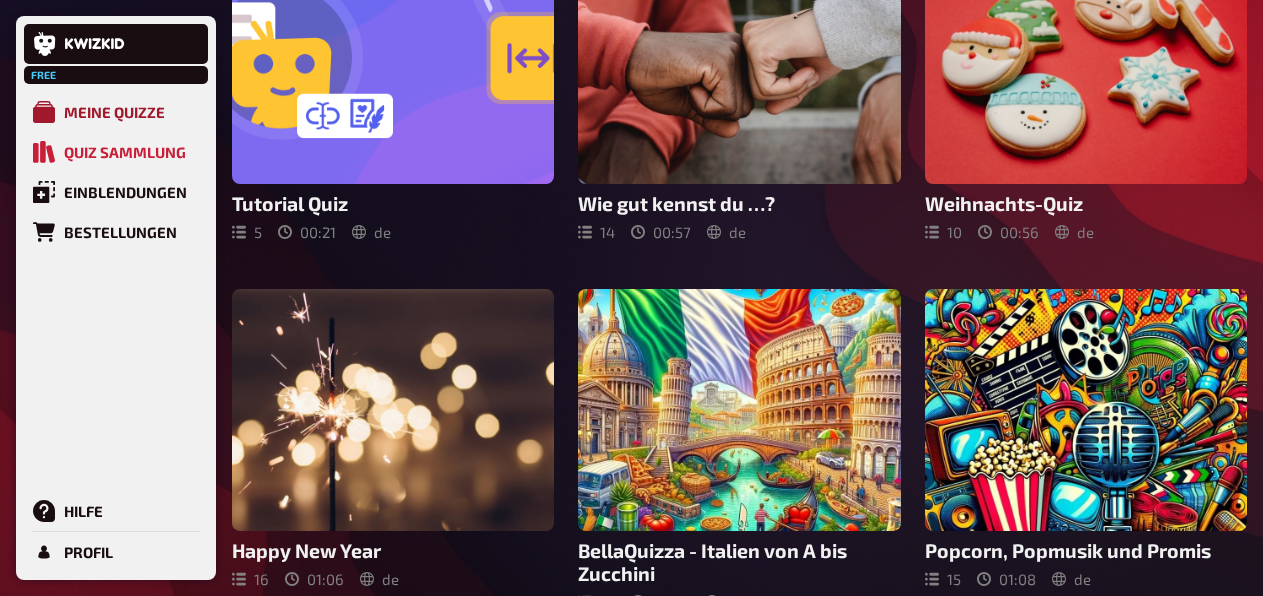 click on "Meine Quizze" at bounding box center (116, 112) 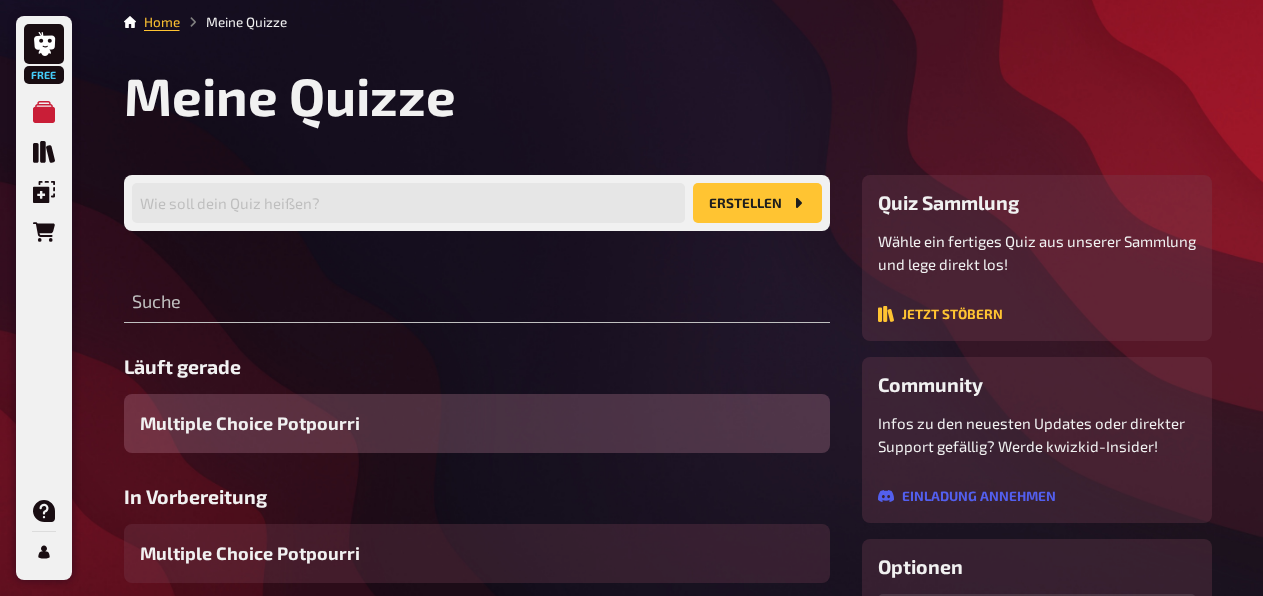 scroll, scrollTop: 0, scrollLeft: 0, axis: both 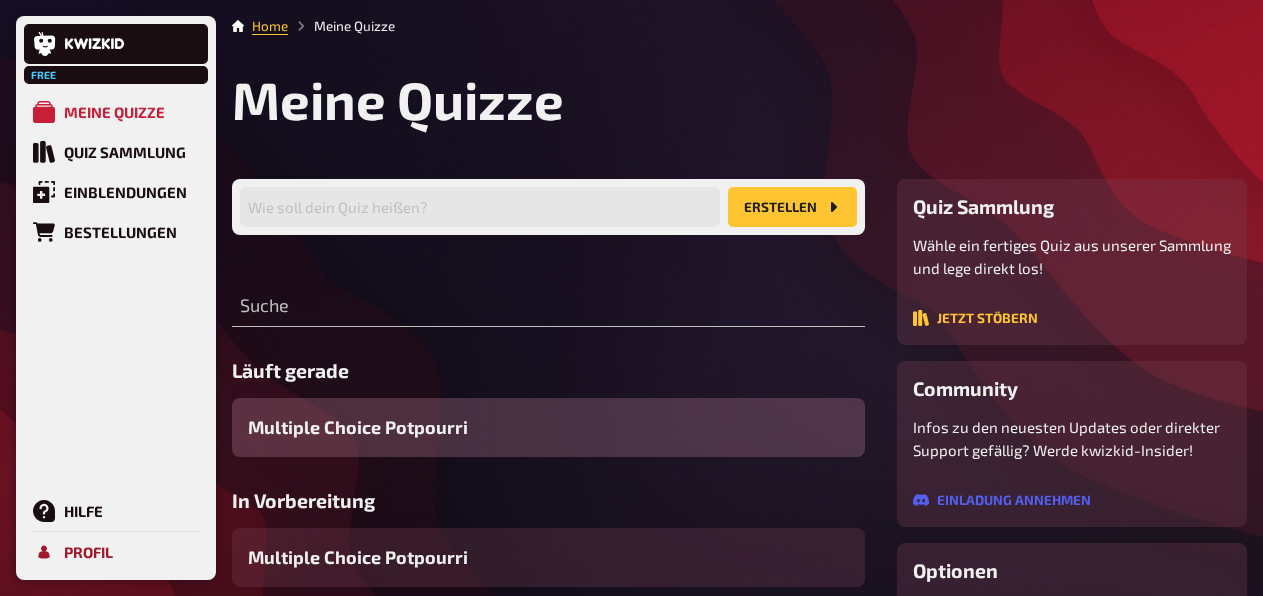 click on "Profil" at bounding box center [88, 552] 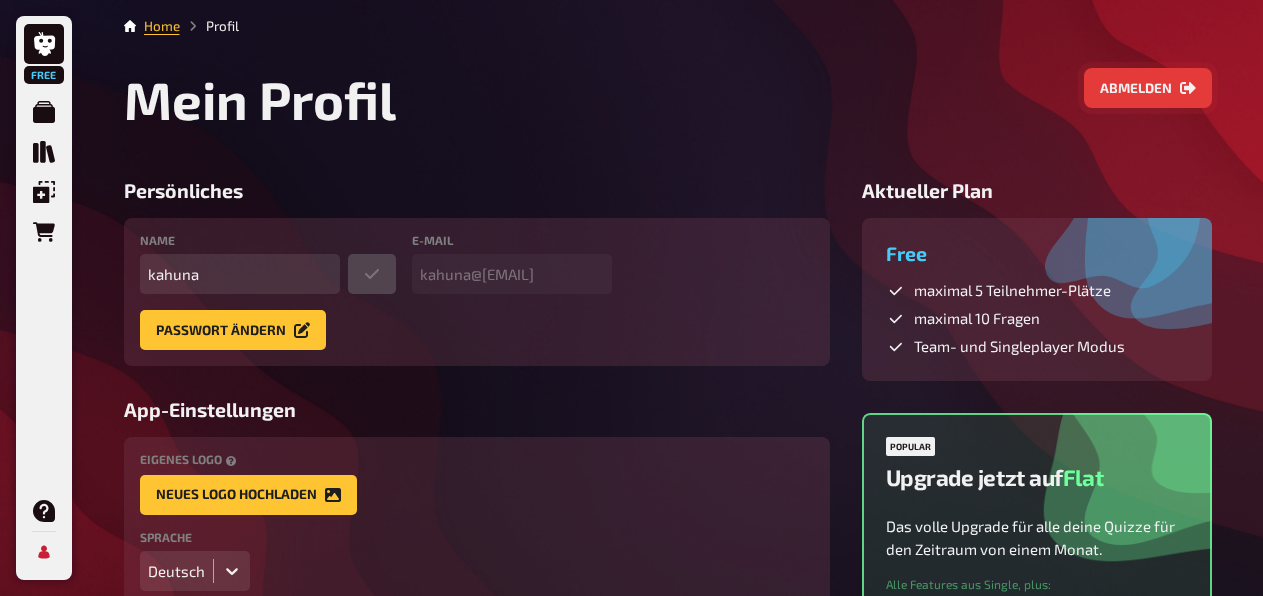 click on "Abmelden" at bounding box center [1148, 88] 